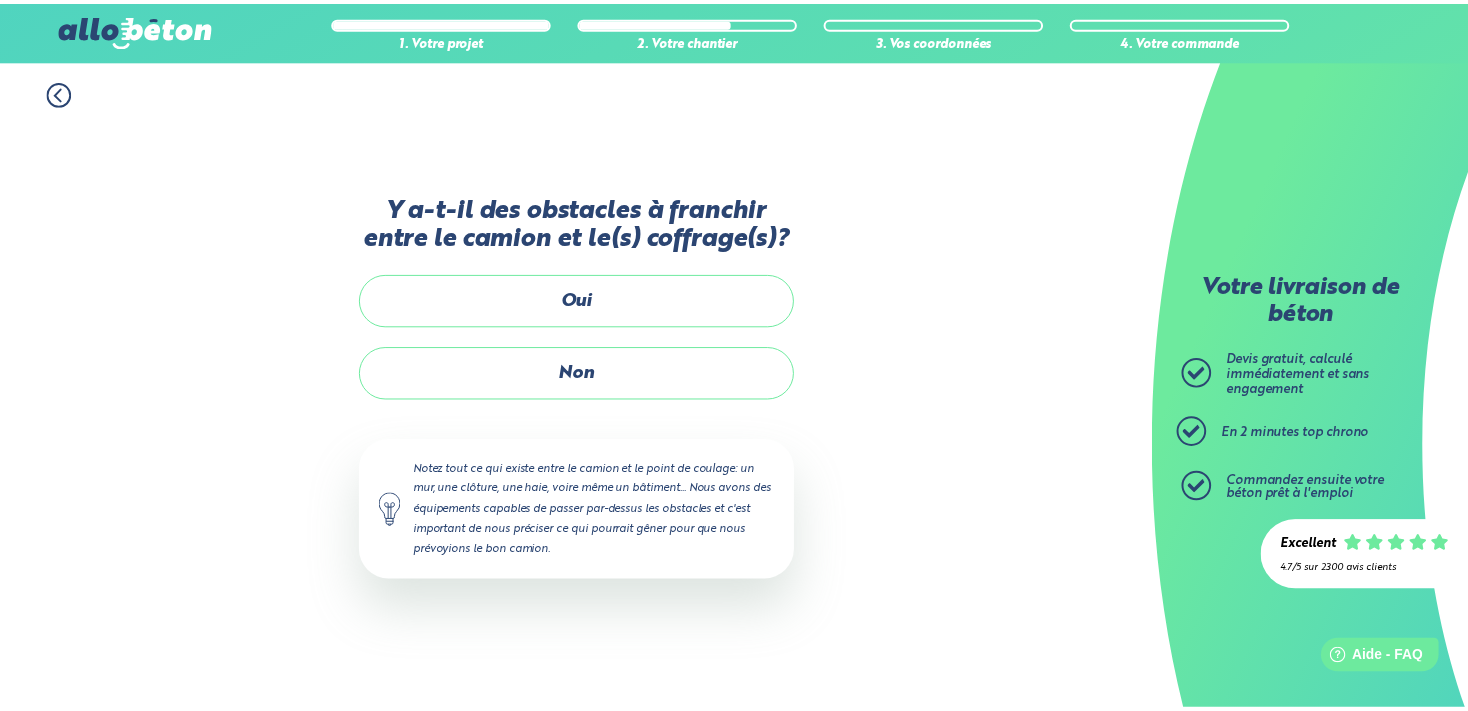 scroll, scrollTop: 0, scrollLeft: 0, axis: both 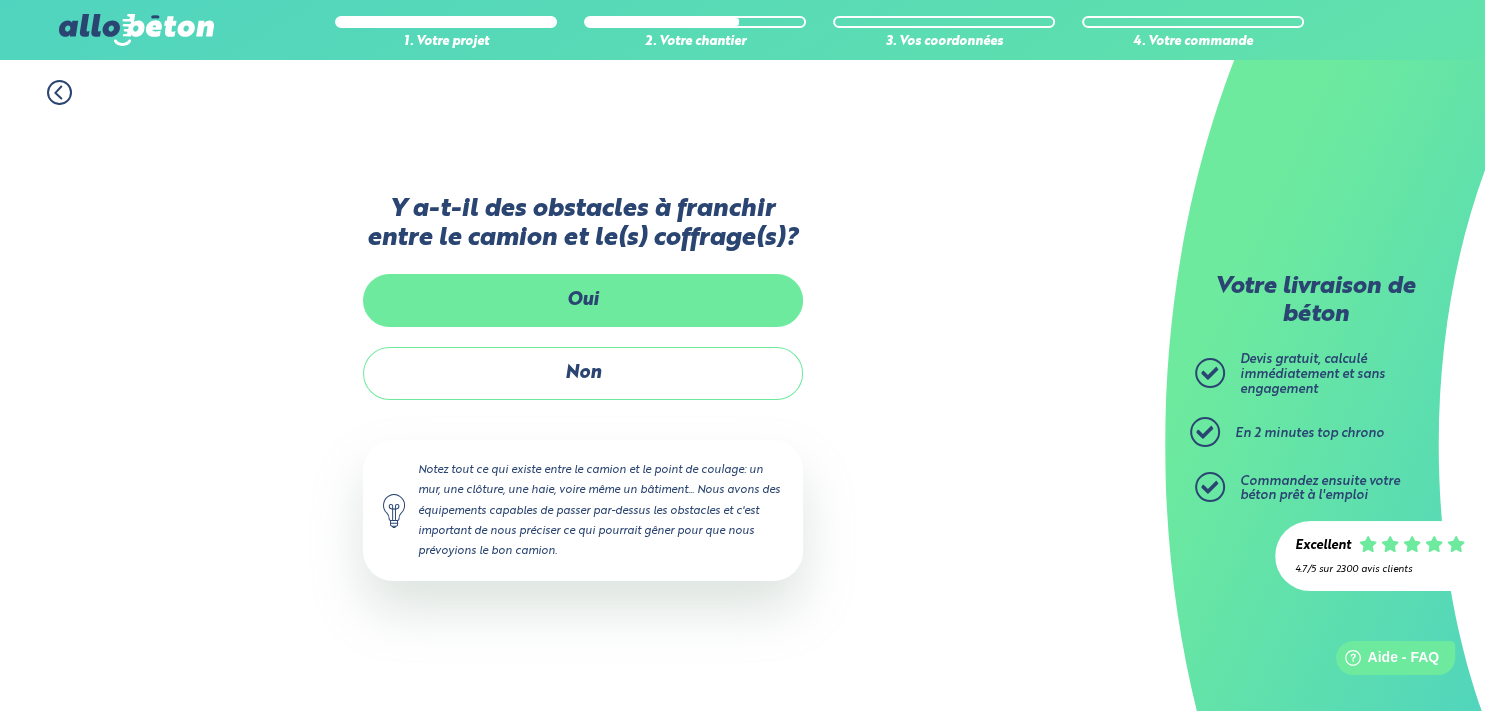 click on "Oui" at bounding box center [583, 300] 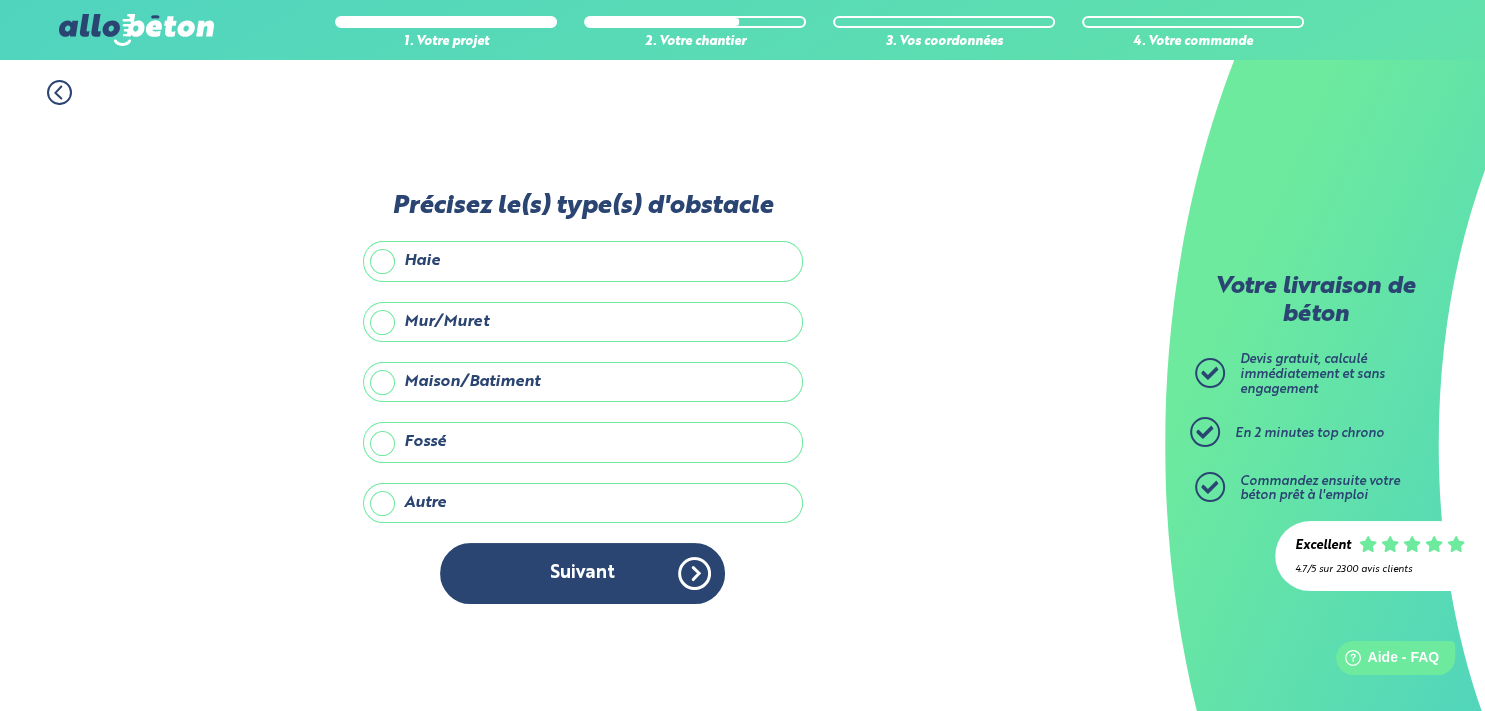 click on "Haie" at bounding box center [583, 261] 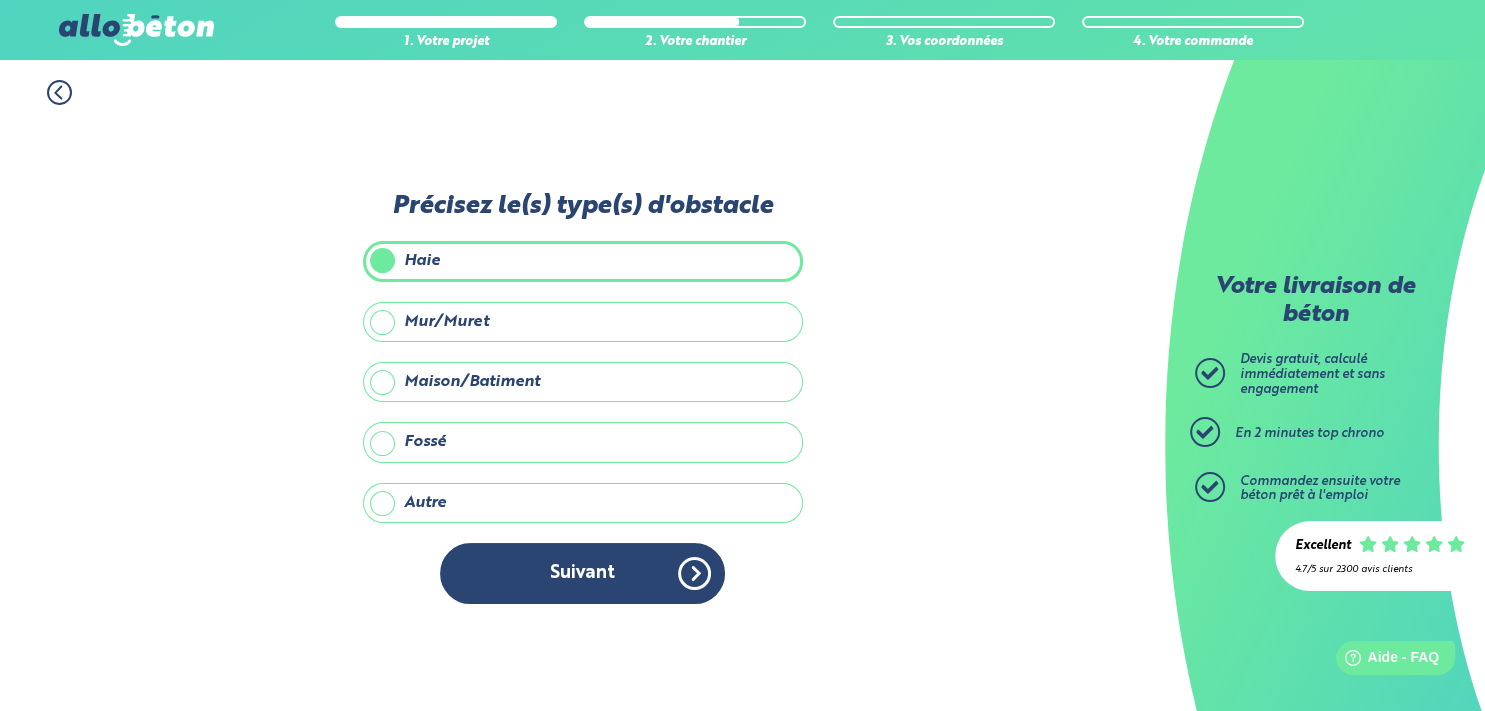 click on "Maison/Batiment" at bounding box center [583, 382] 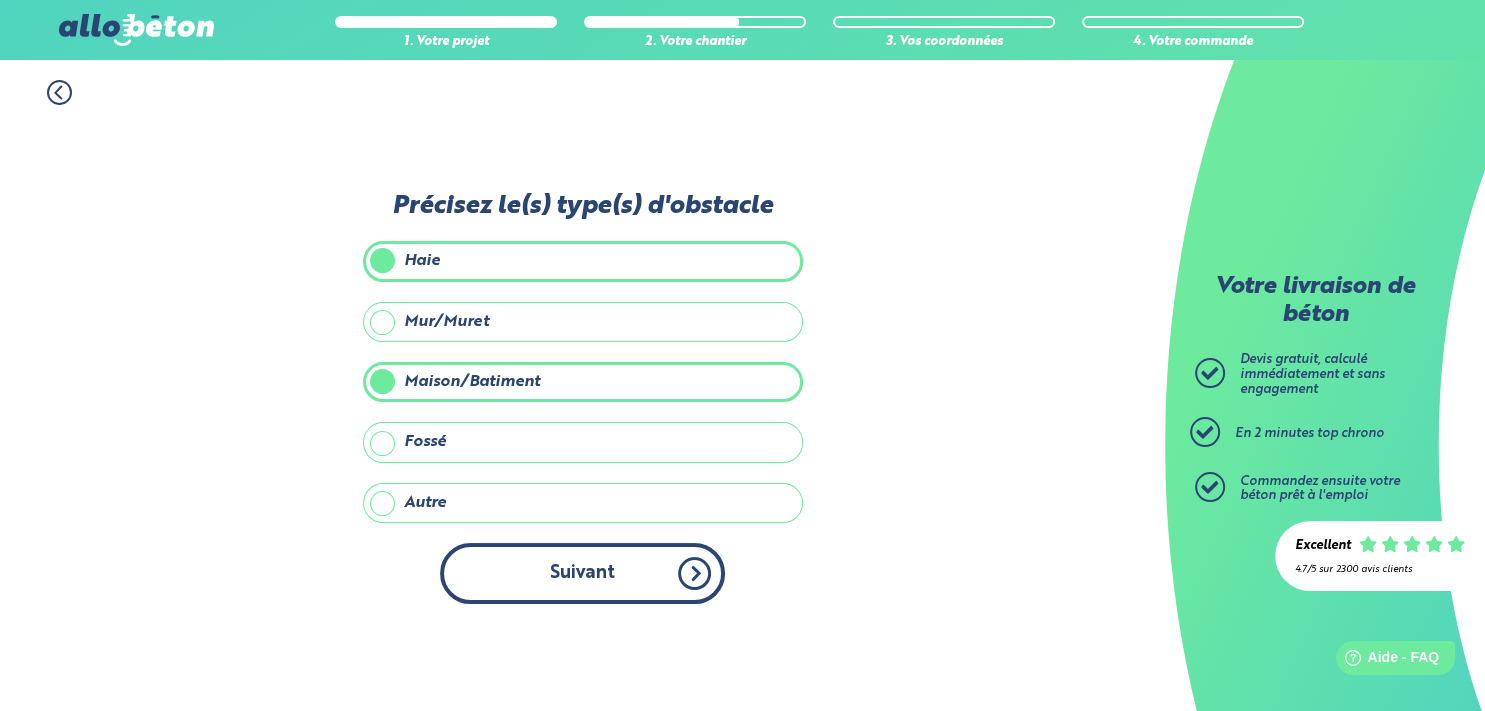 click on "Suivant" at bounding box center [582, 573] 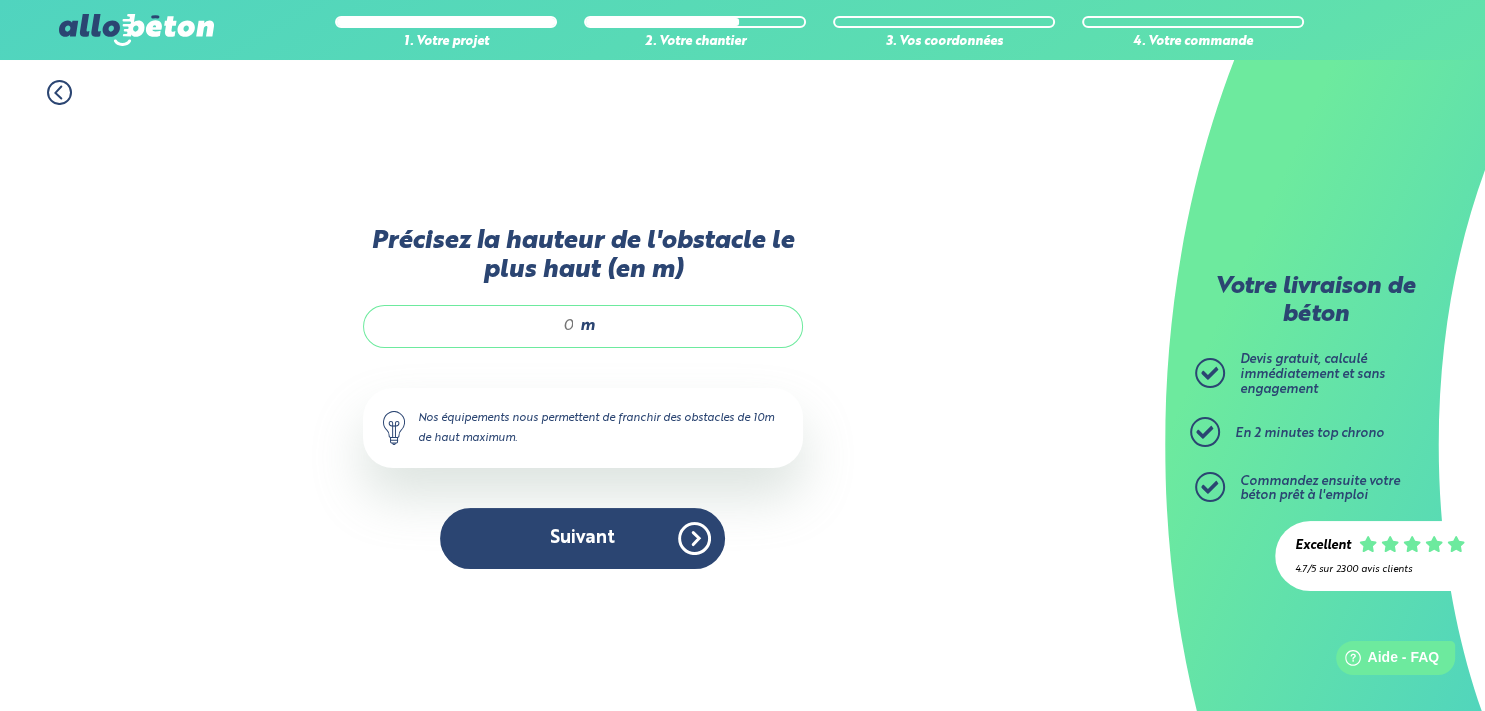 click on "Précisez la hauteur de l'obstacle le plus haut (en m)" at bounding box center (479, 326) 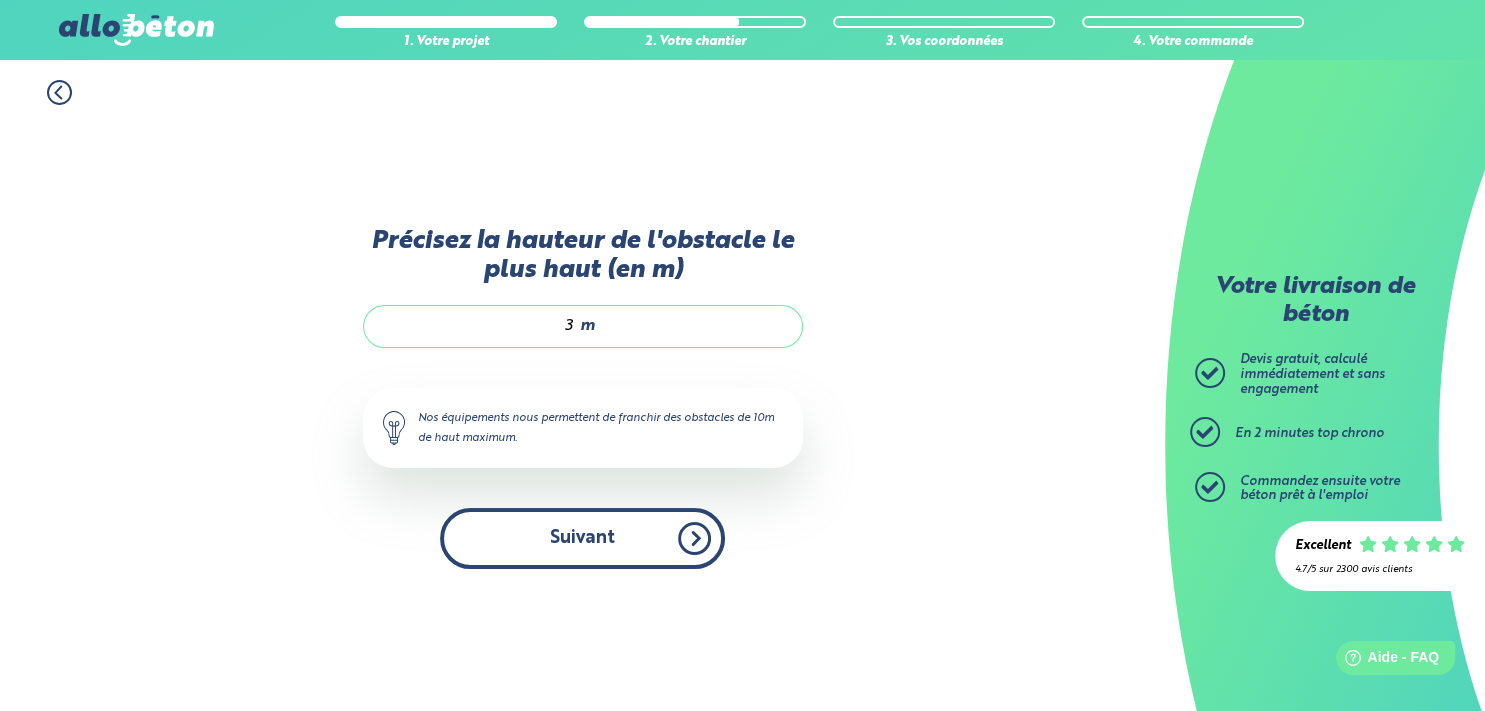 type on "3" 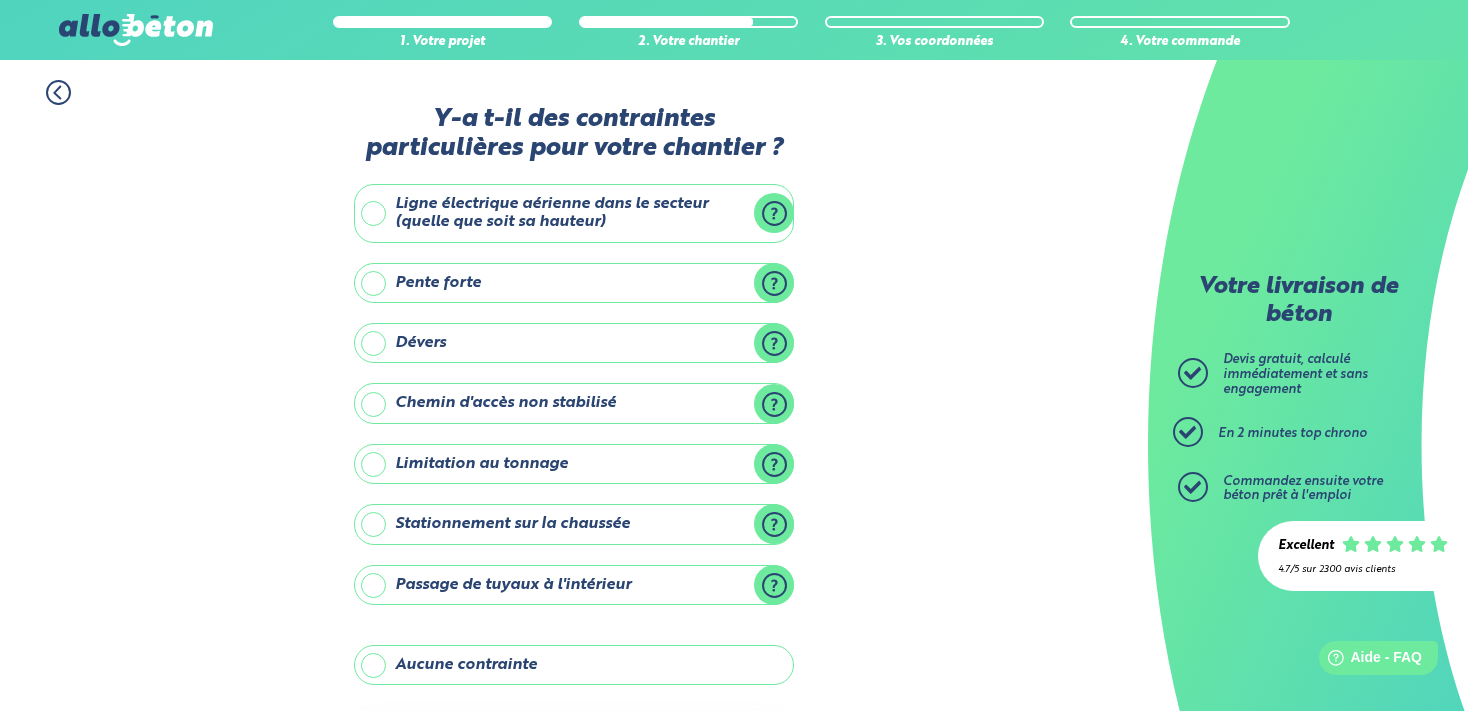click on "Aucune contrainte" at bounding box center [574, 665] 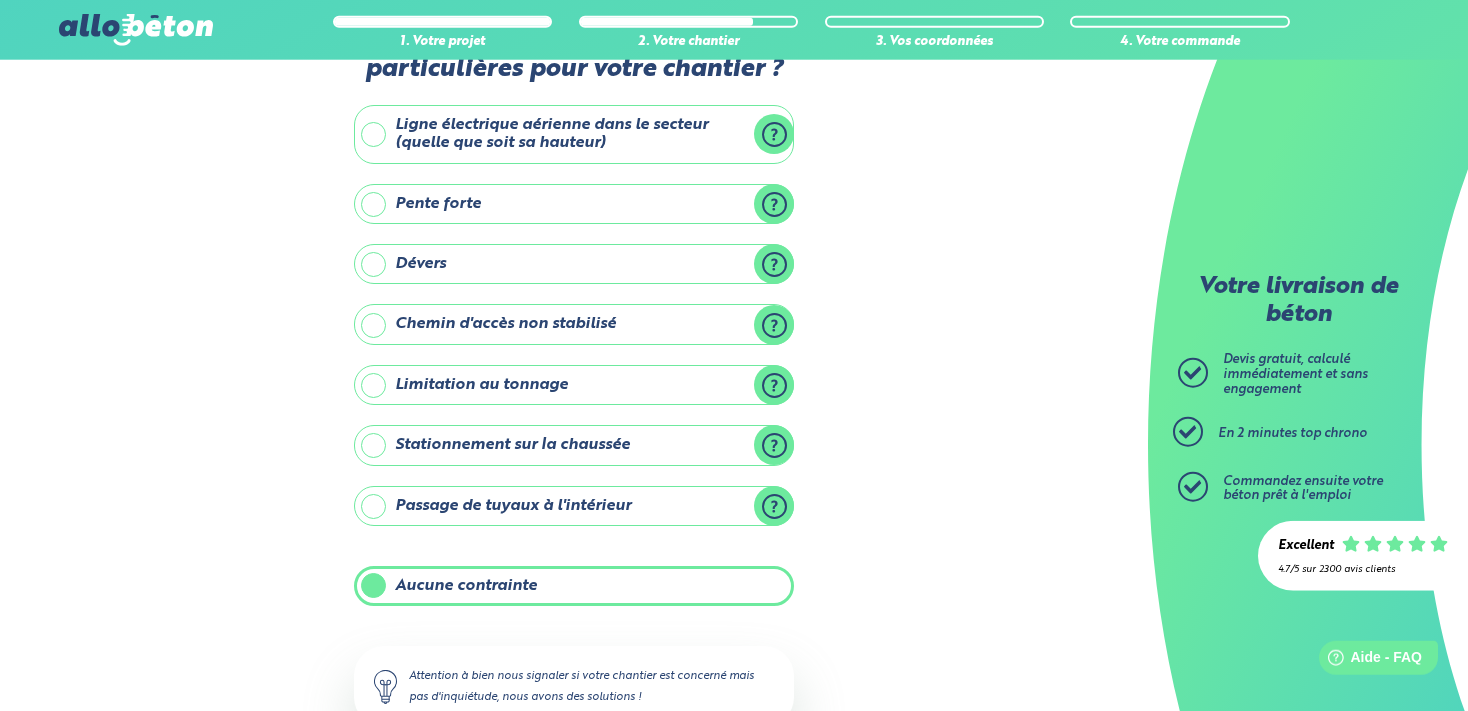 scroll, scrollTop: 212, scrollLeft: 0, axis: vertical 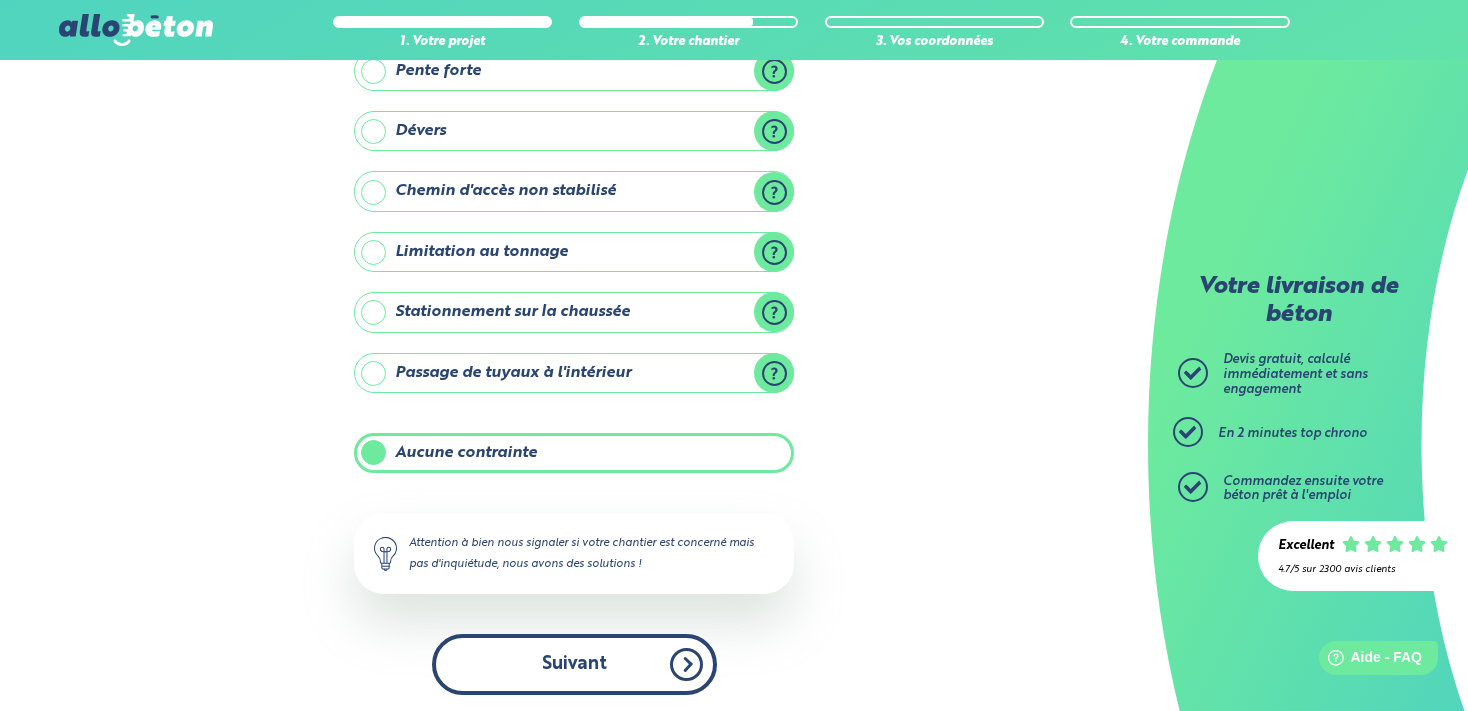 click on "Suivant" at bounding box center [574, 664] 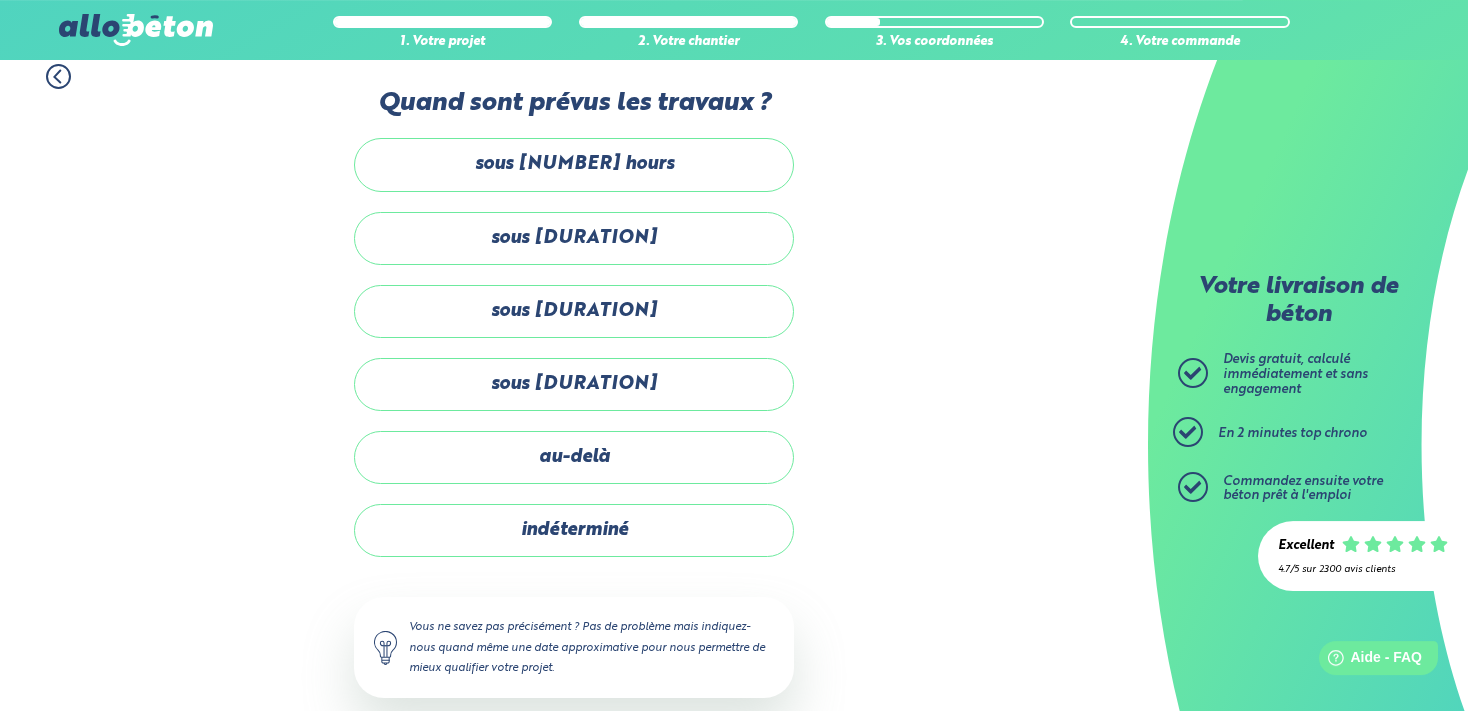 scroll, scrollTop: 0, scrollLeft: 0, axis: both 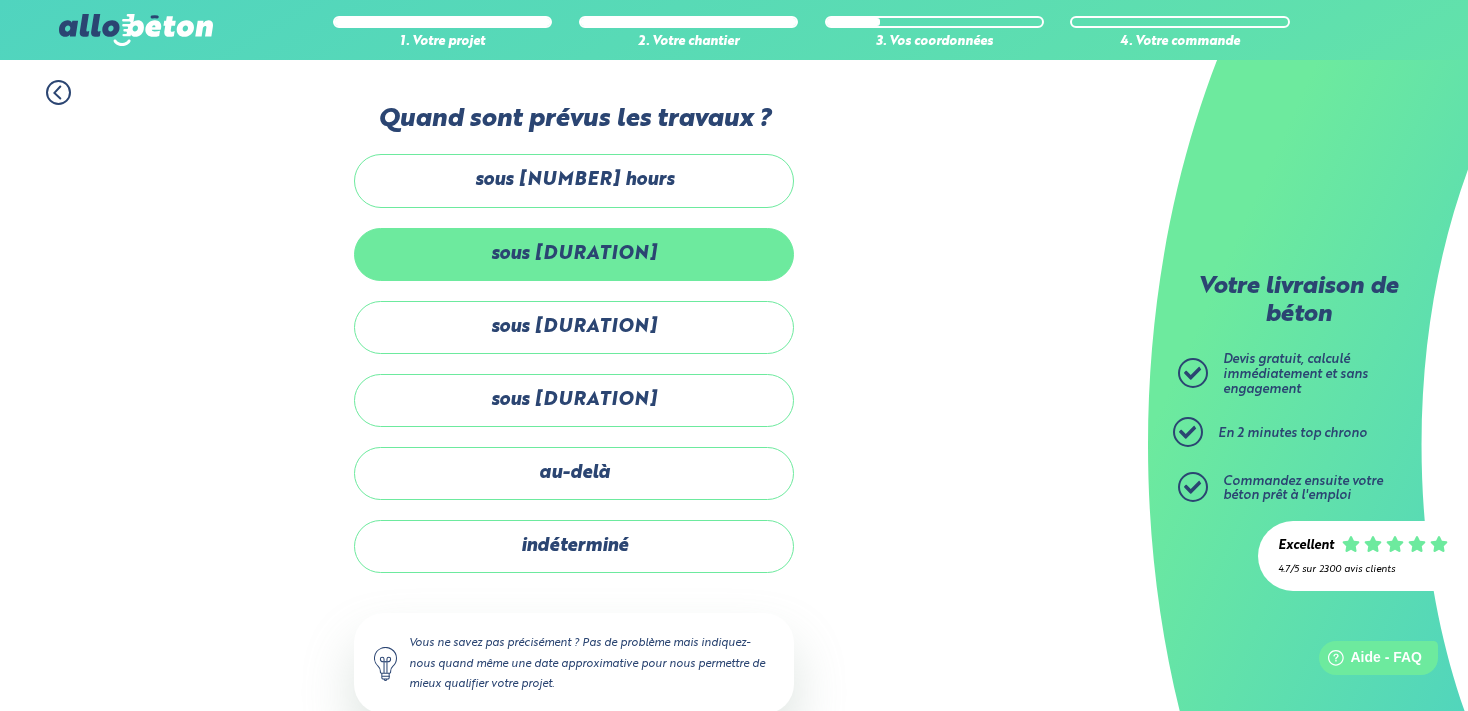 click on "sous 15 jours" at bounding box center (574, 254) 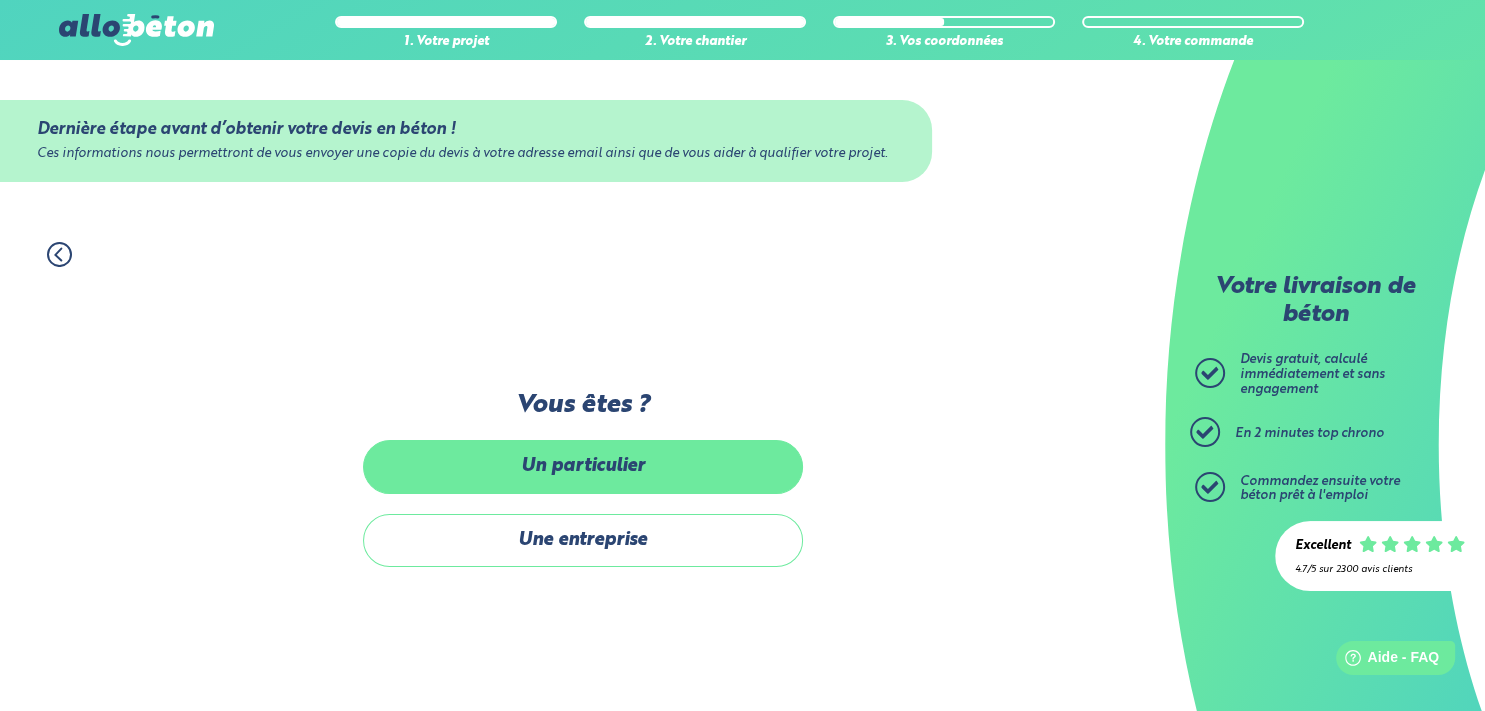 click on "Un particulier" at bounding box center (583, 466) 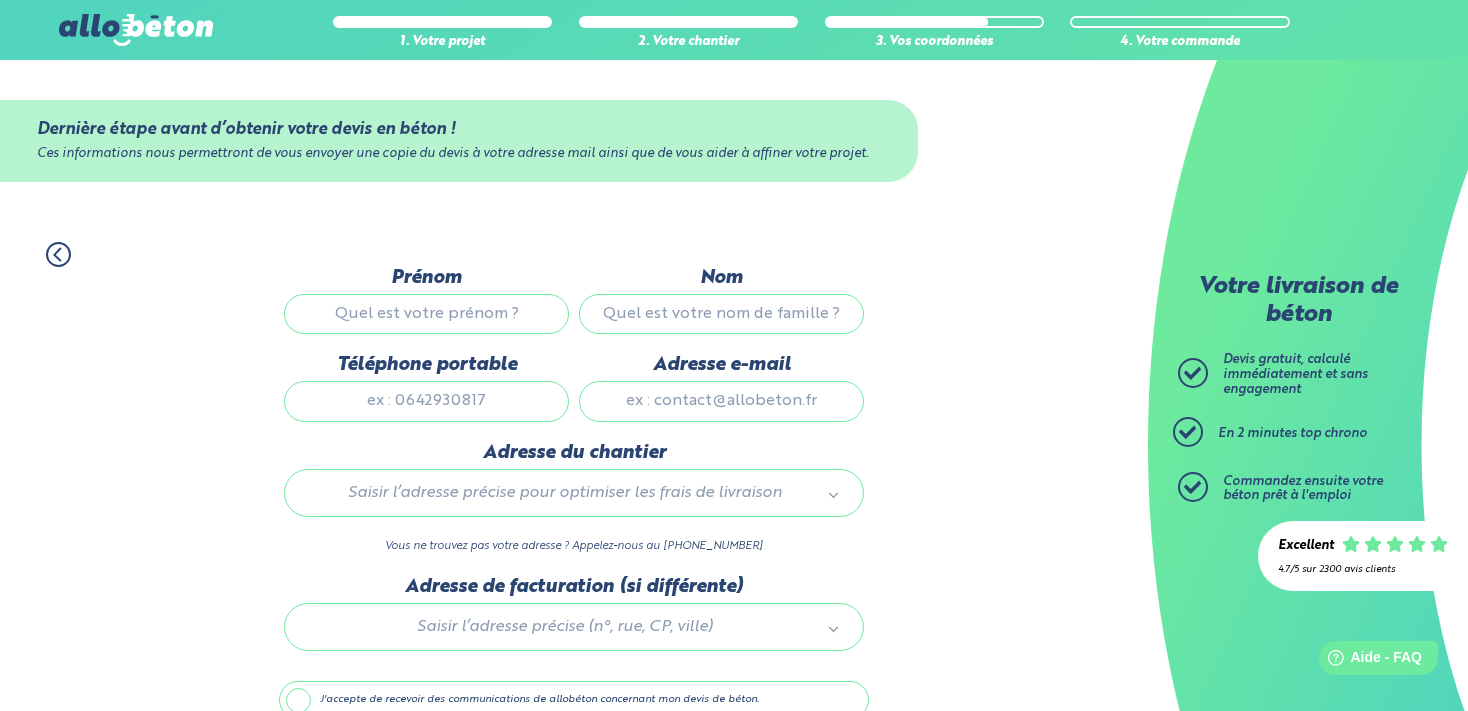 click on "Prénom" at bounding box center [426, 314] 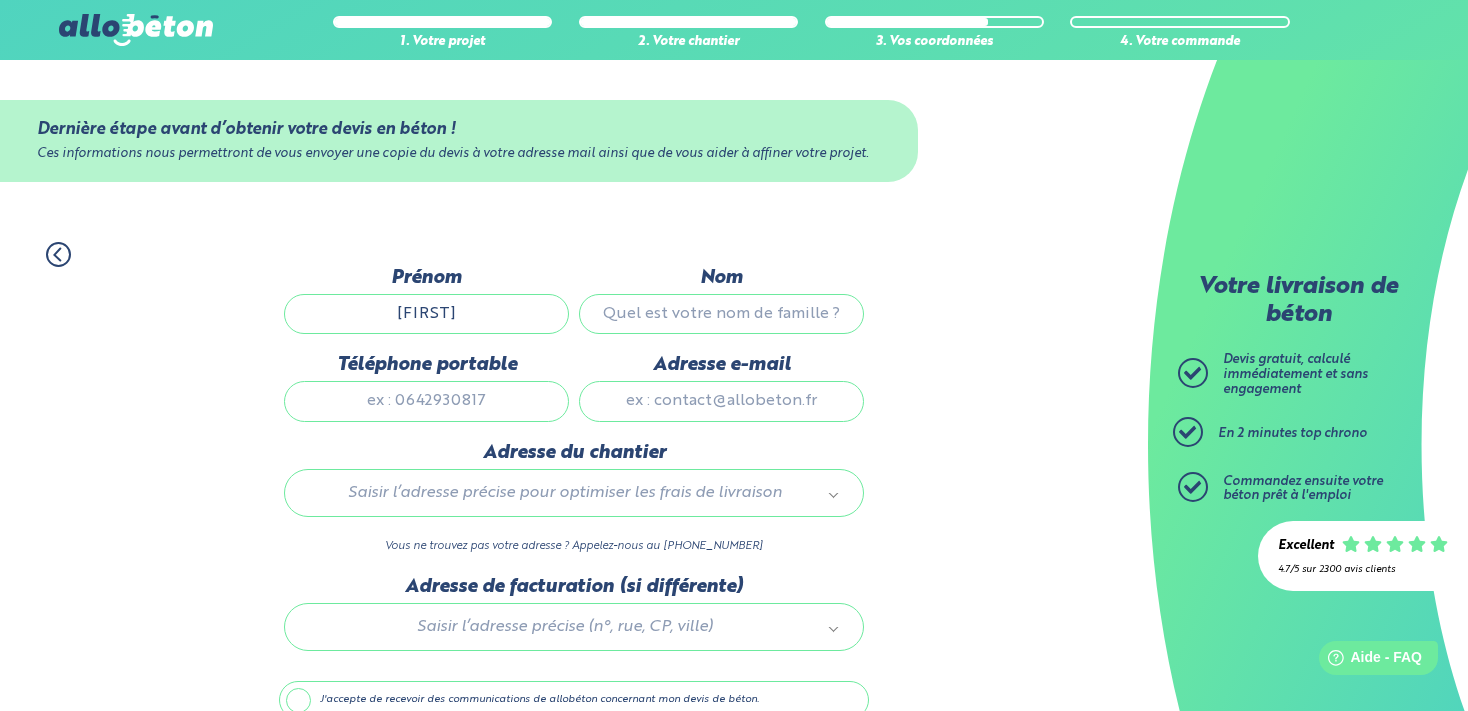 click on "Nom" at bounding box center [721, 314] 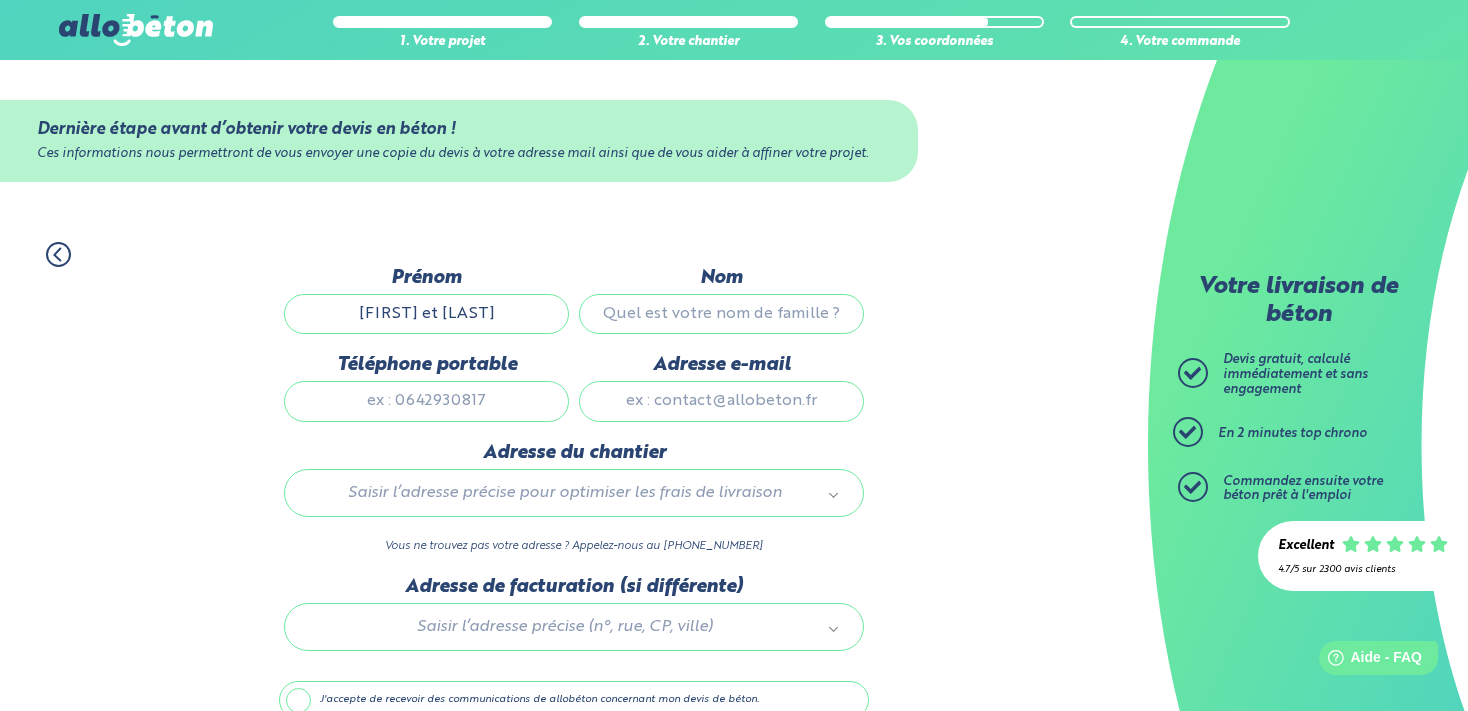 type on "André et Claire" 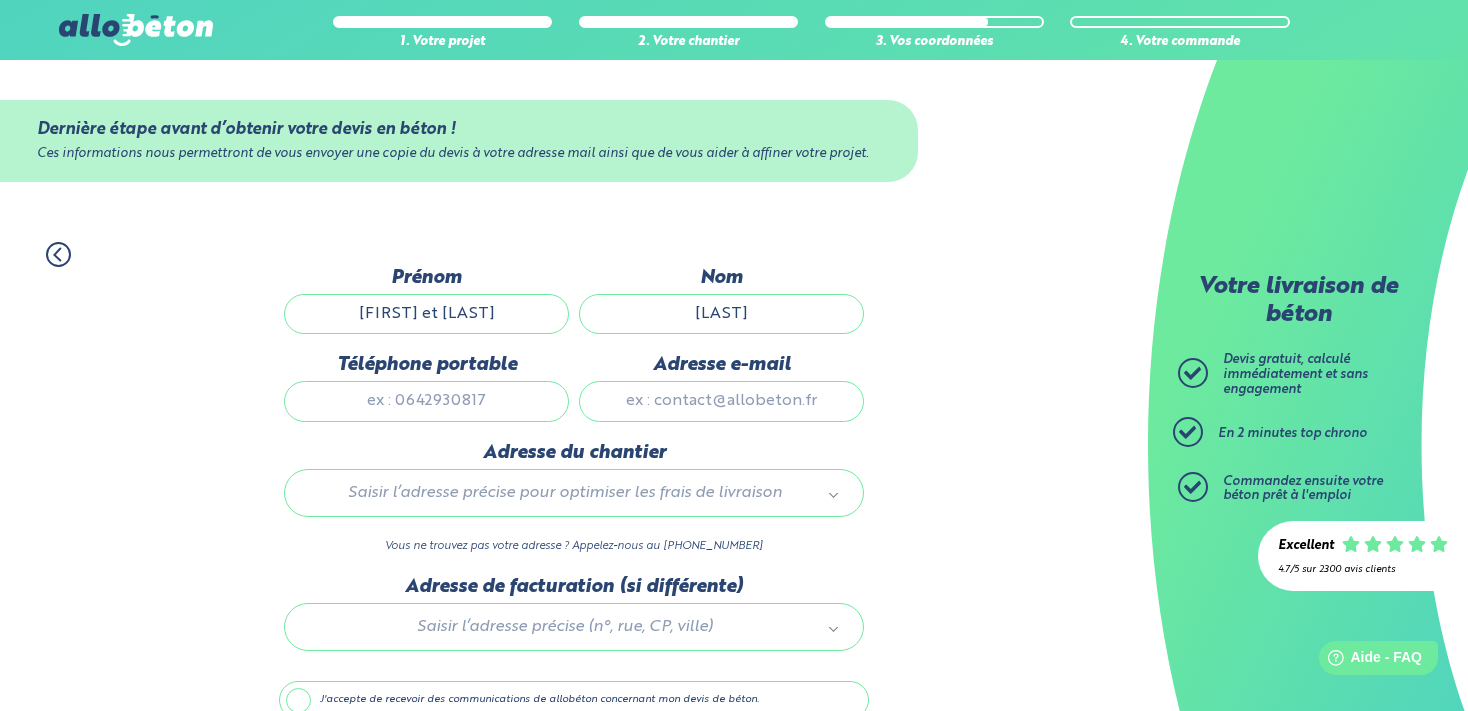 type on "REMAUD" 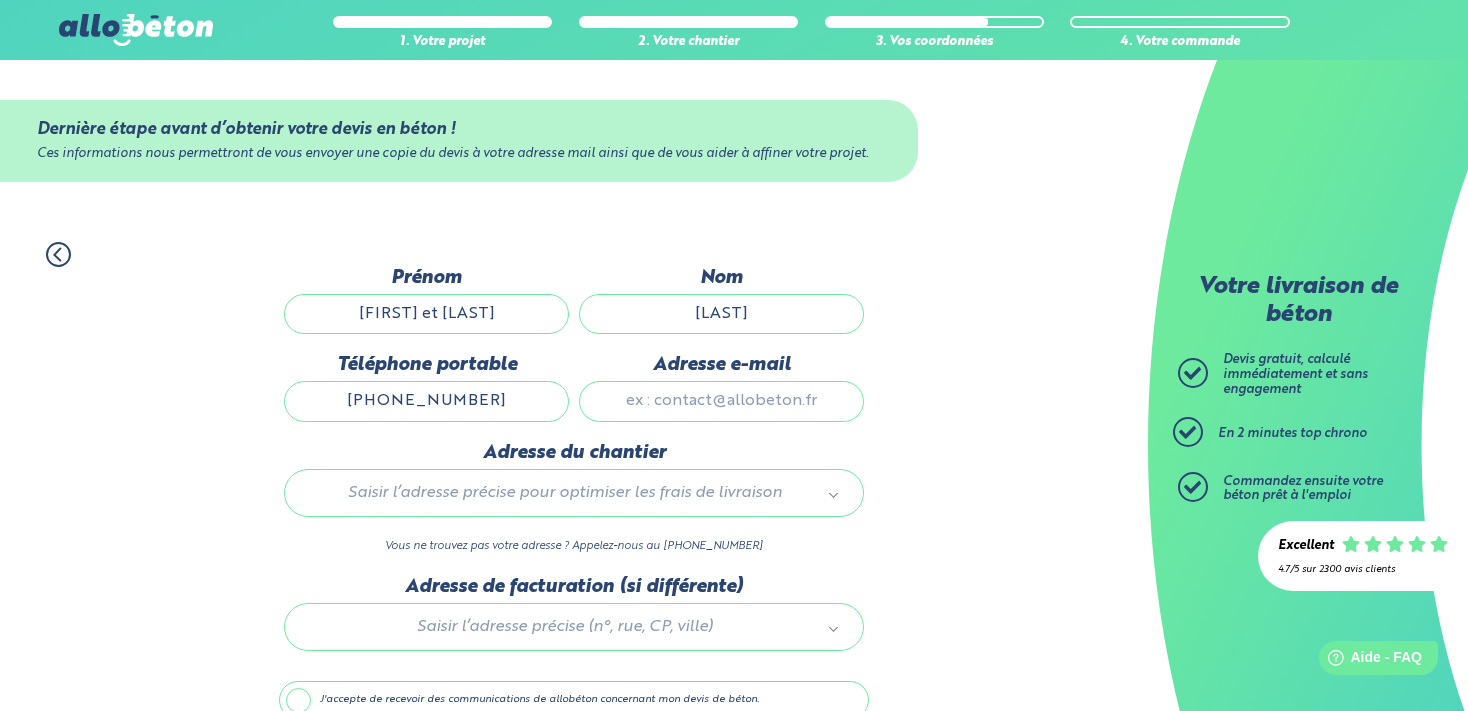 type on "0676608432" 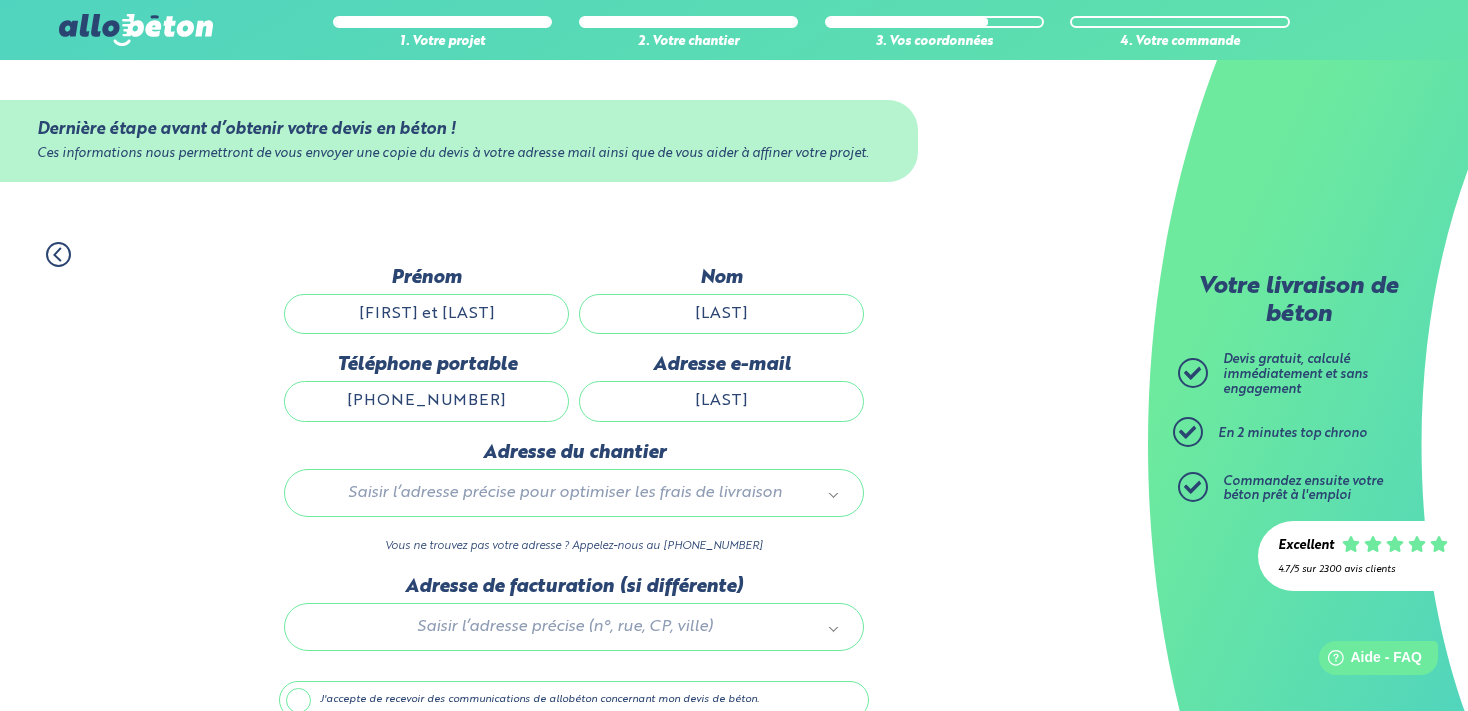 click on "sodgac" at bounding box center (721, 401) 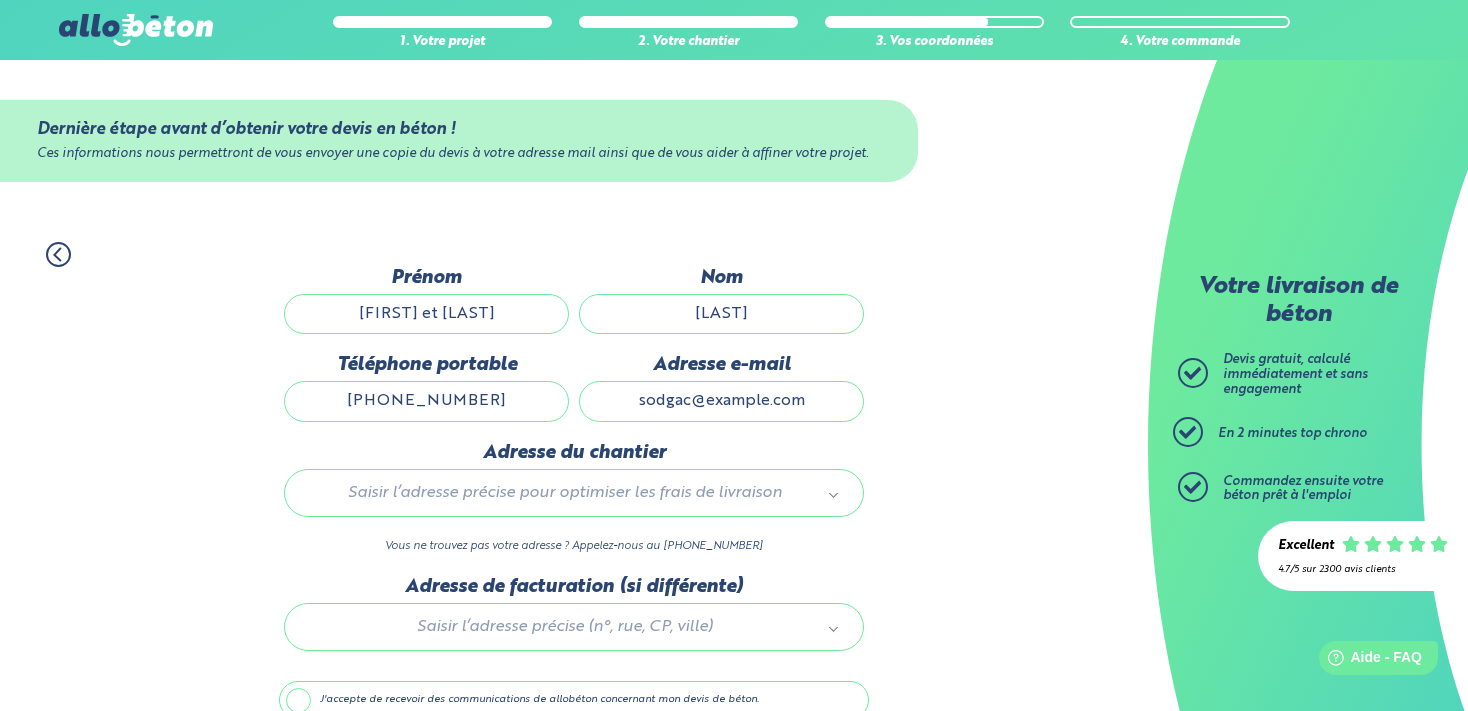 type on "sodgac@gmail.com" 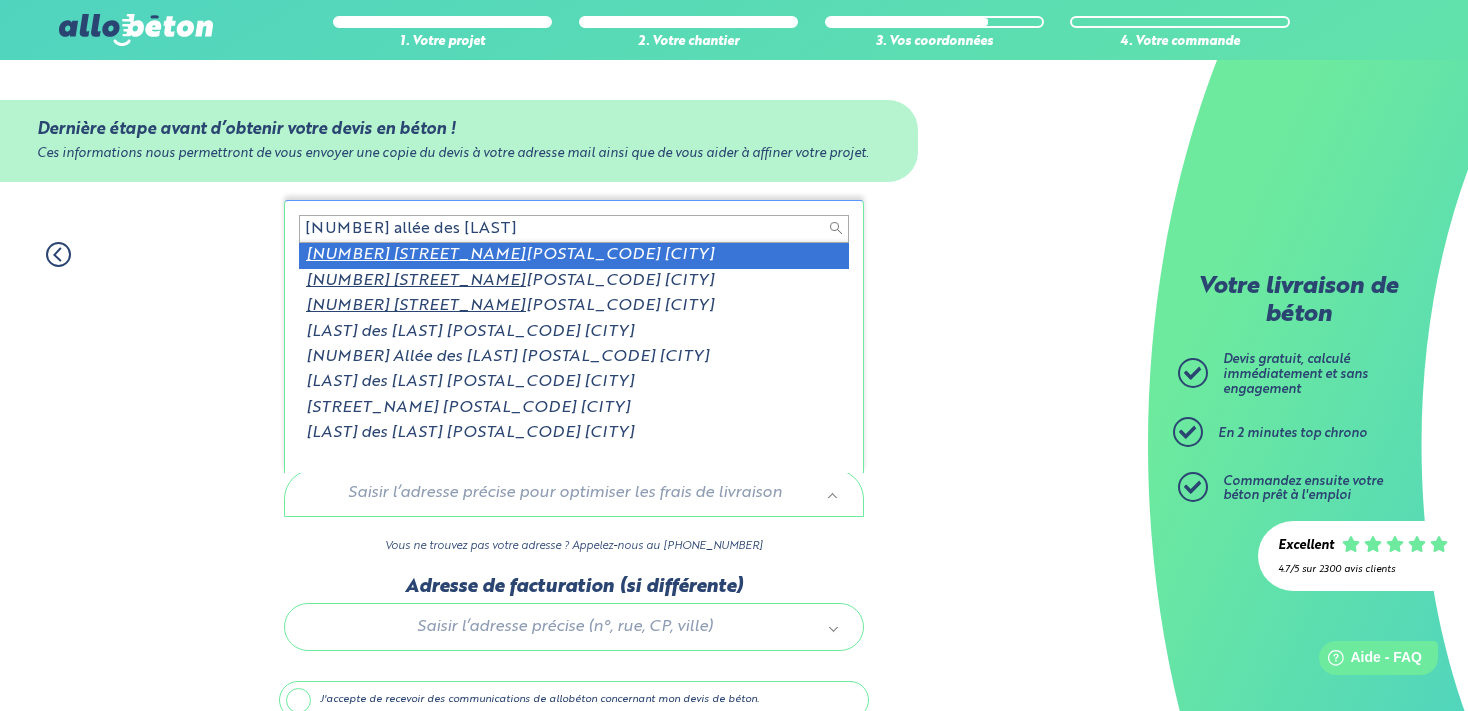 scroll, scrollTop: 3, scrollLeft: 0, axis: vertical 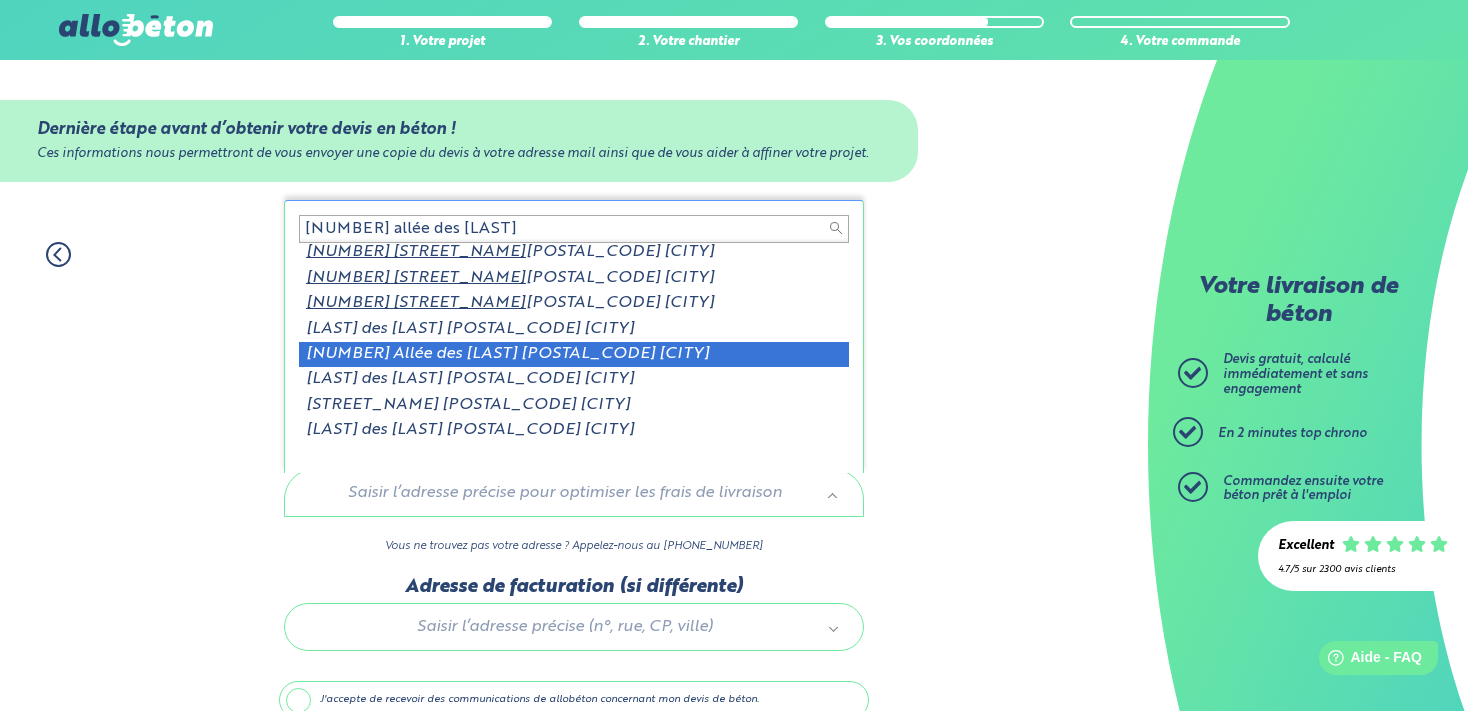 type on "4bis allée des mouettes" 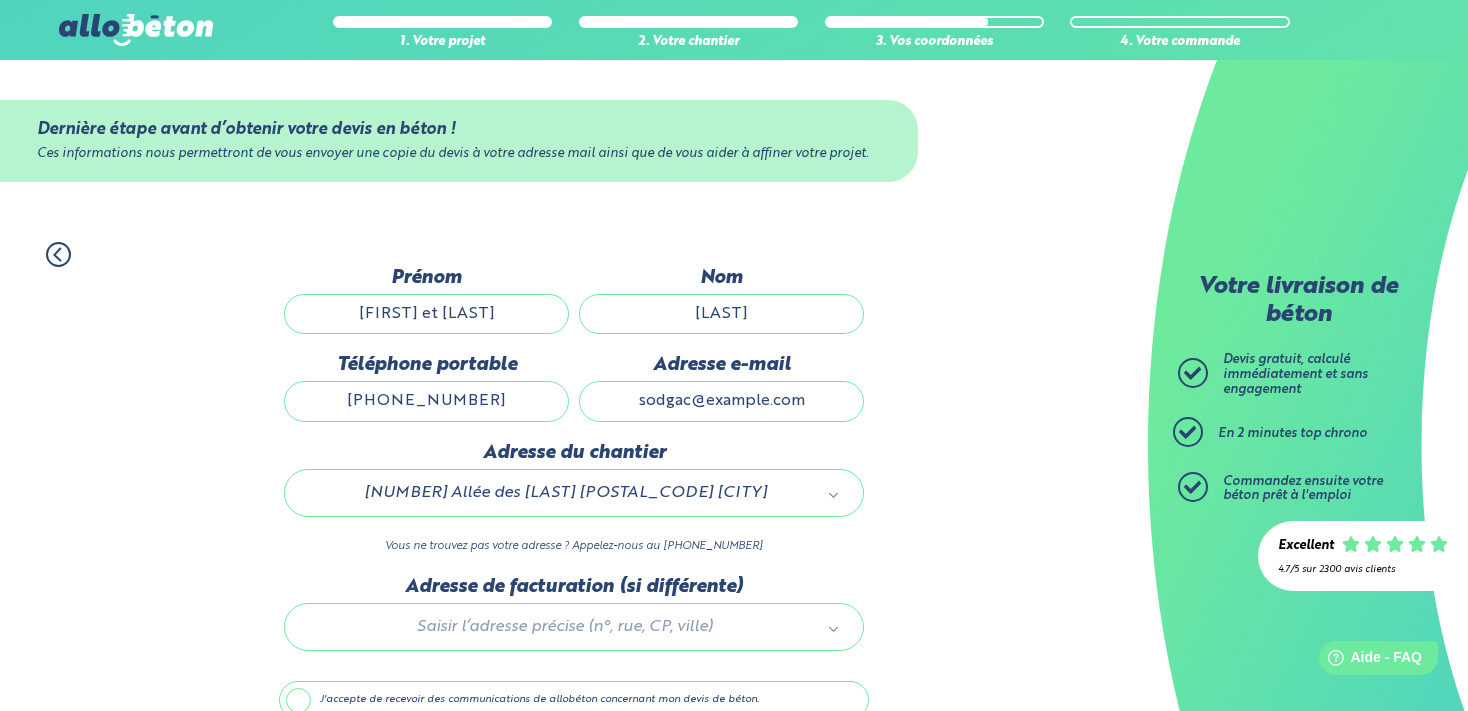 scroll, scrollTop: 104, scrollLeft: 0, axis: vertical 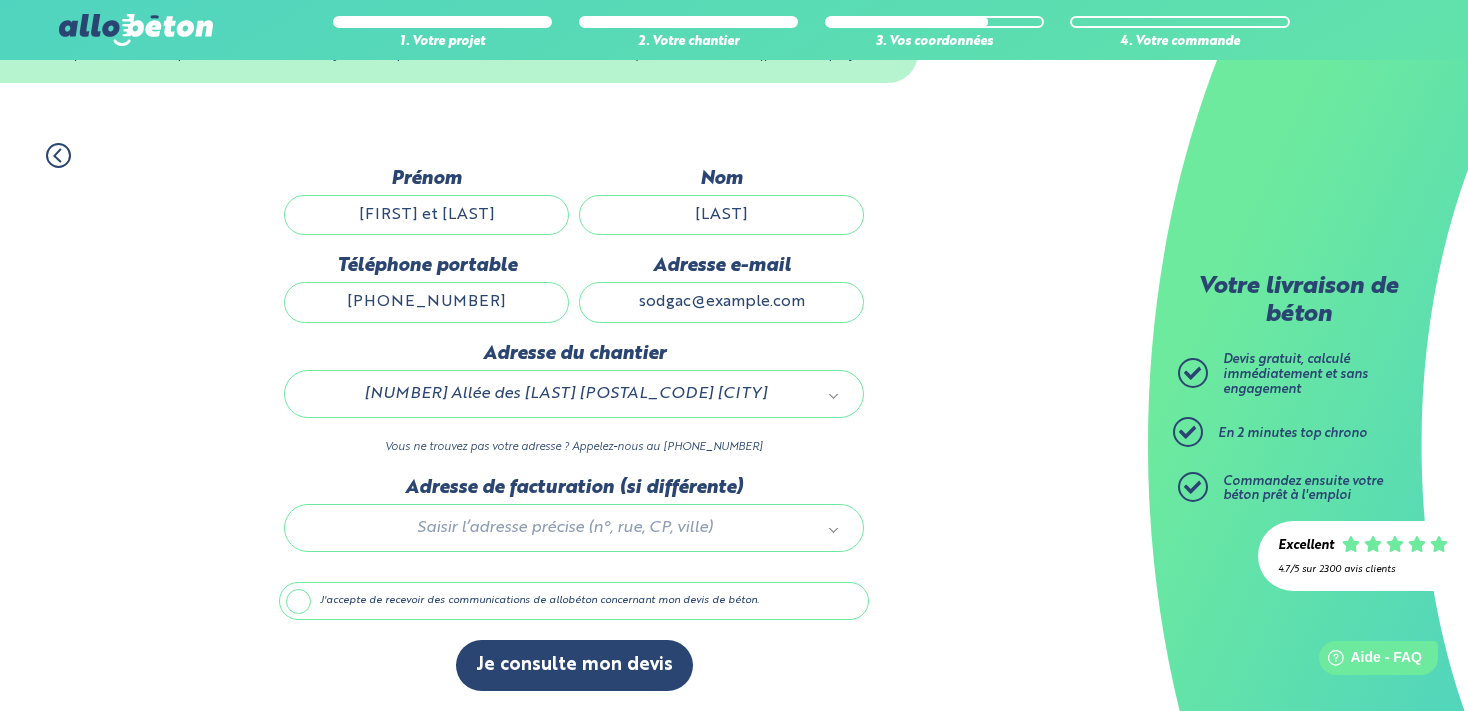 click at bounding box center (574, 524) 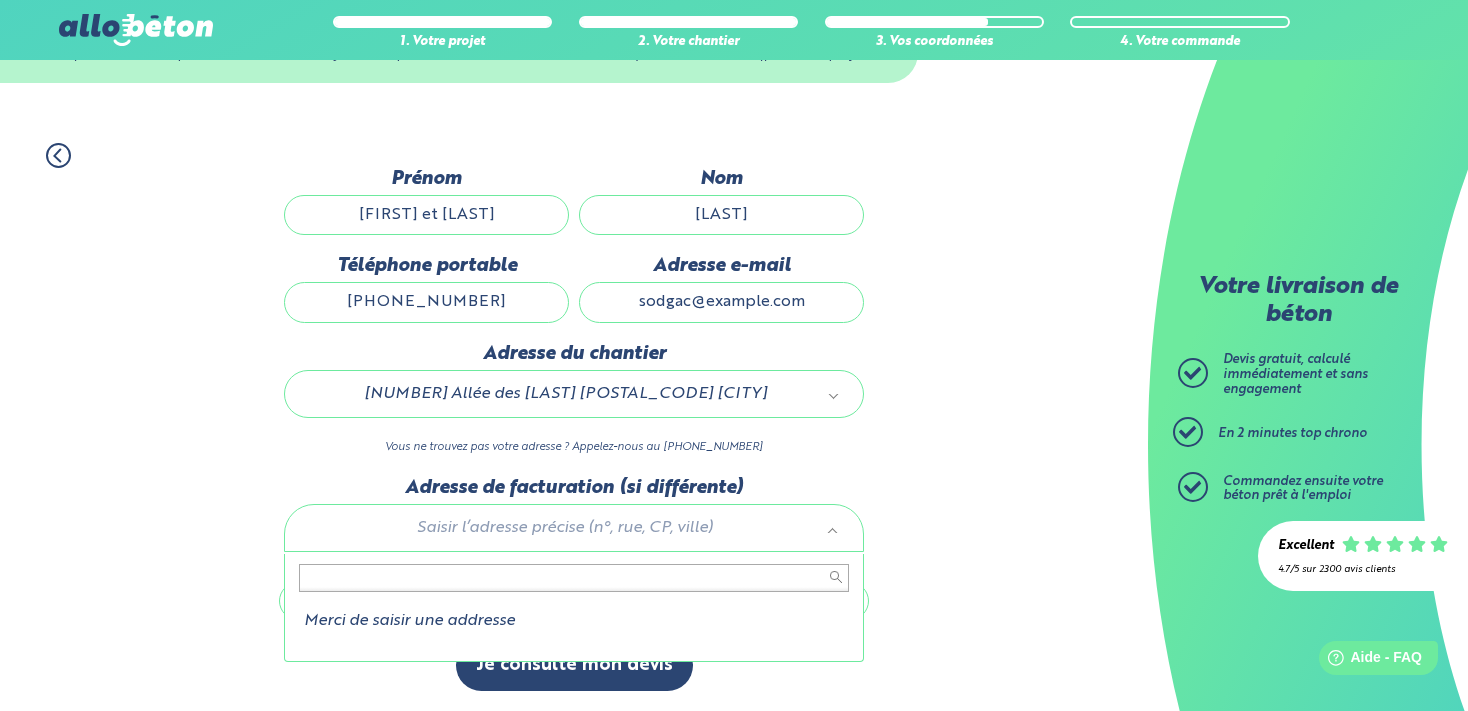 click at bounding box center [574, 578] 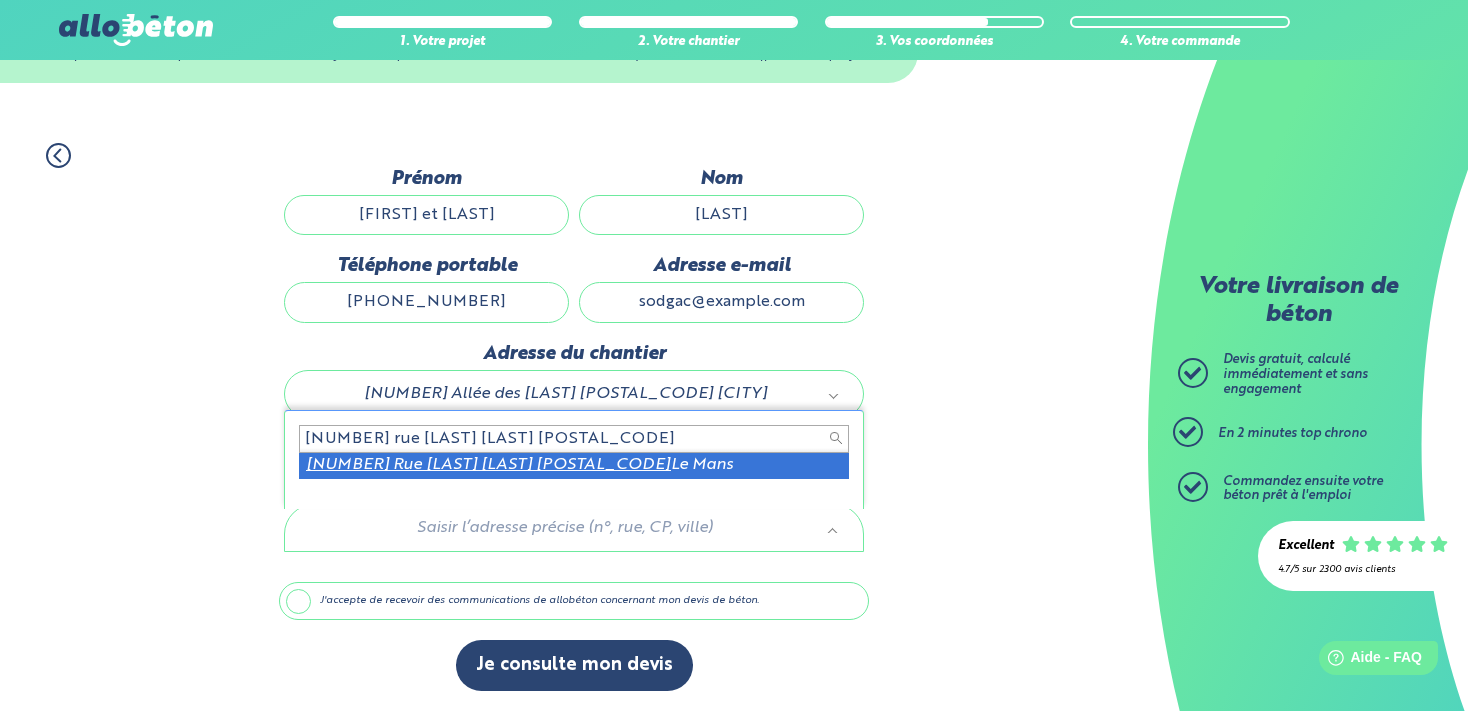 type on "20 rue François Rabelais 72000" 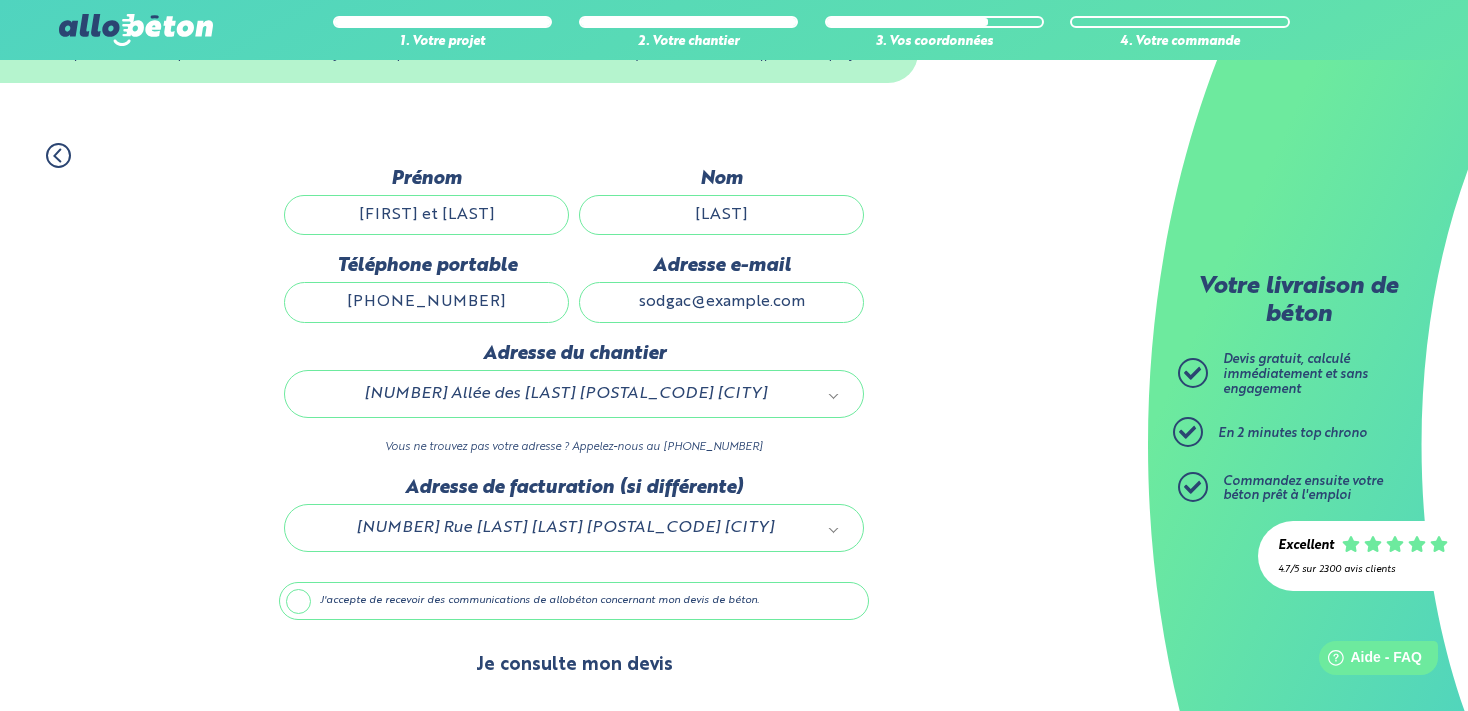 click on "Je consulte mon devis" at bounding box center [574, 665] 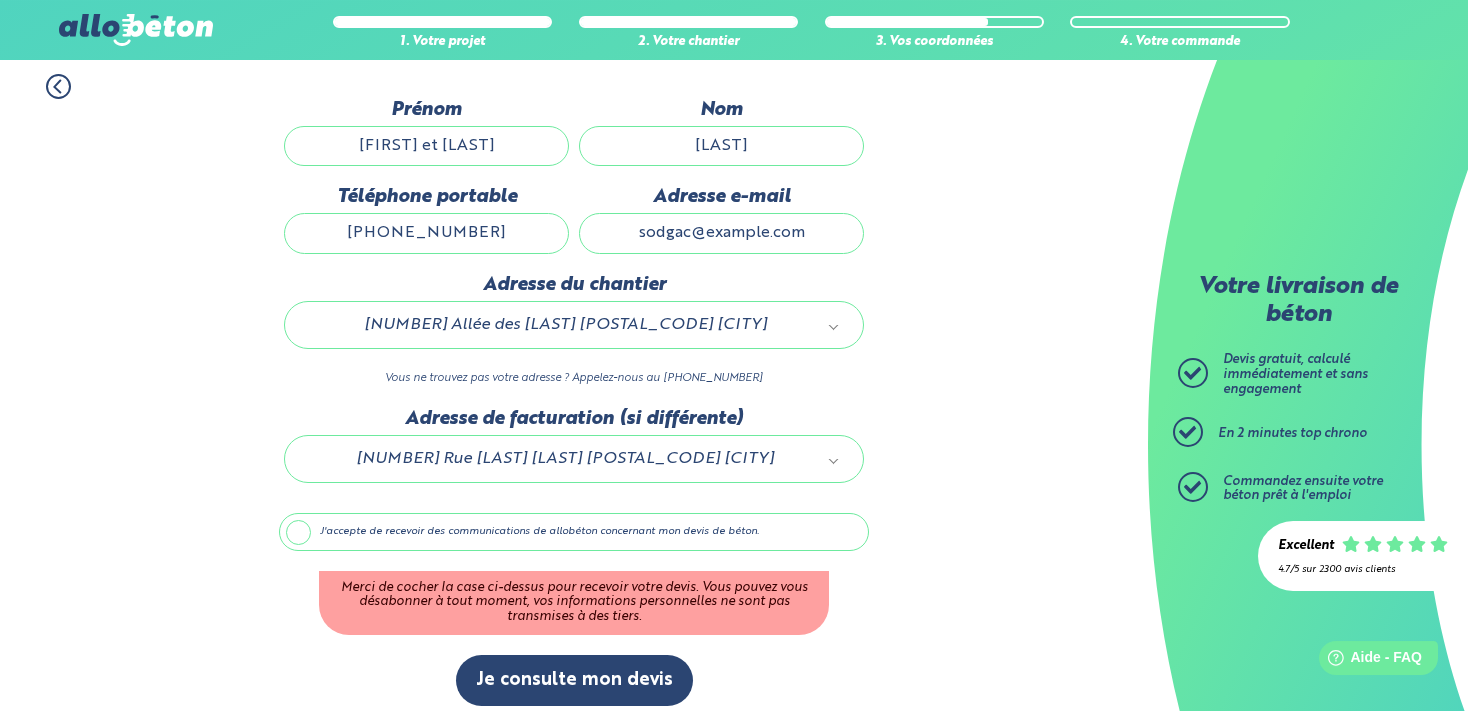 scroll, scrollTop: 188, scrollLeft: 0, axis: vertical 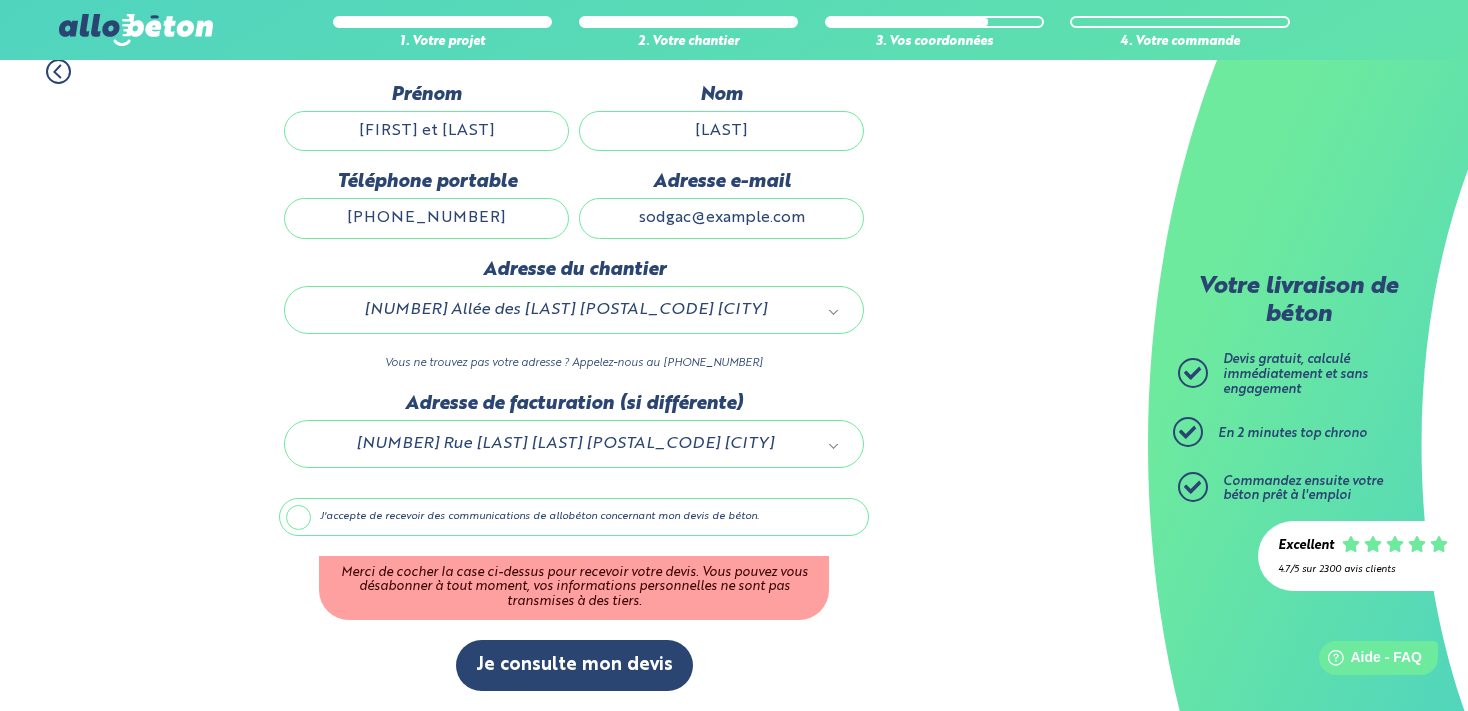 click on "J'accepte de recevoir des communications de allobéton concernant mon devis de béton." at bounding box center (574, 517) 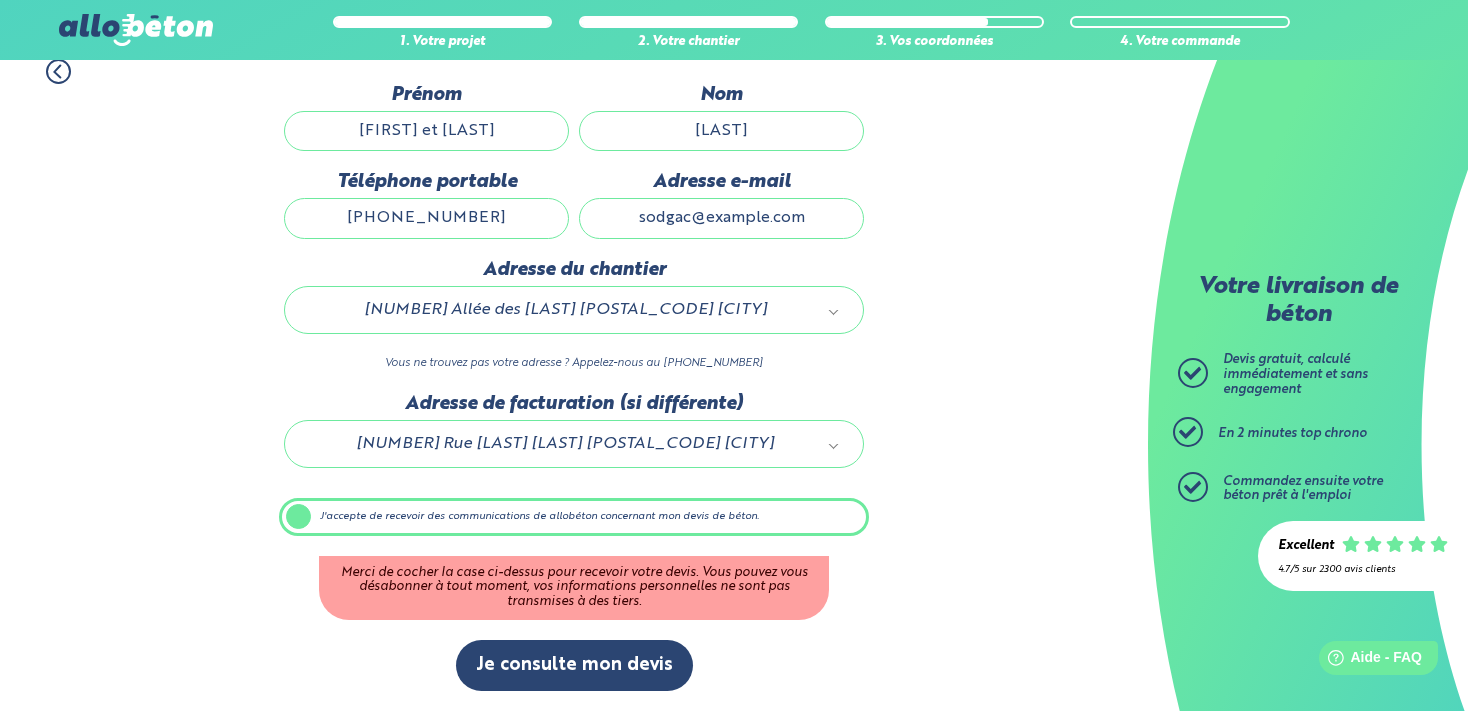 scroll, scrollTop: 104, scrollLeft: 0, axis: vertical 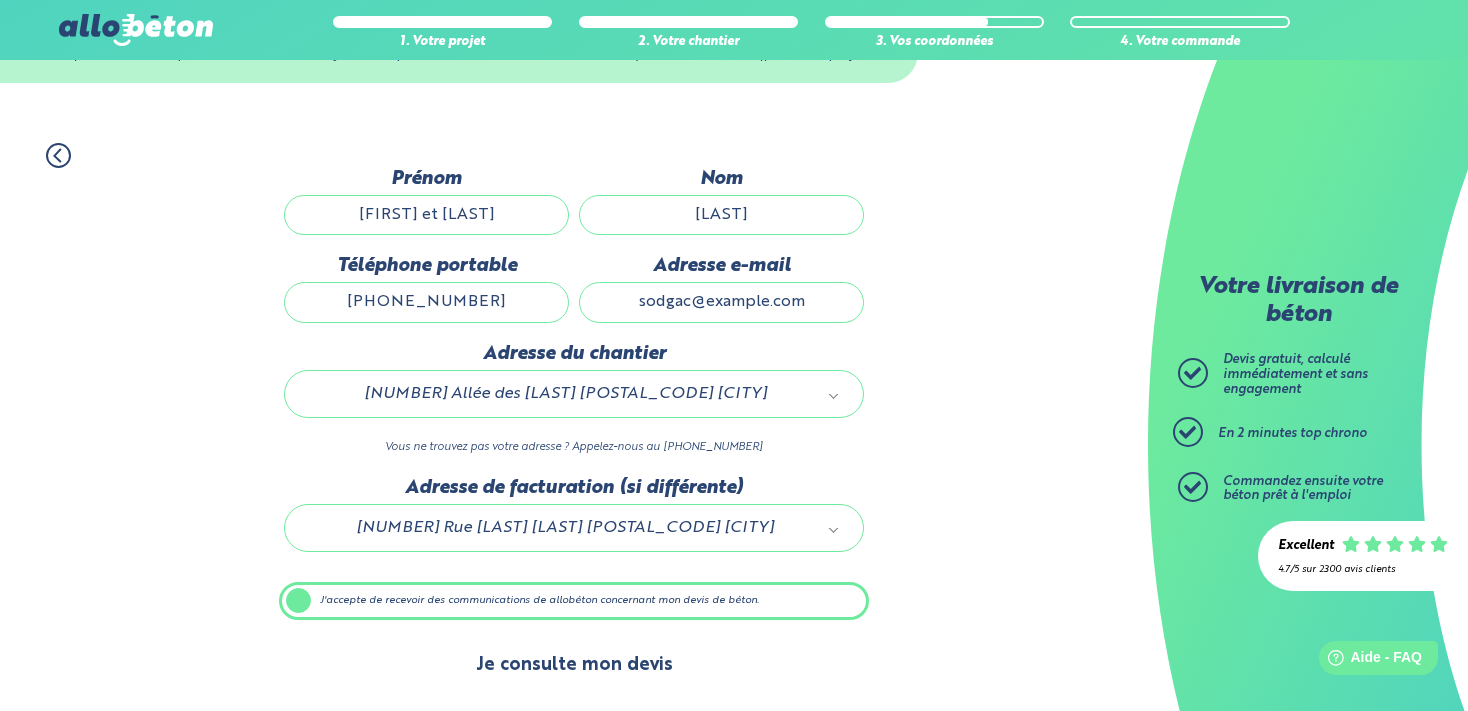 click on "Je consulte mon devis" at bounding box center [574, 665] 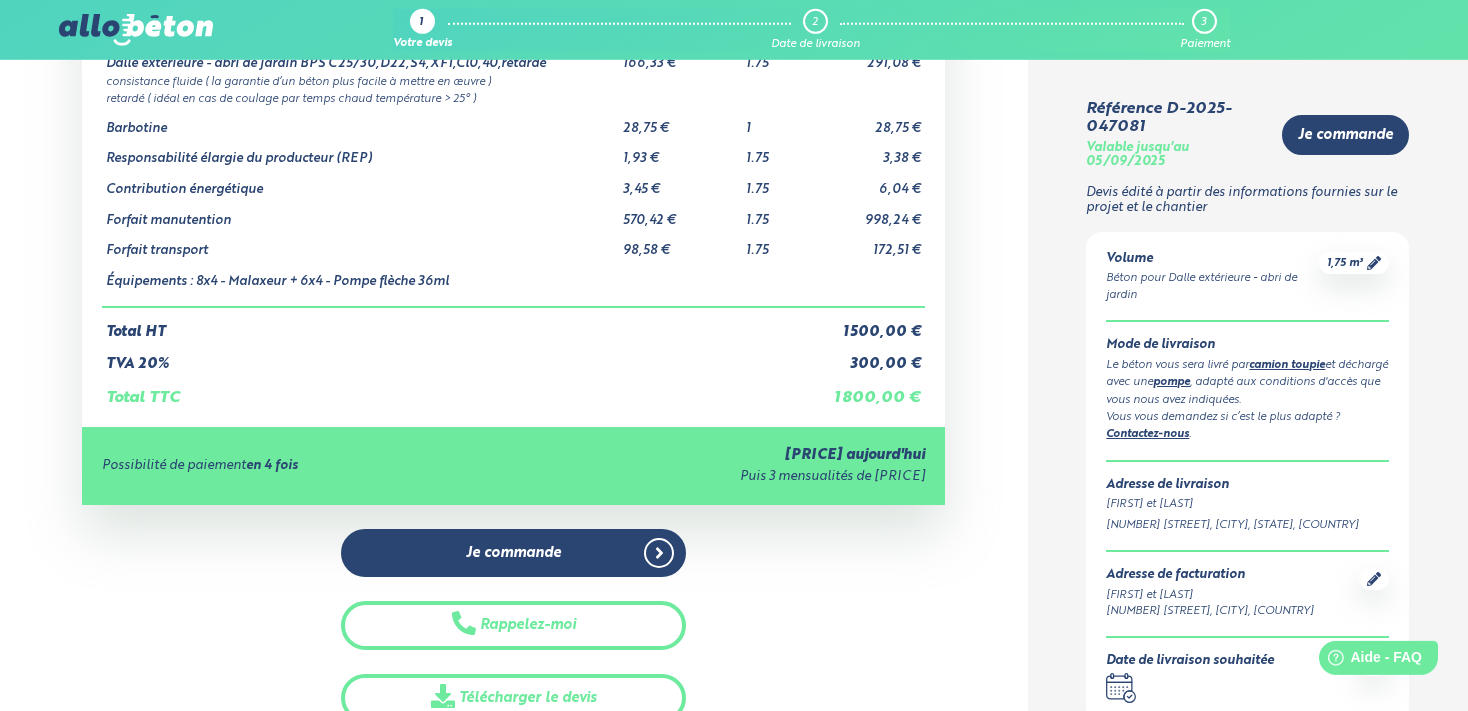 scroll, scrollTop: 316, scrollLeft: 0, axis: vertical 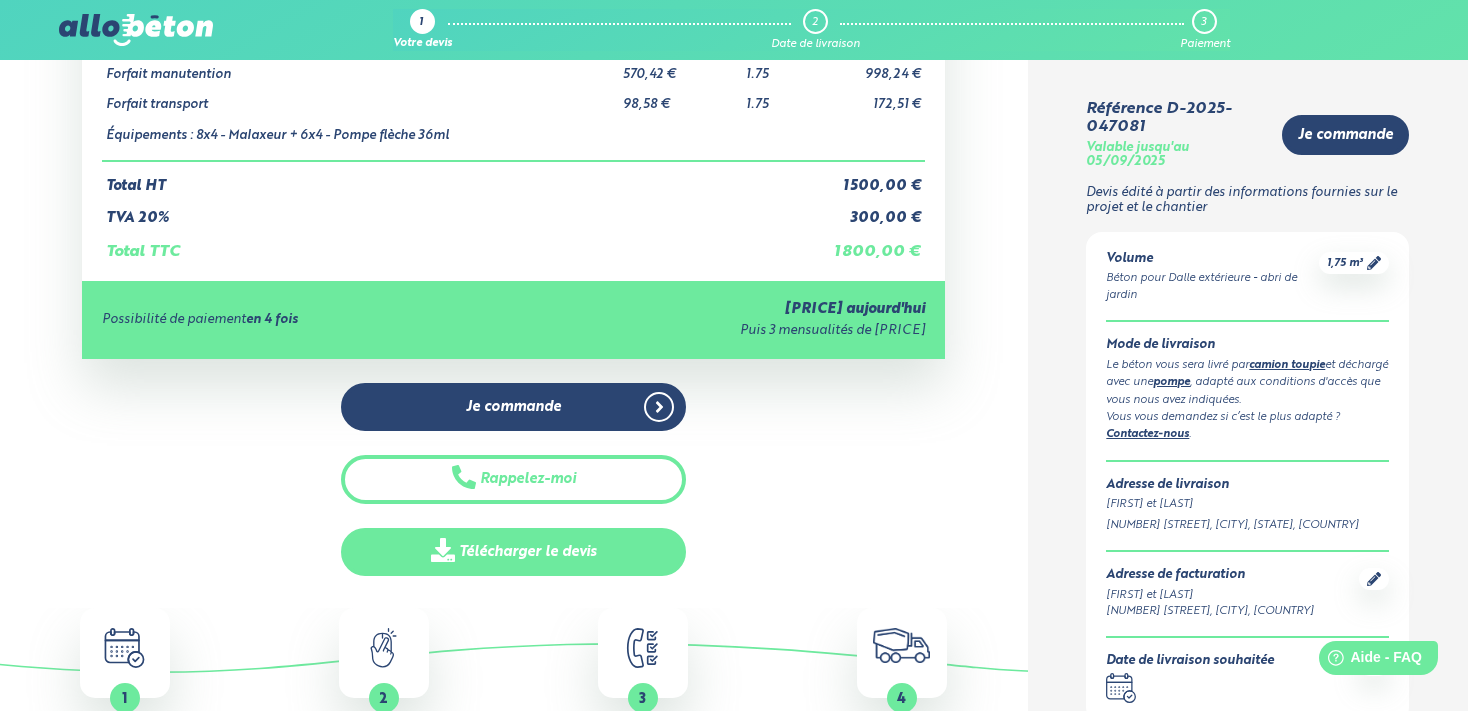 click on "Télécharger le devis" at bounding box center (513, 552) 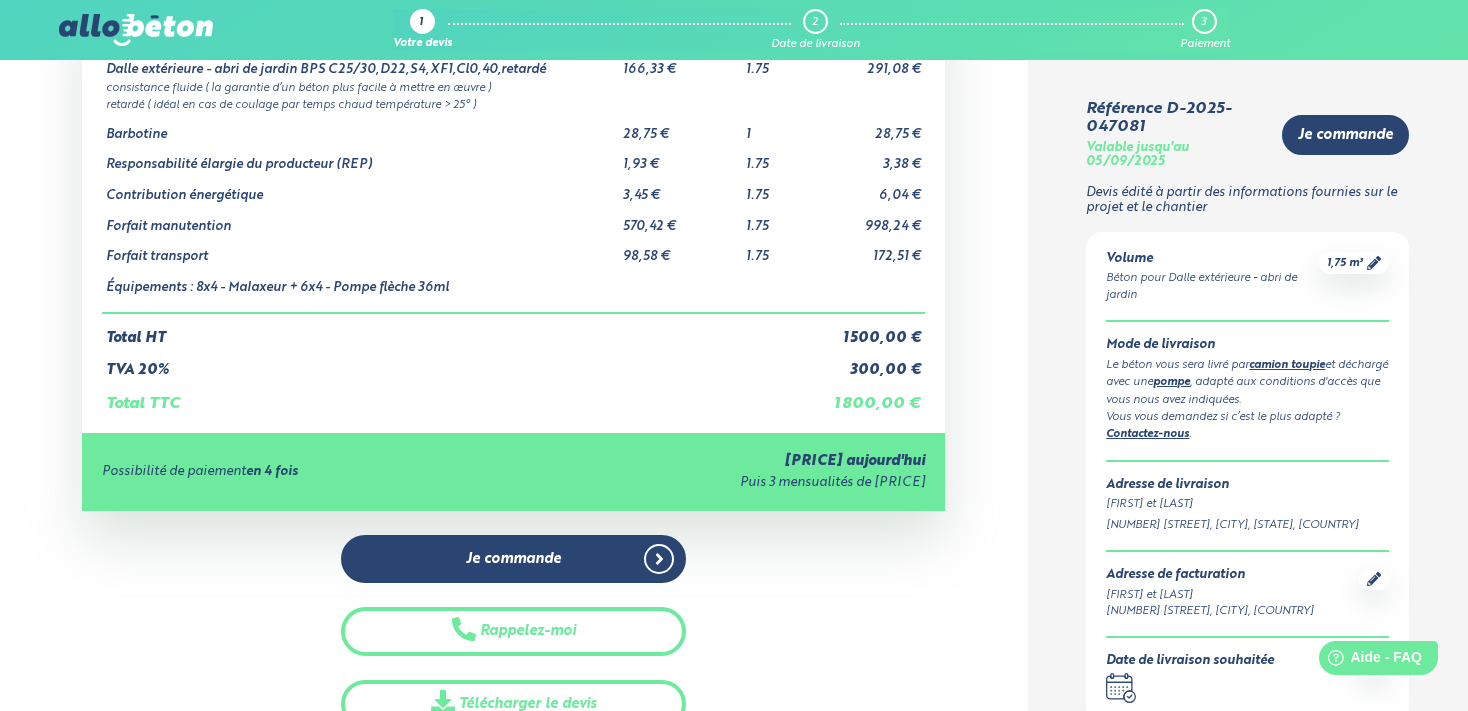 scroll, scrollTop: 0, scrollLeft: 0, axis: both 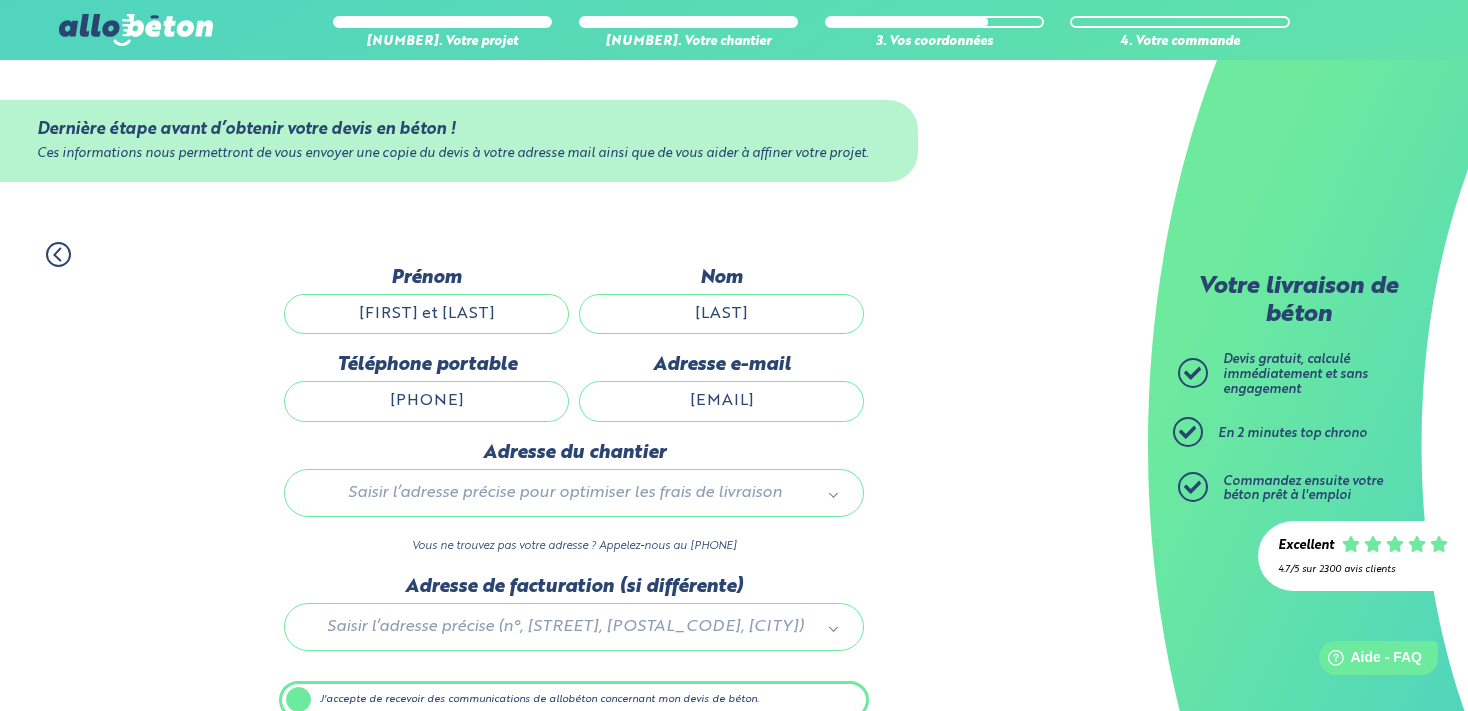 click 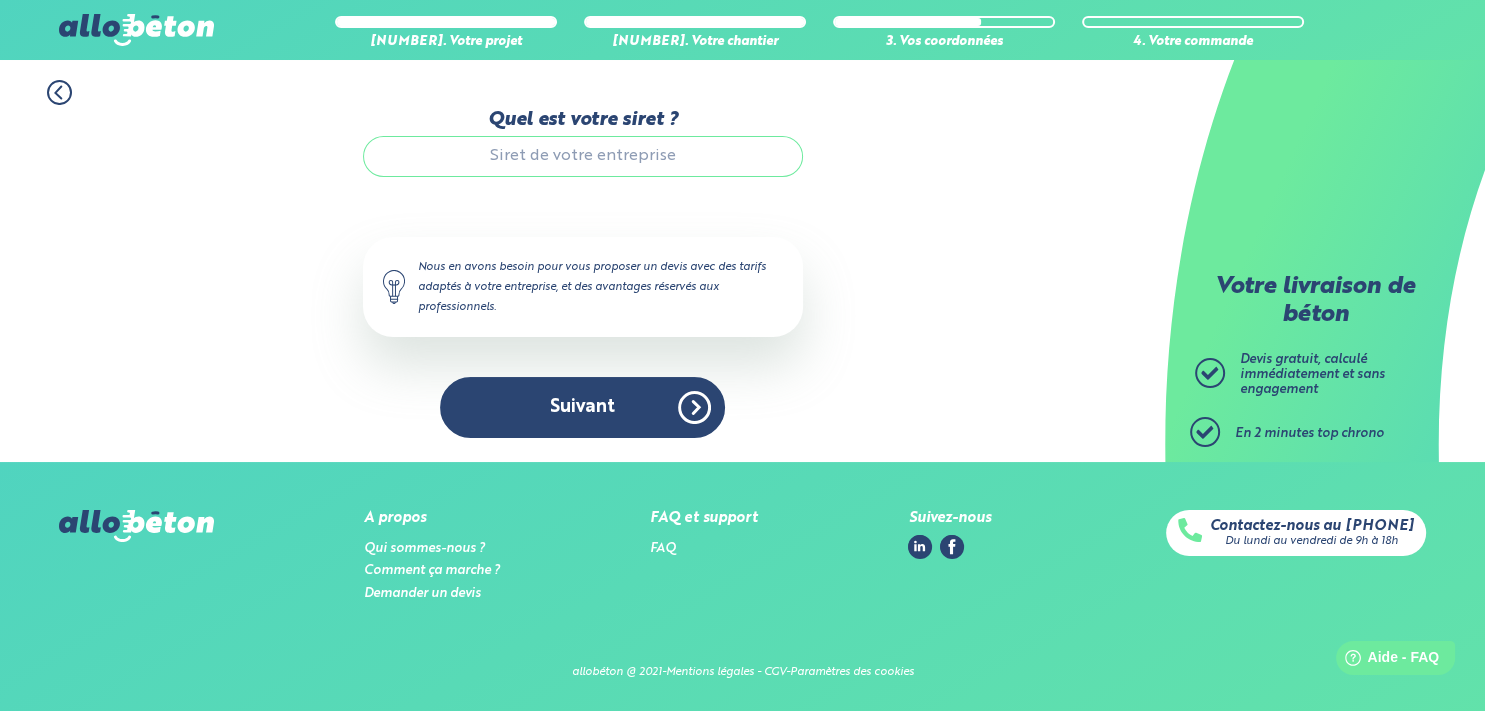 click 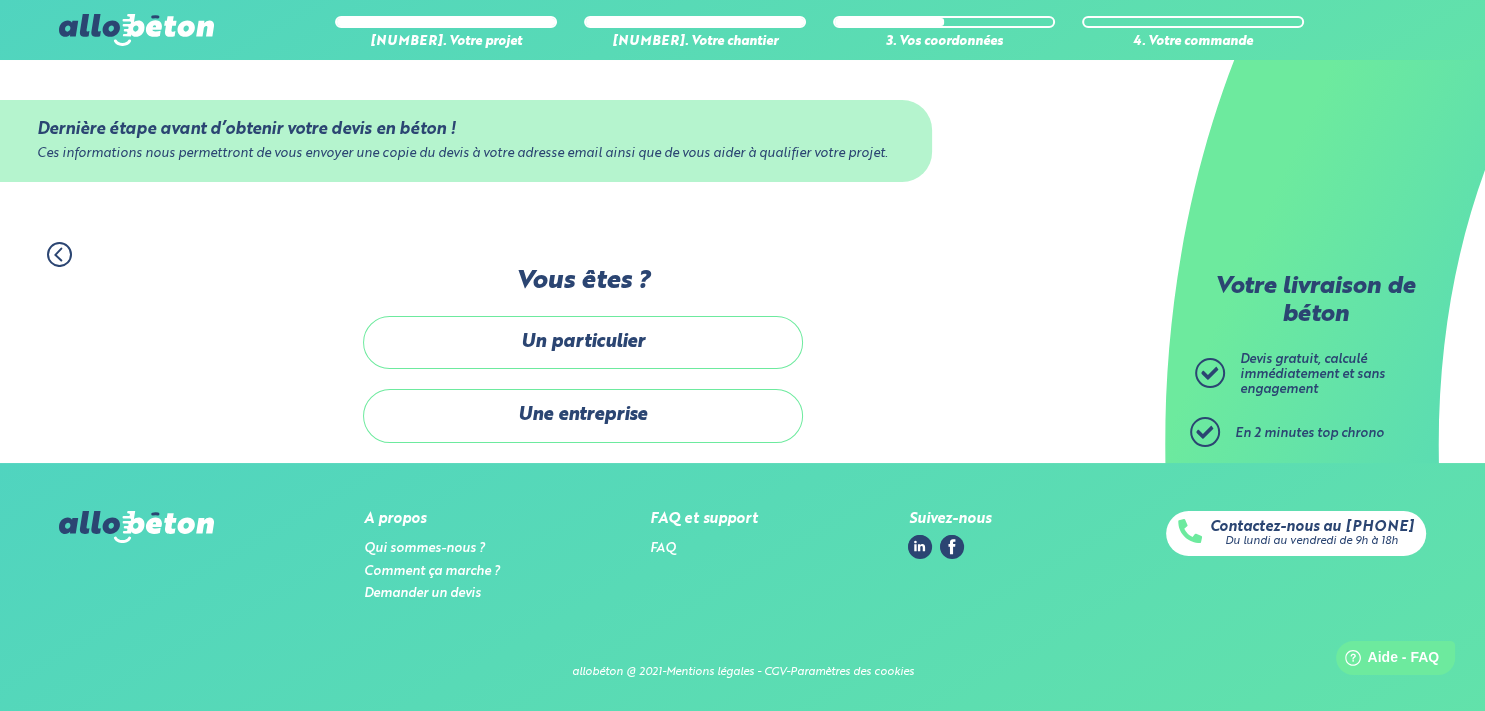click 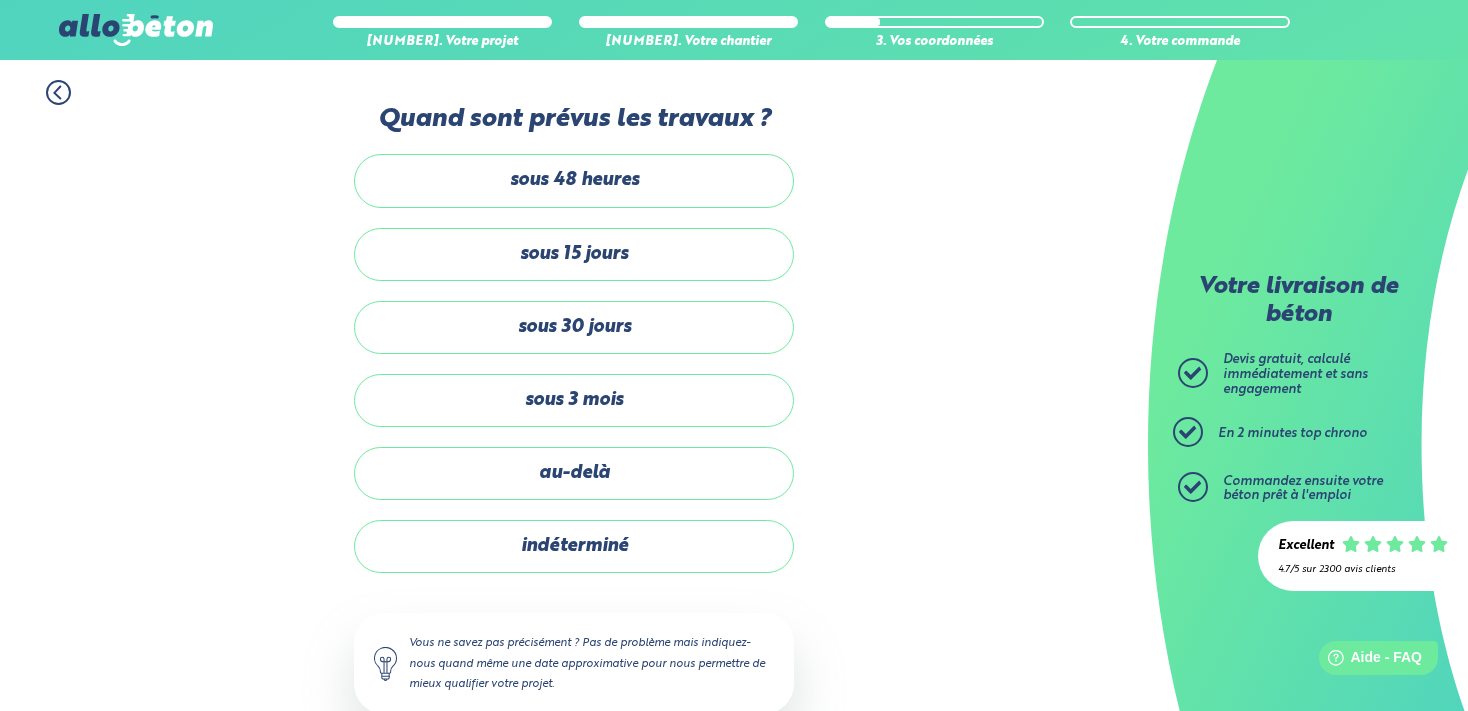 click 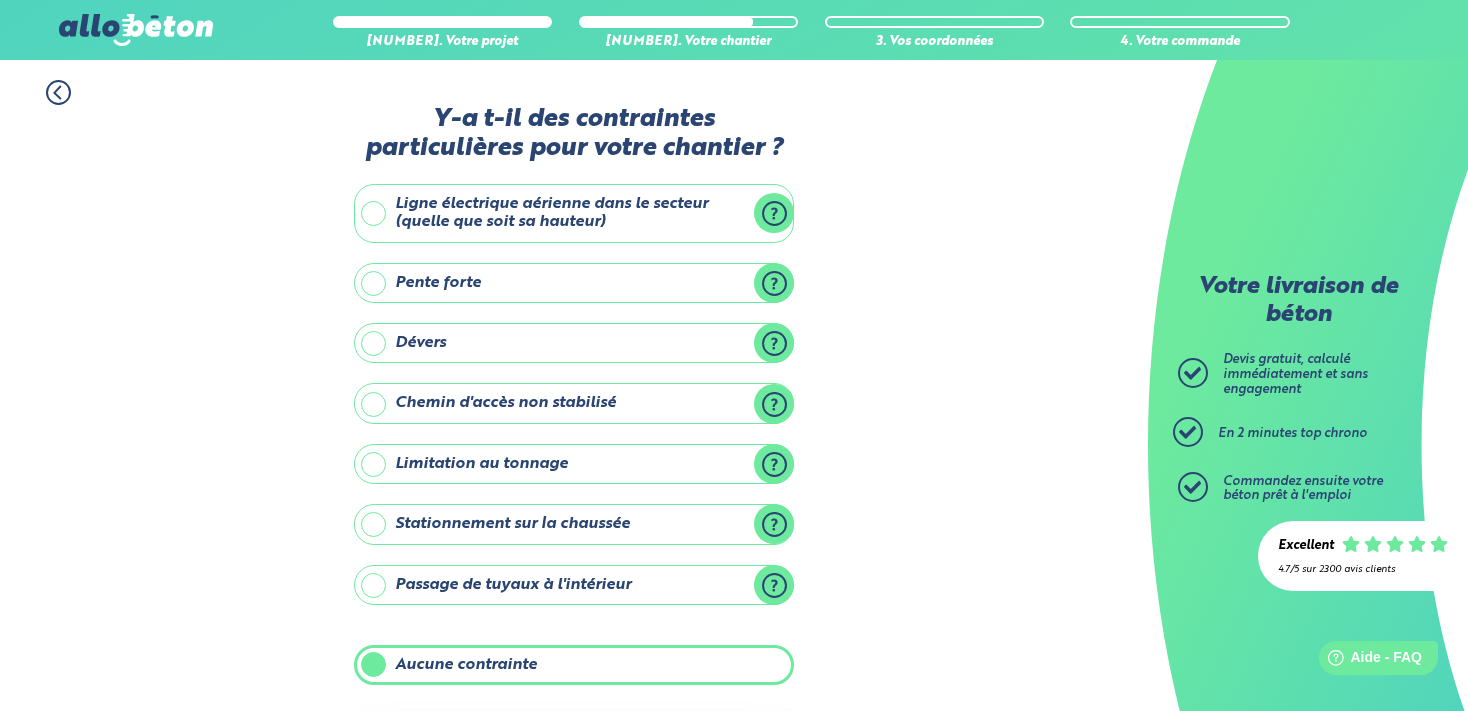 click 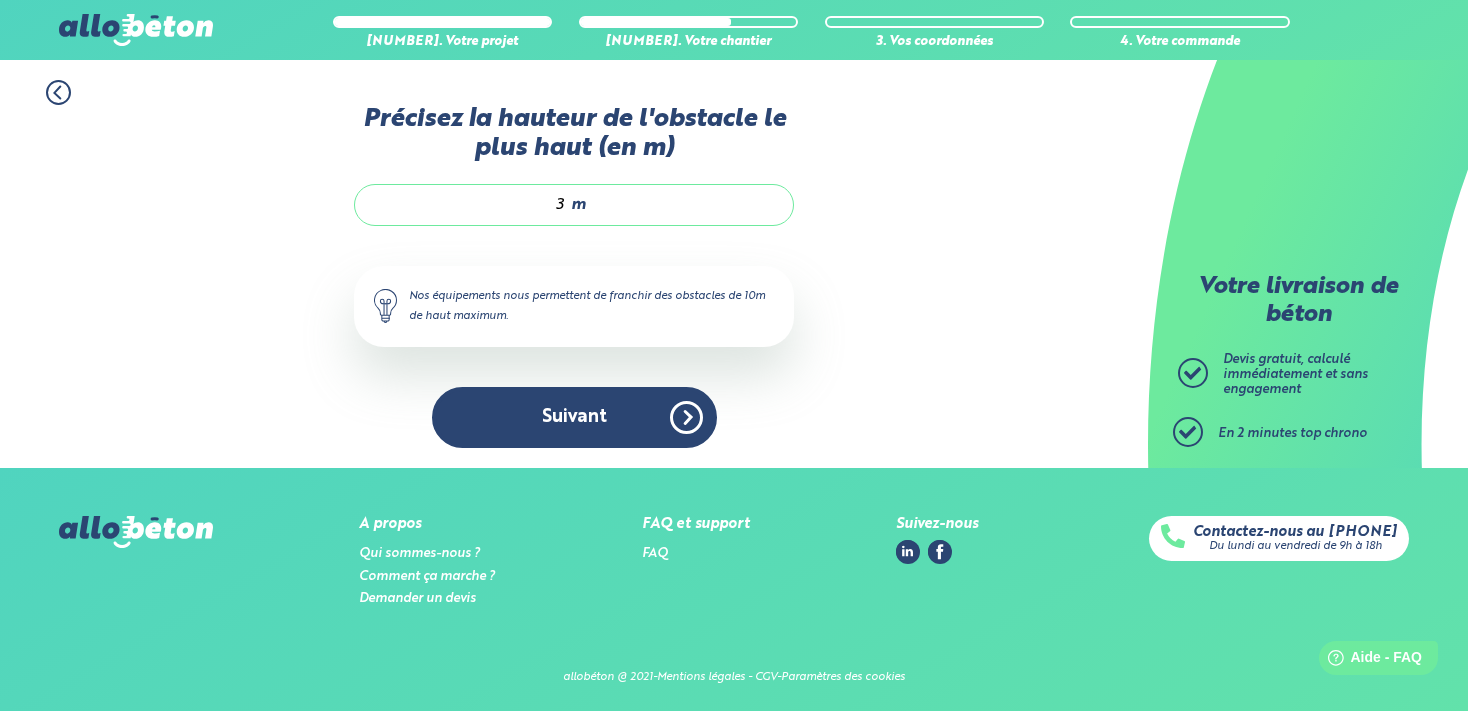 click 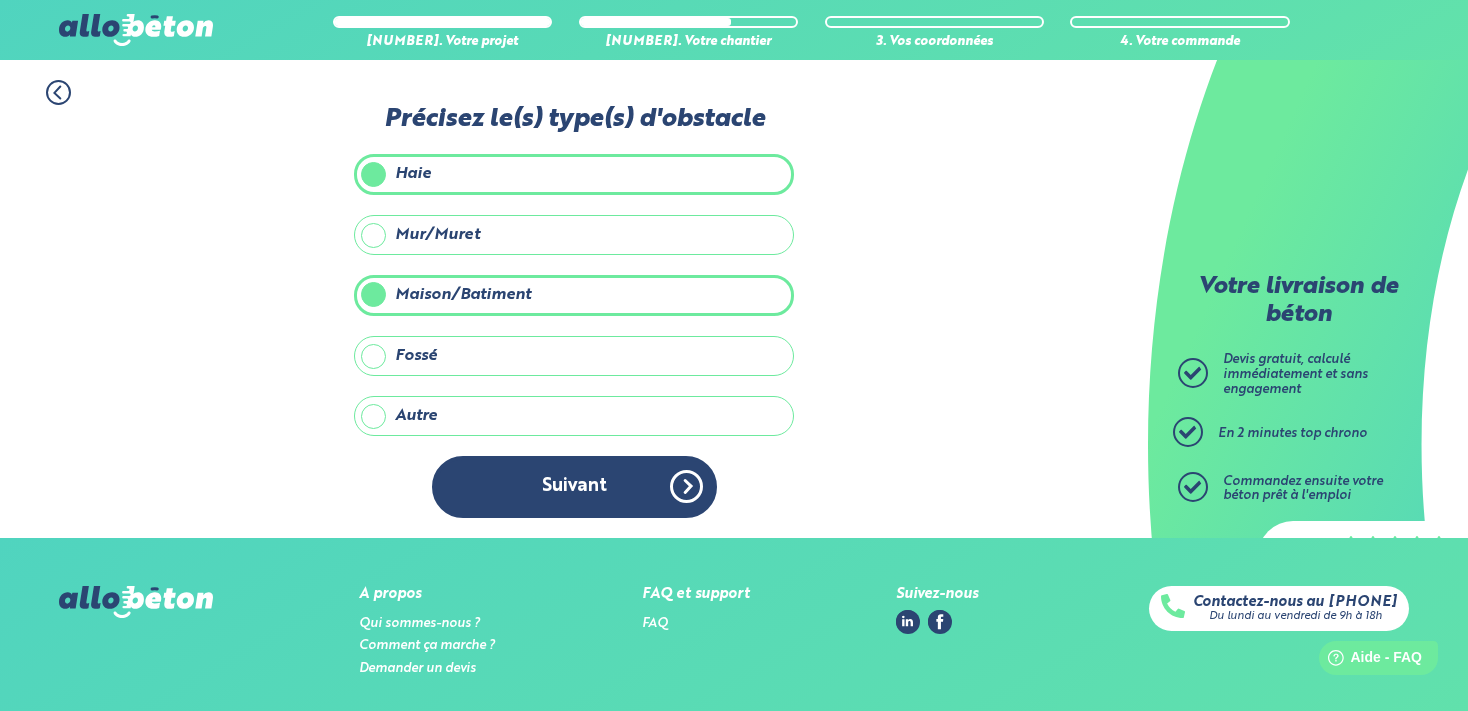 click 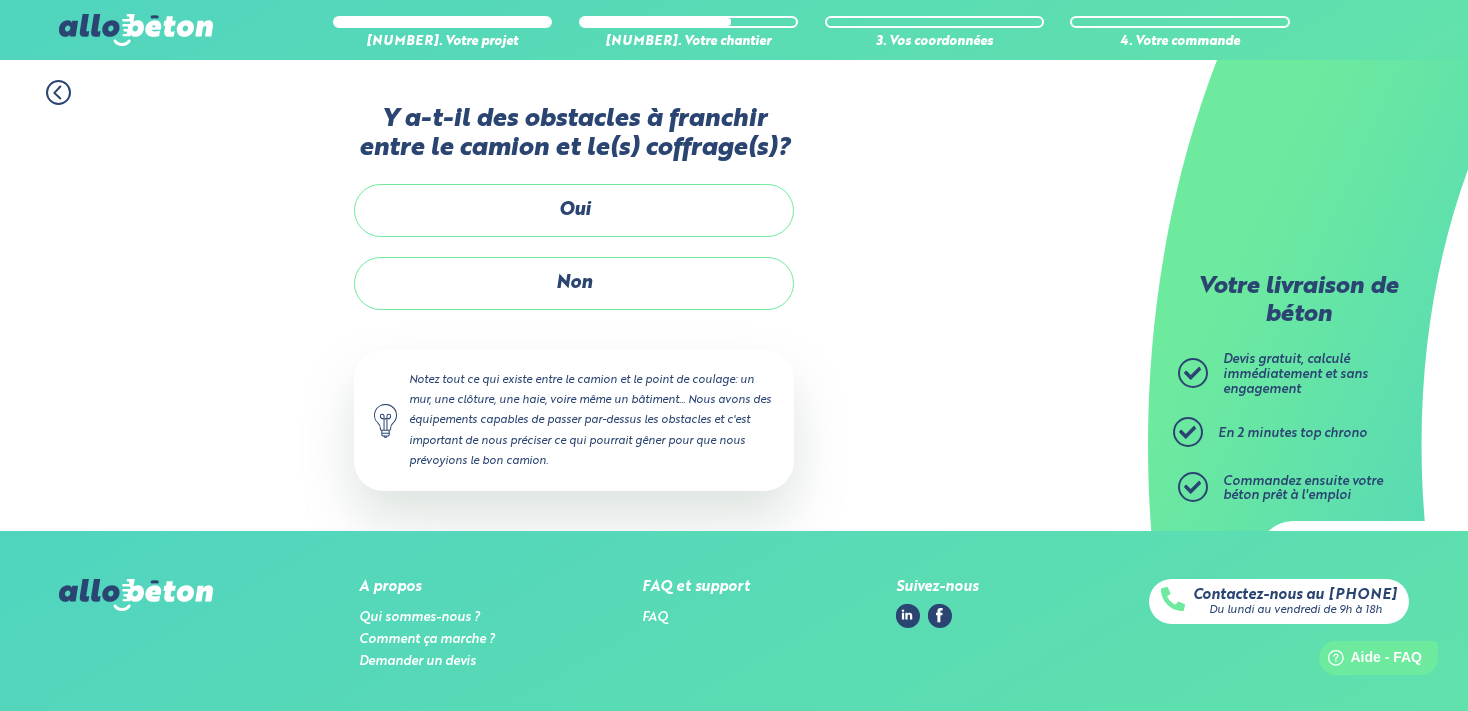 click 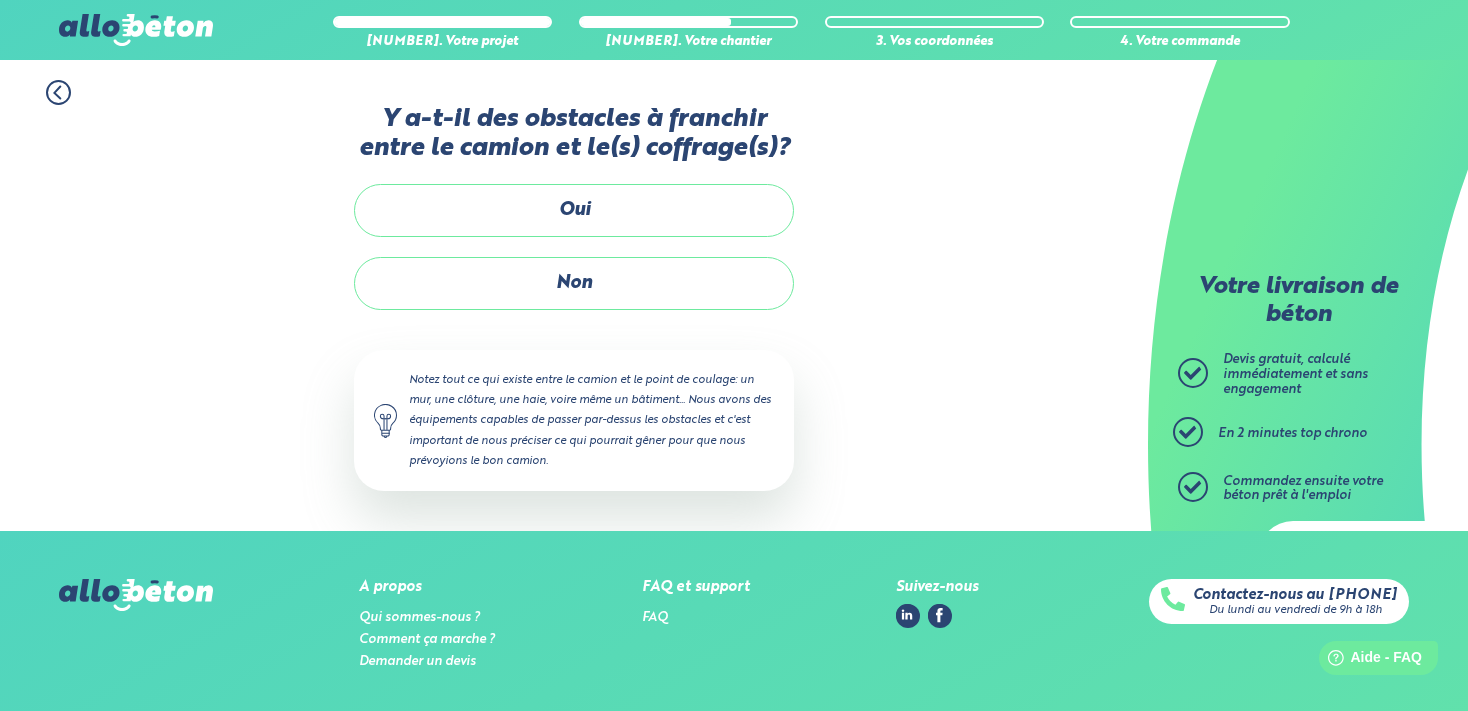 click 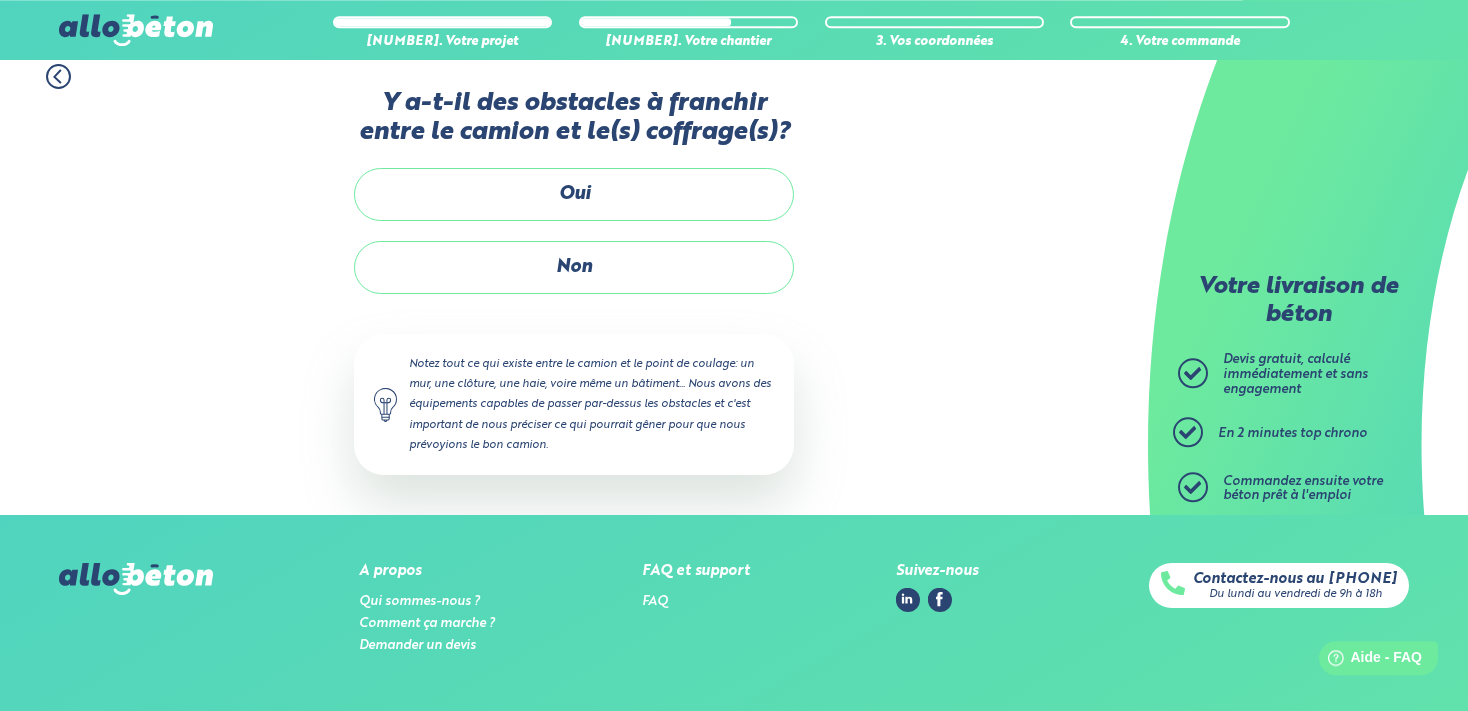 scroll, scrollTop: 0, scrollLeft: 0, axis: both 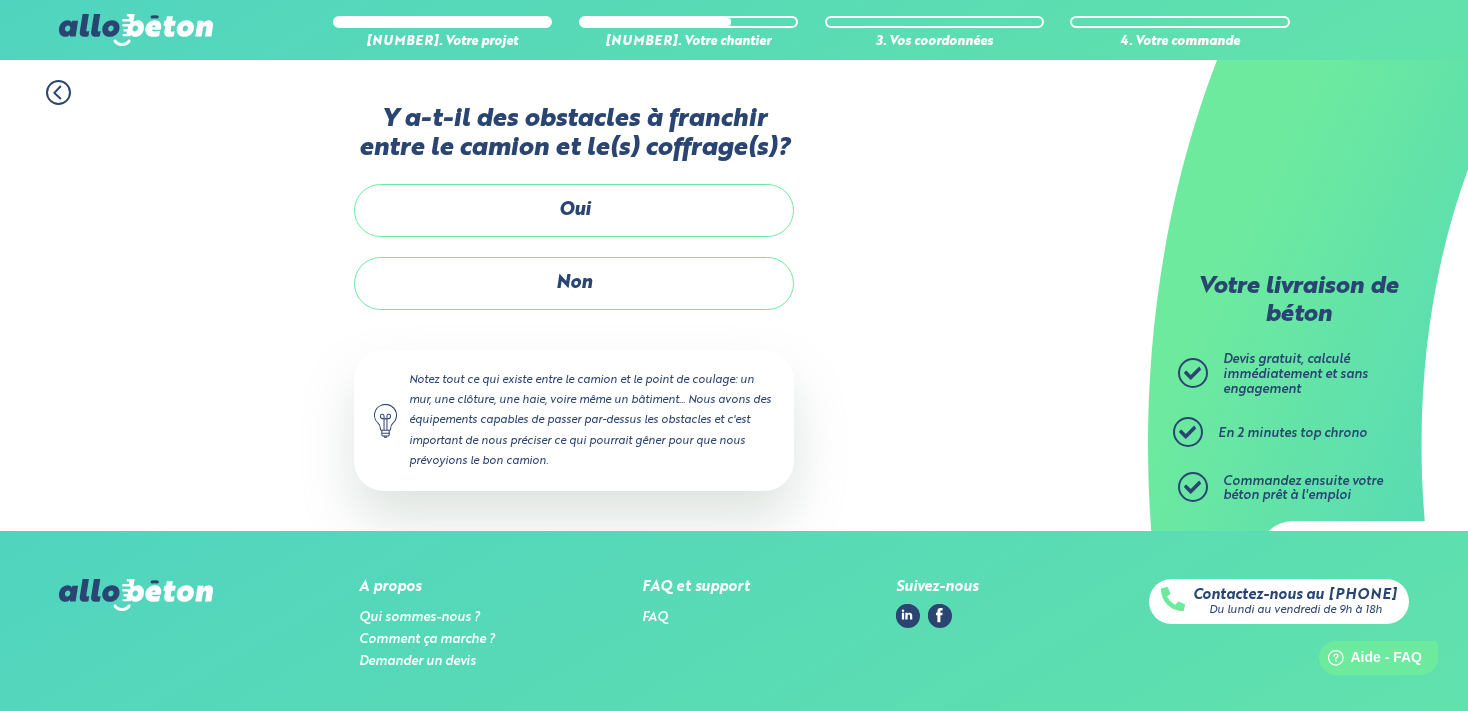 click 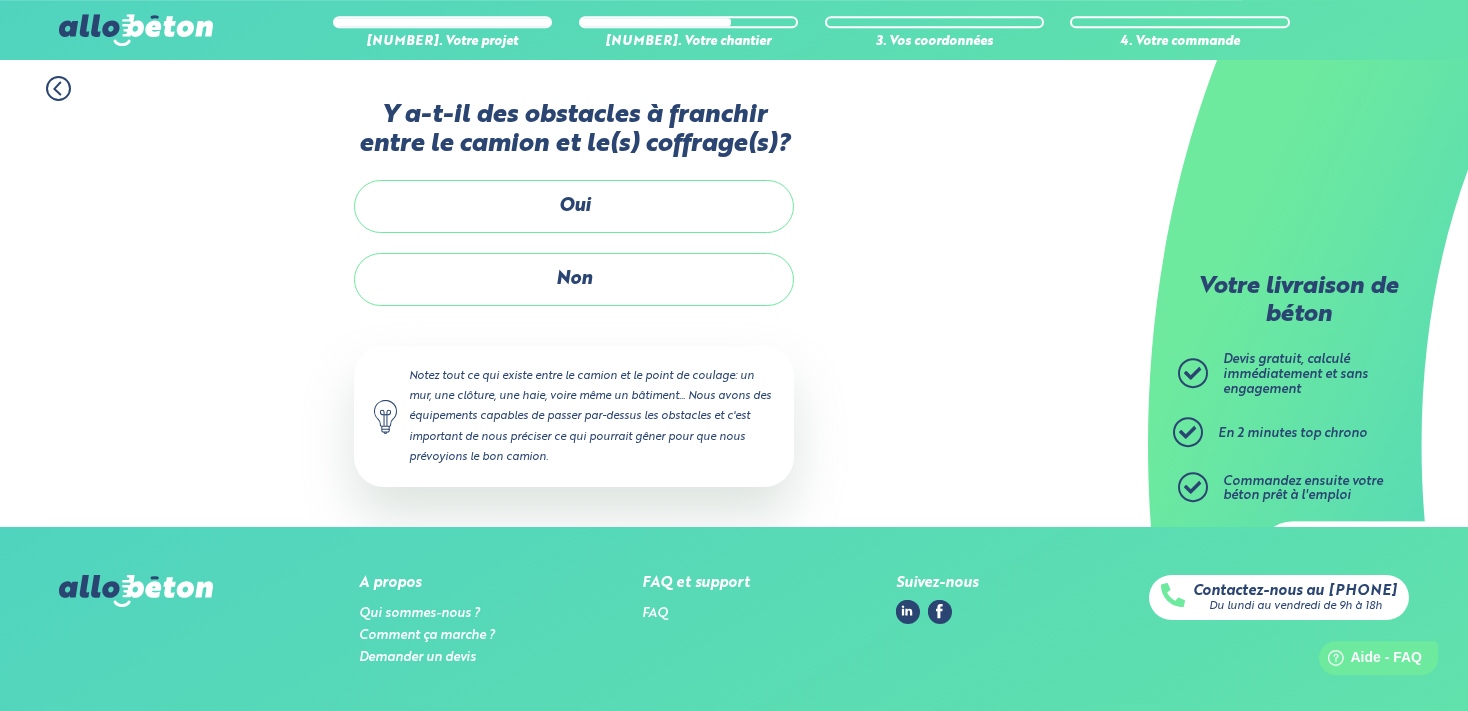 scroll, scrollTop: 0, scrollLeft: 0, axis: both 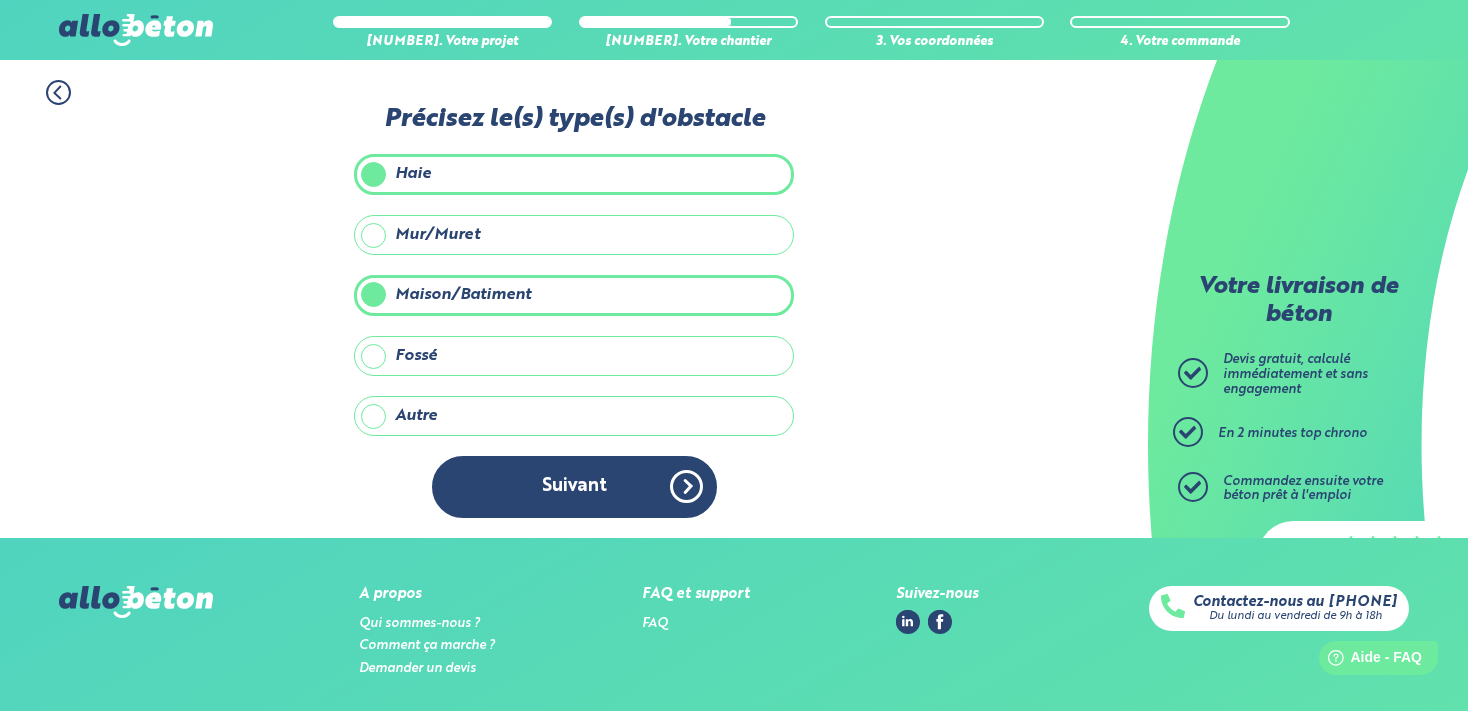 click 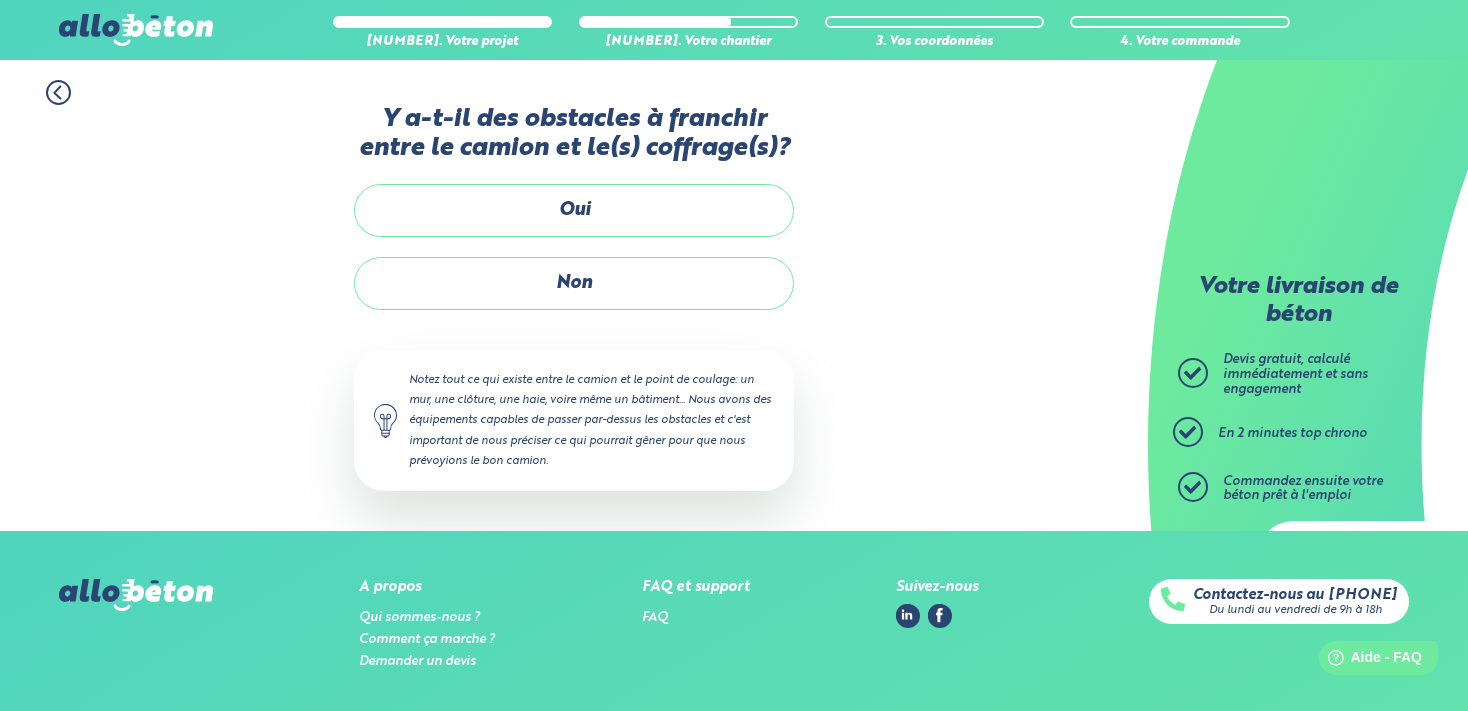 click 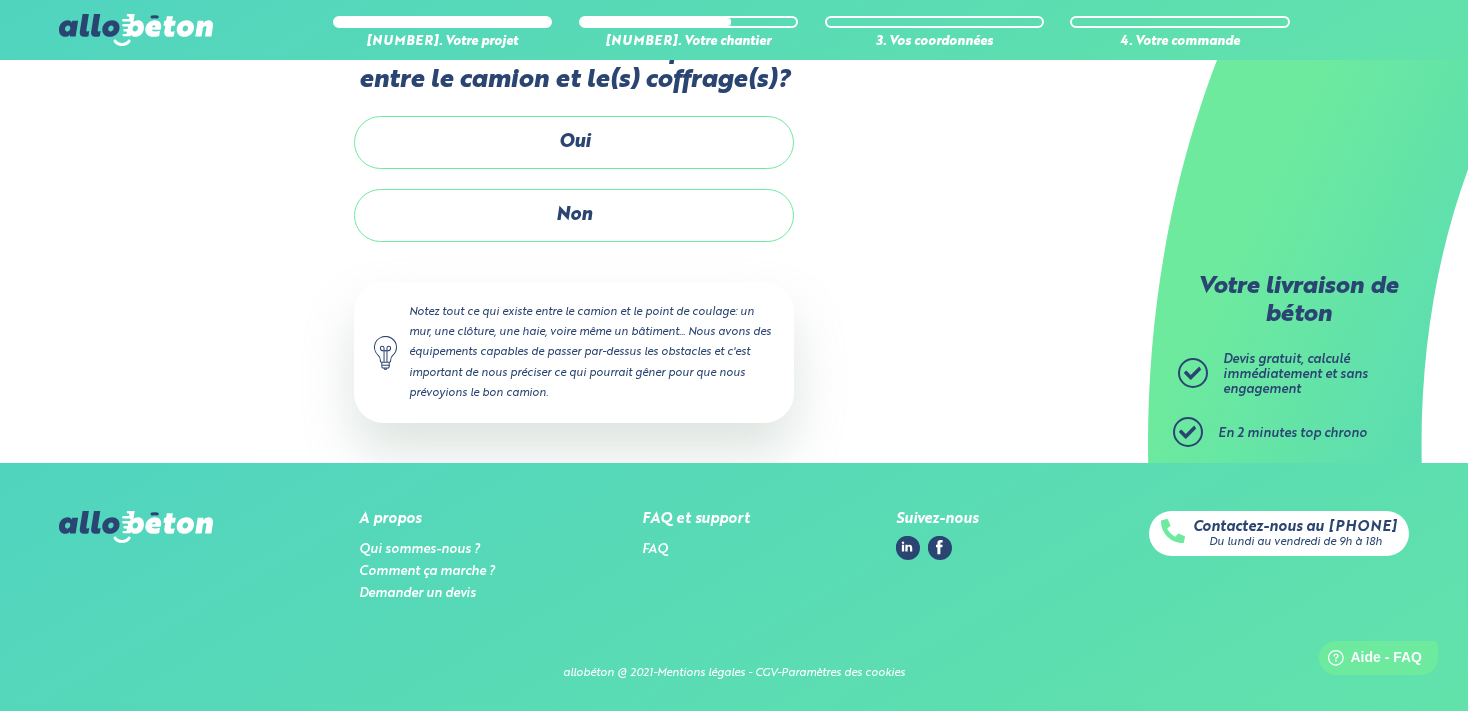 scroll, scrollTop: 0, scrollLeft: 0, axis: both 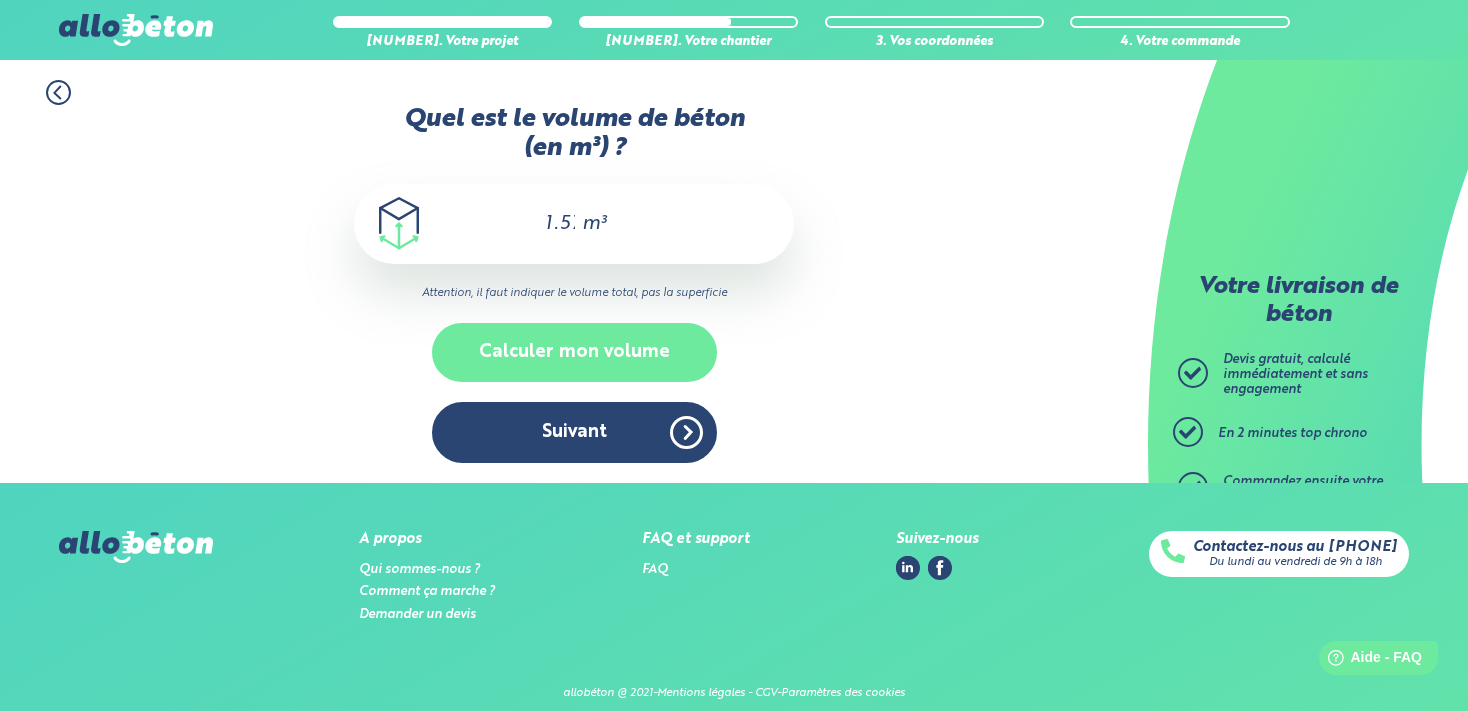 click on "Calculer mon volume" at bounding box center [574, 352] 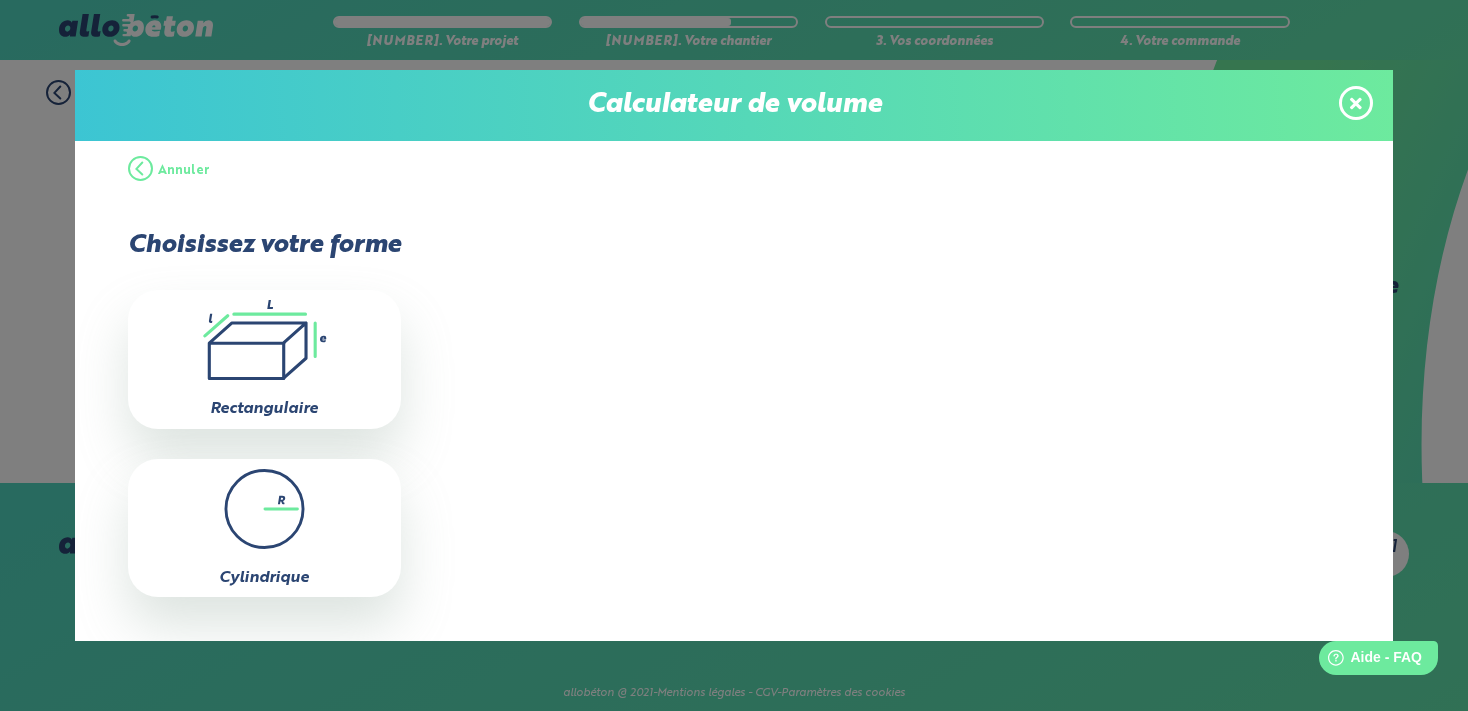 click on ".icon-calc-rectanglea{fill:none;stroke-linecap:round;stroke-width:3px;stroke:#6dea9e;stroke-linejoin:round}.icon-calc-rectangleb{fill:#2b4572}" 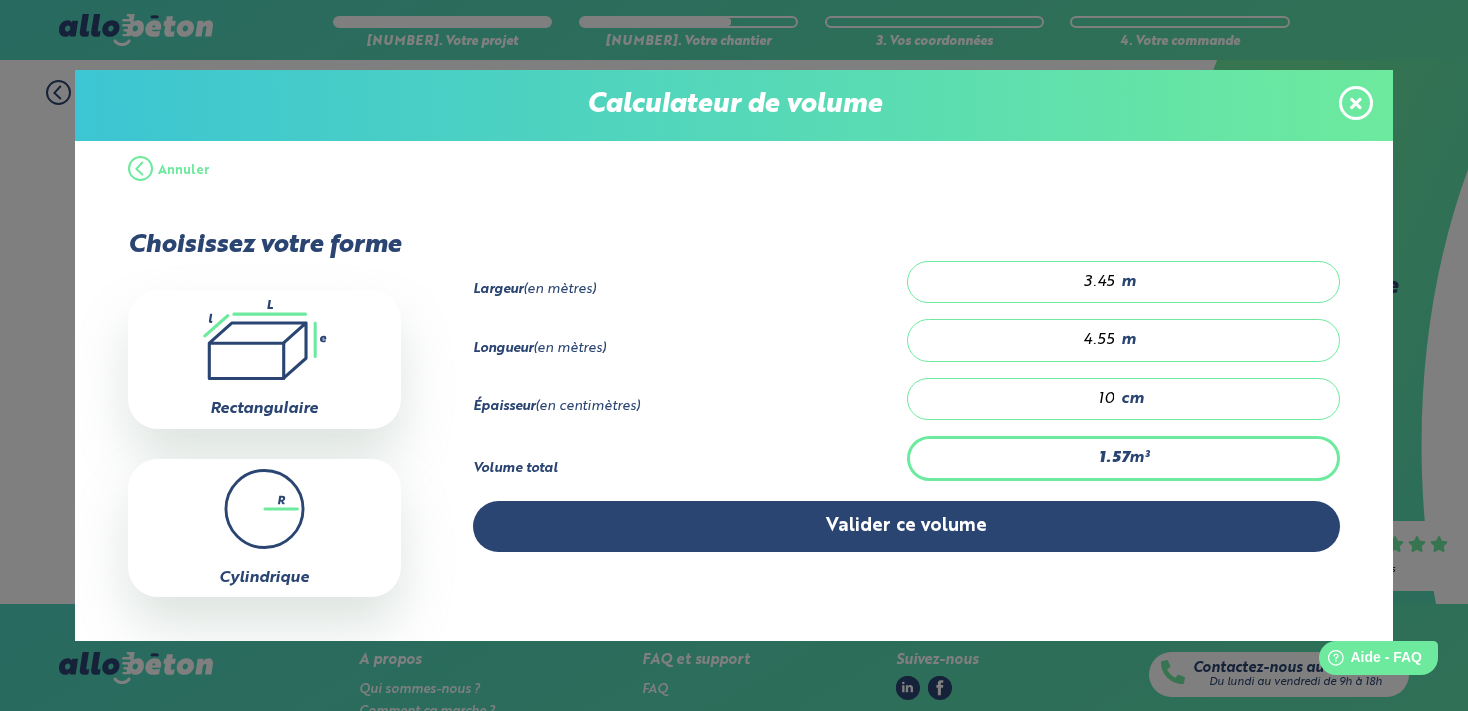 click on "10" at bounding box center [1022, 399] 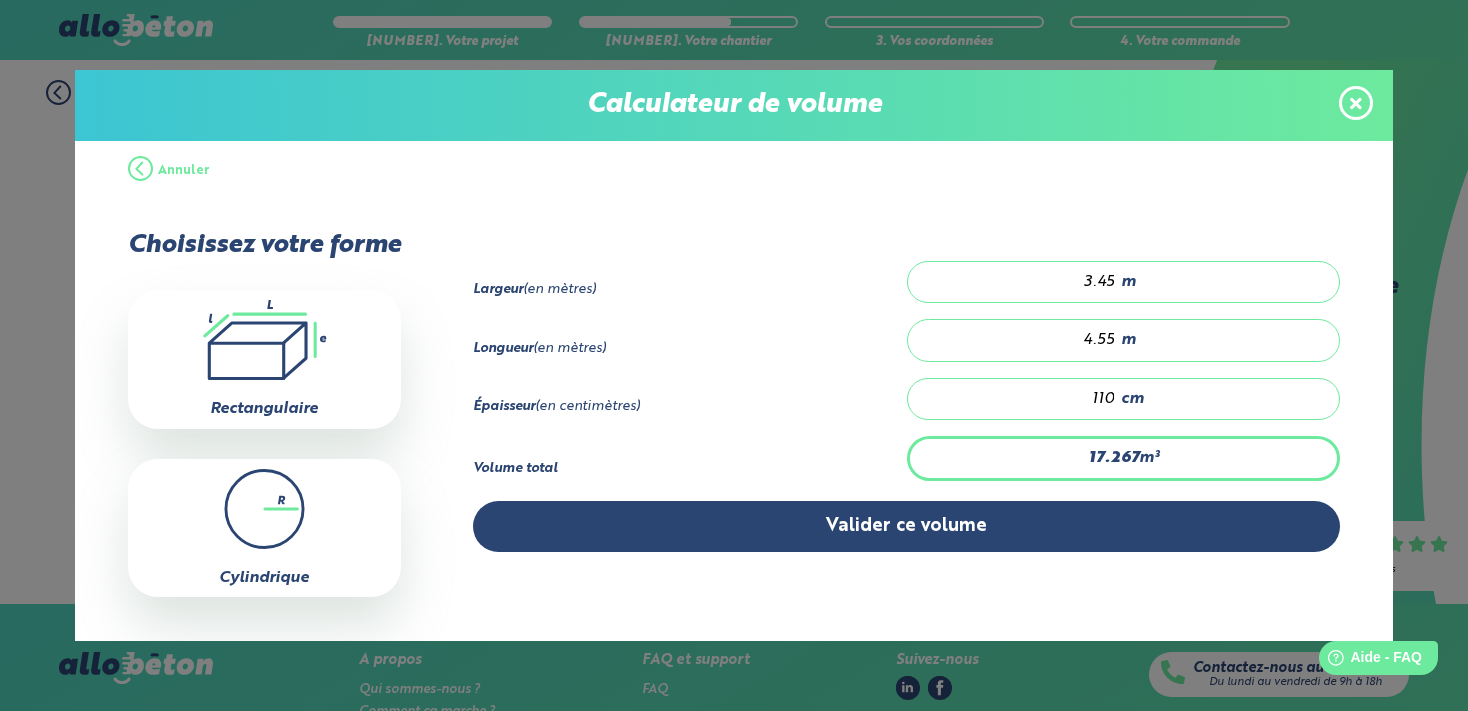 type on "180.521" 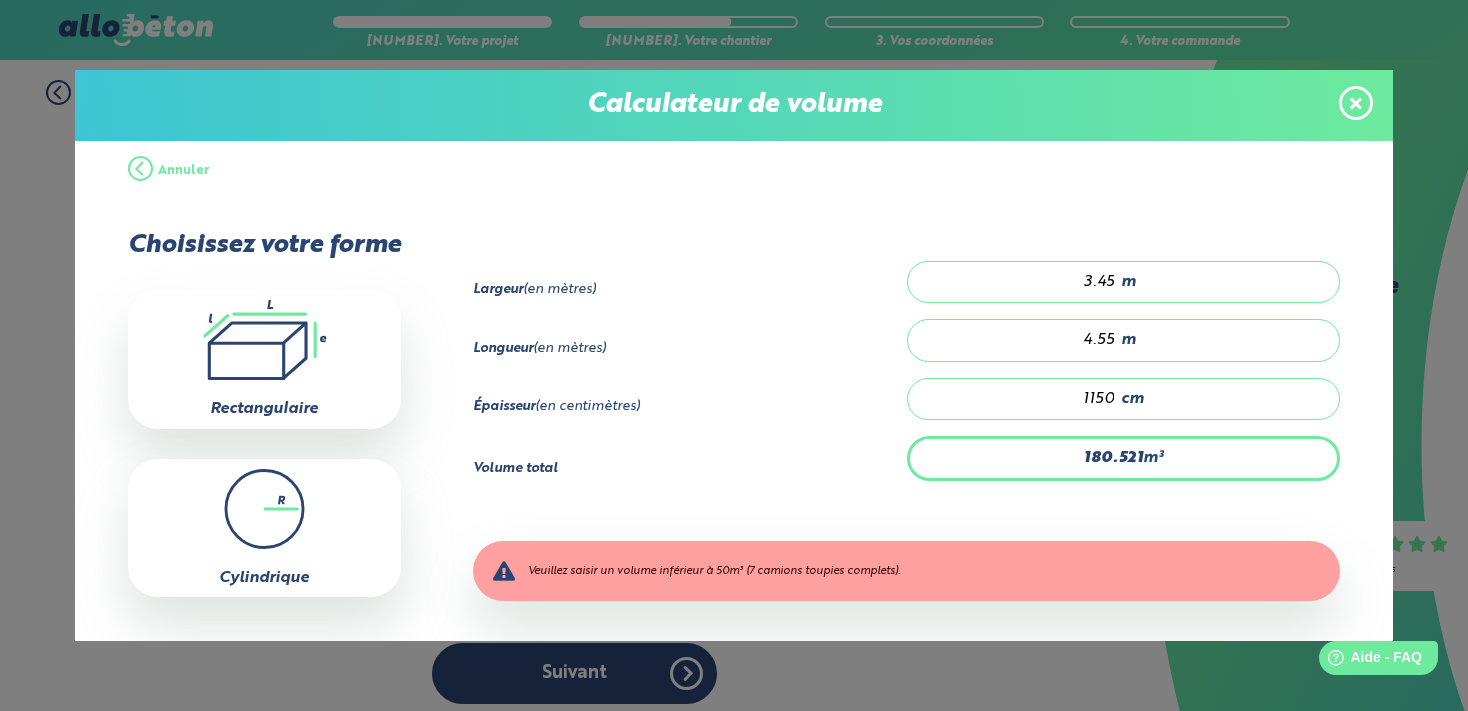 type on "18.052" 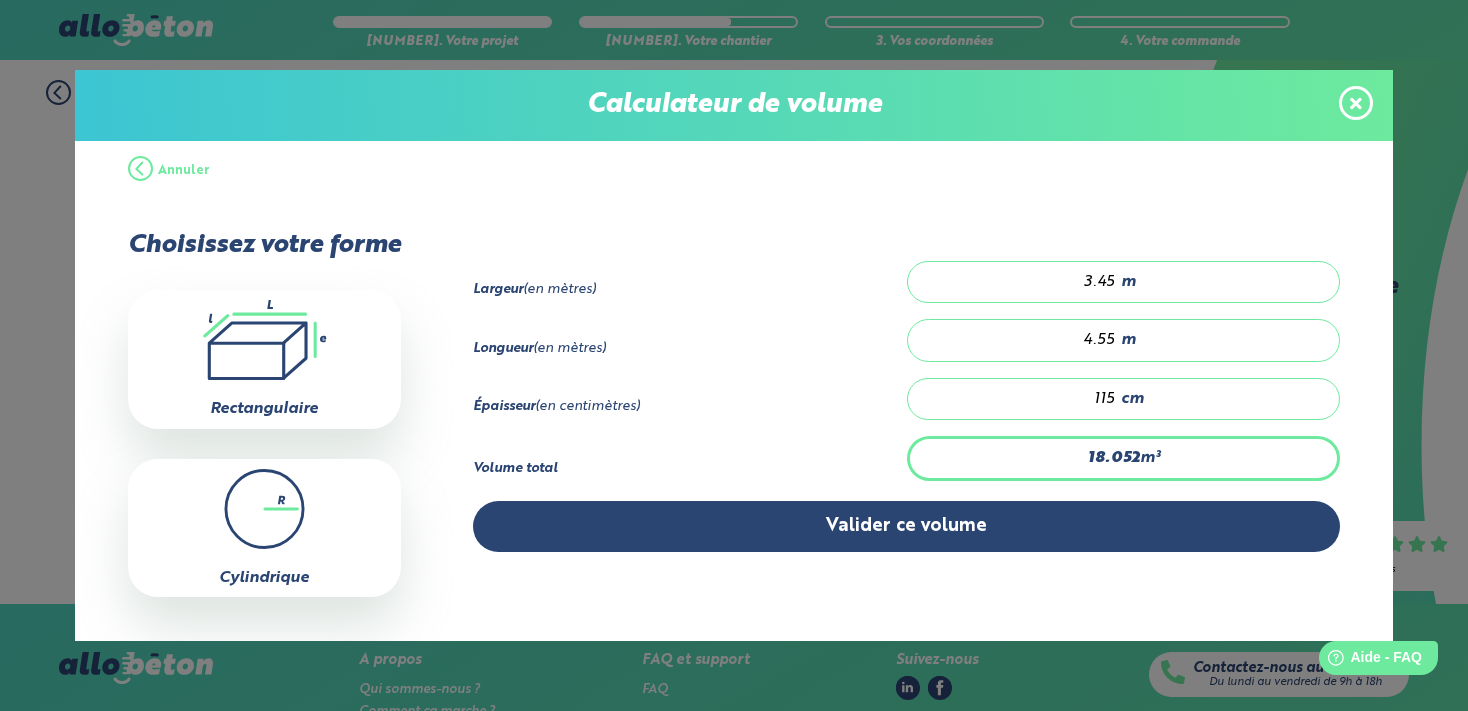 type on "1.727" 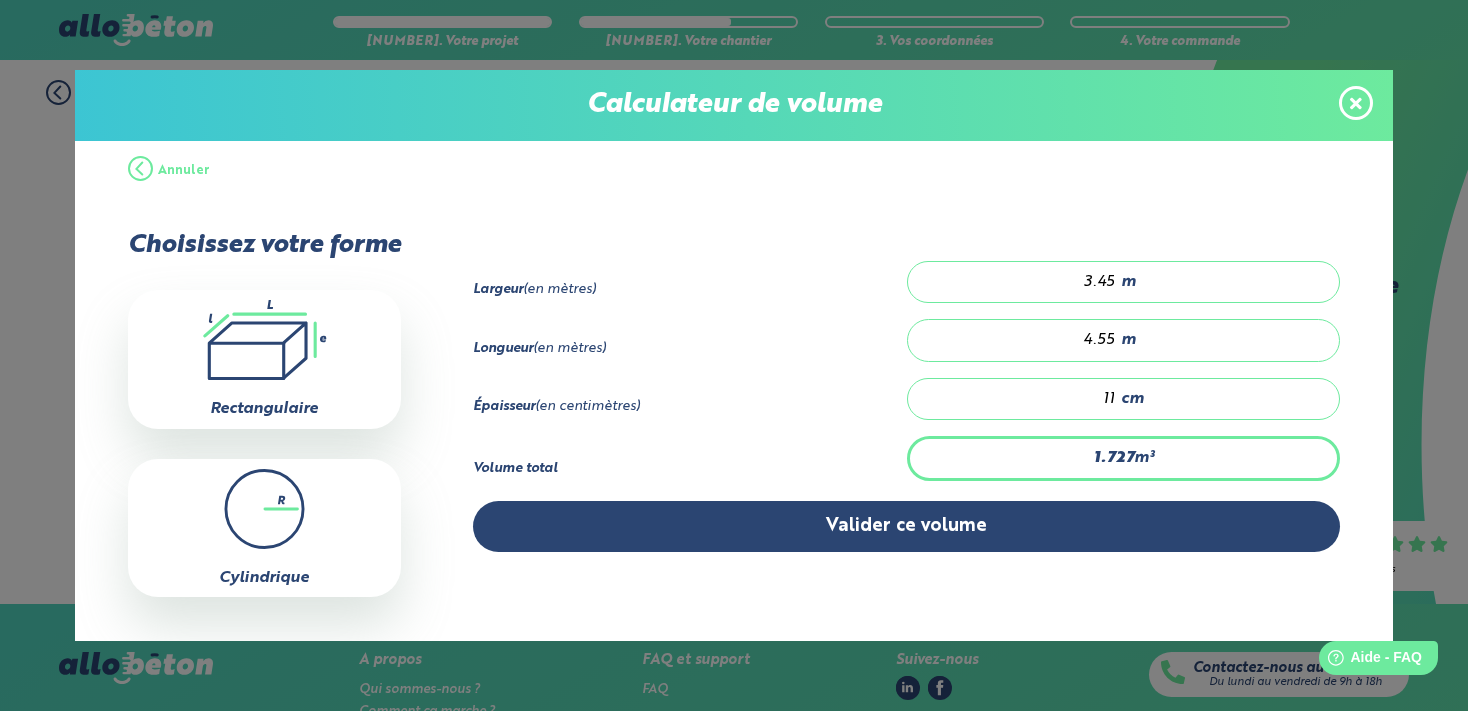 type on "0.157" 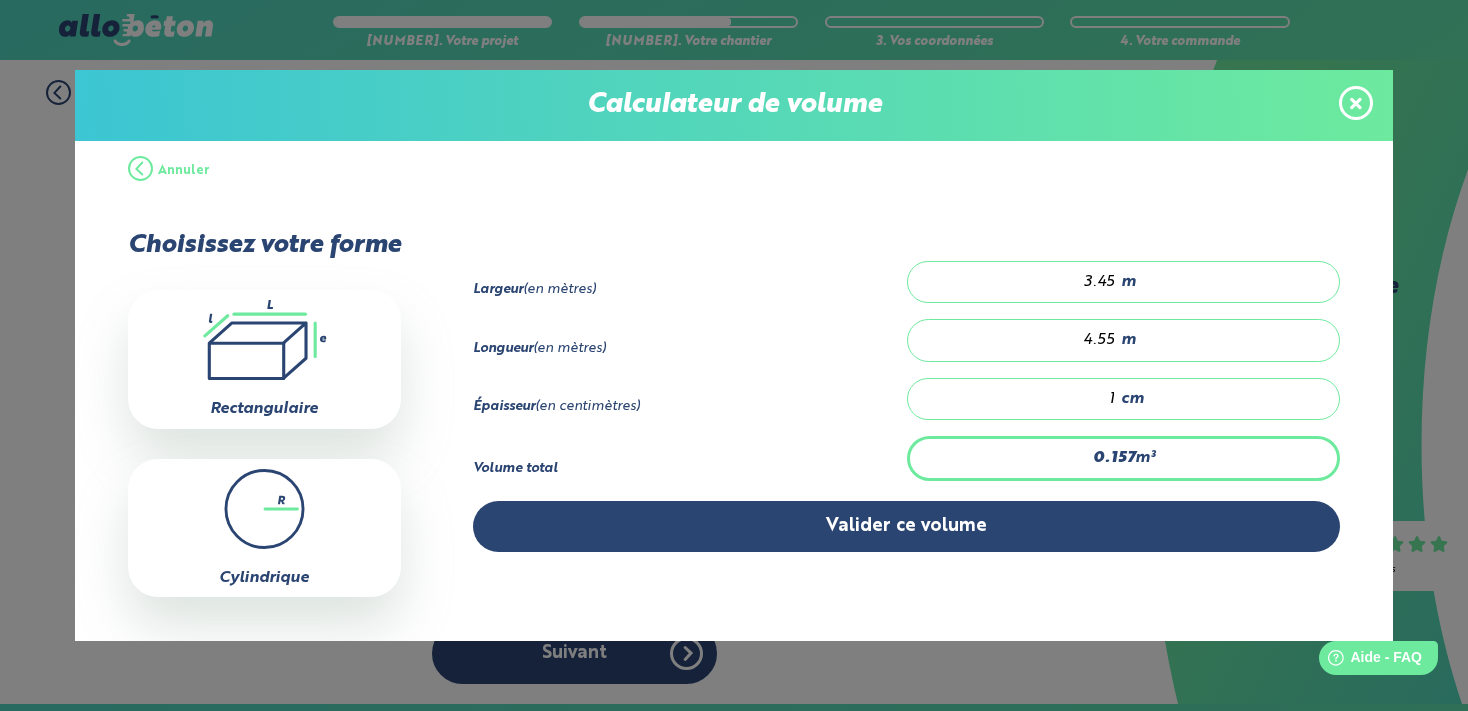 type on "2.355" 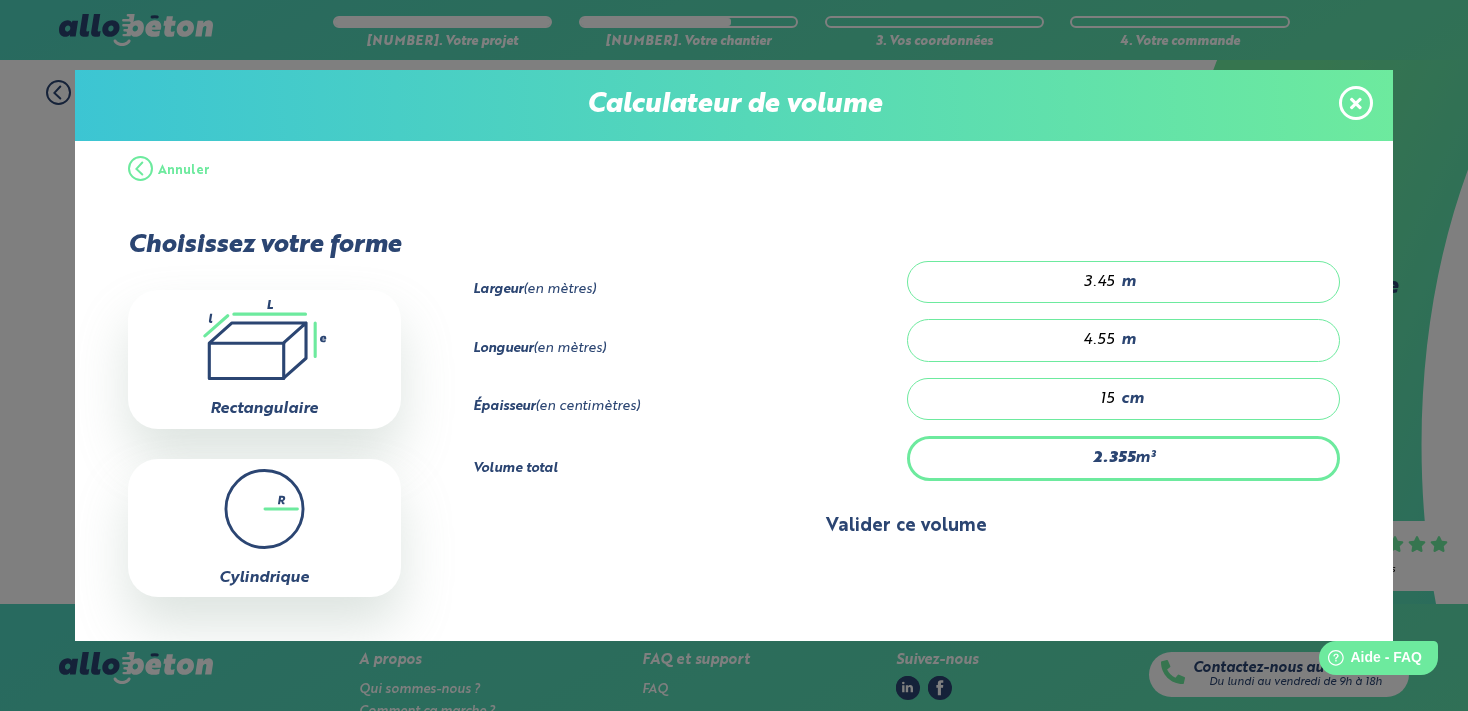type on "15" 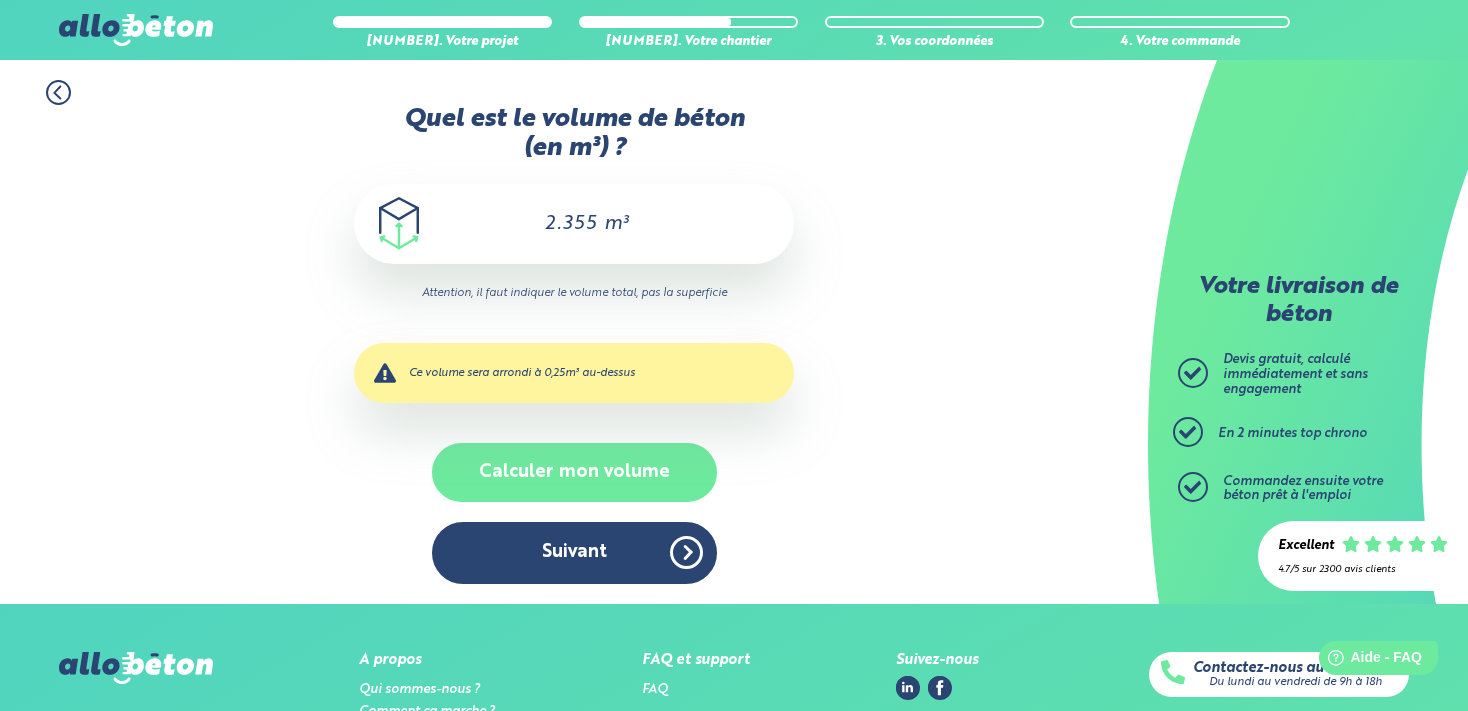 click on "Calculer mon volume" at bounding box center (574, 472) 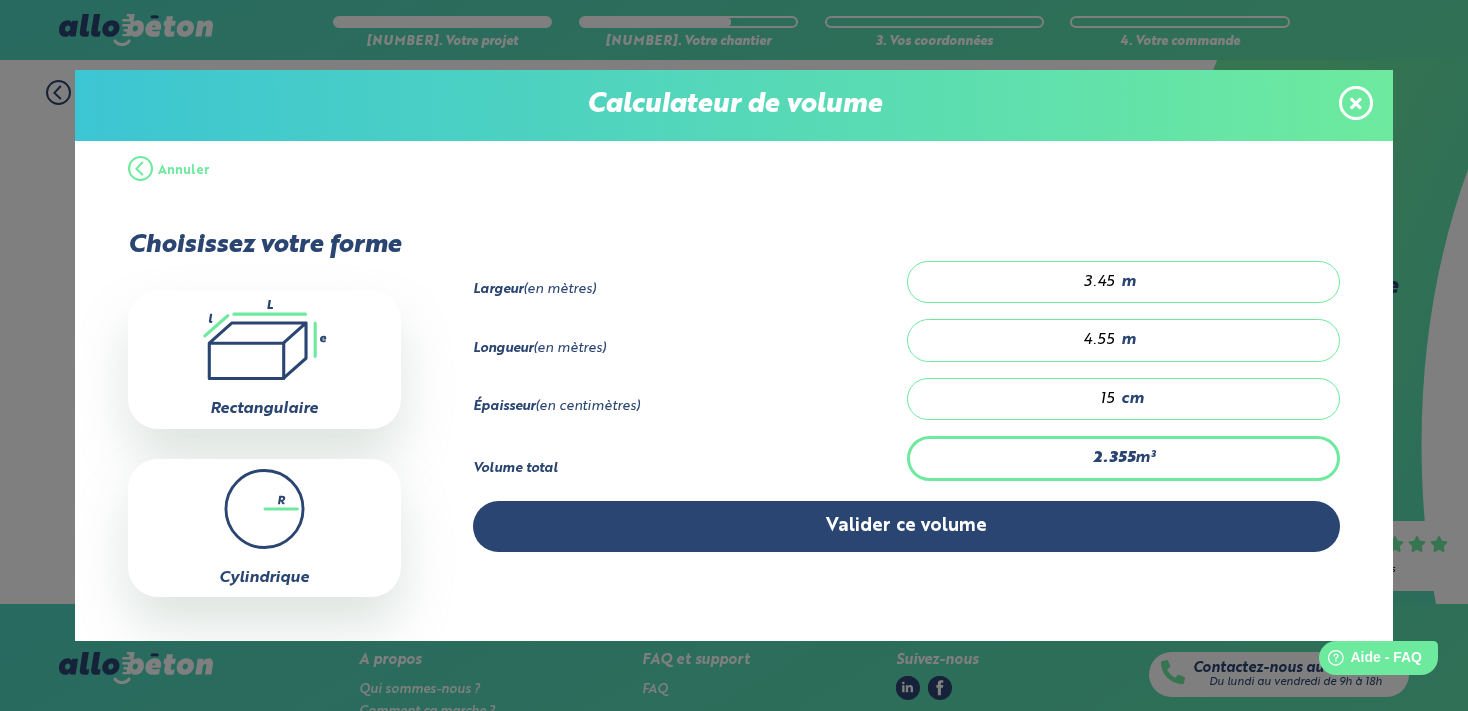click on "15" at bounding box center (1022, 399) 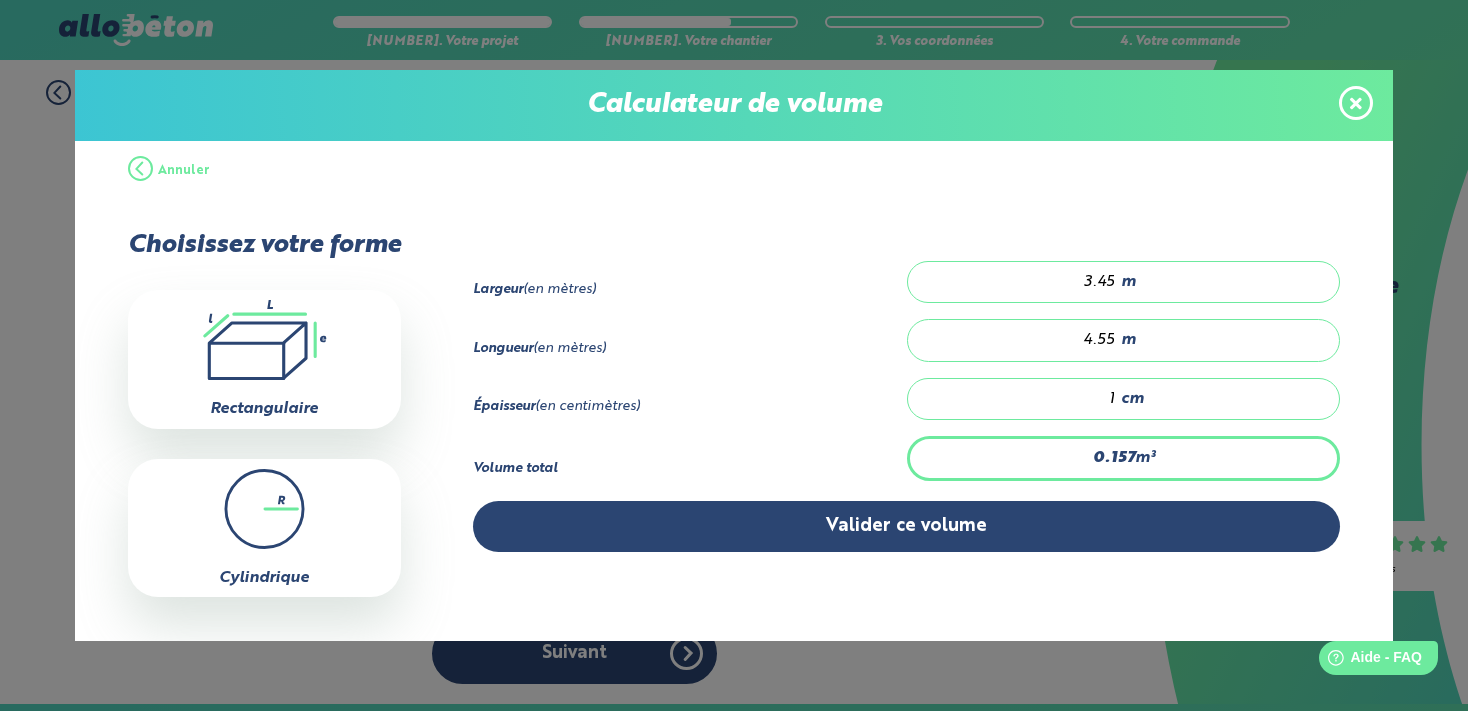 type on "2.198" 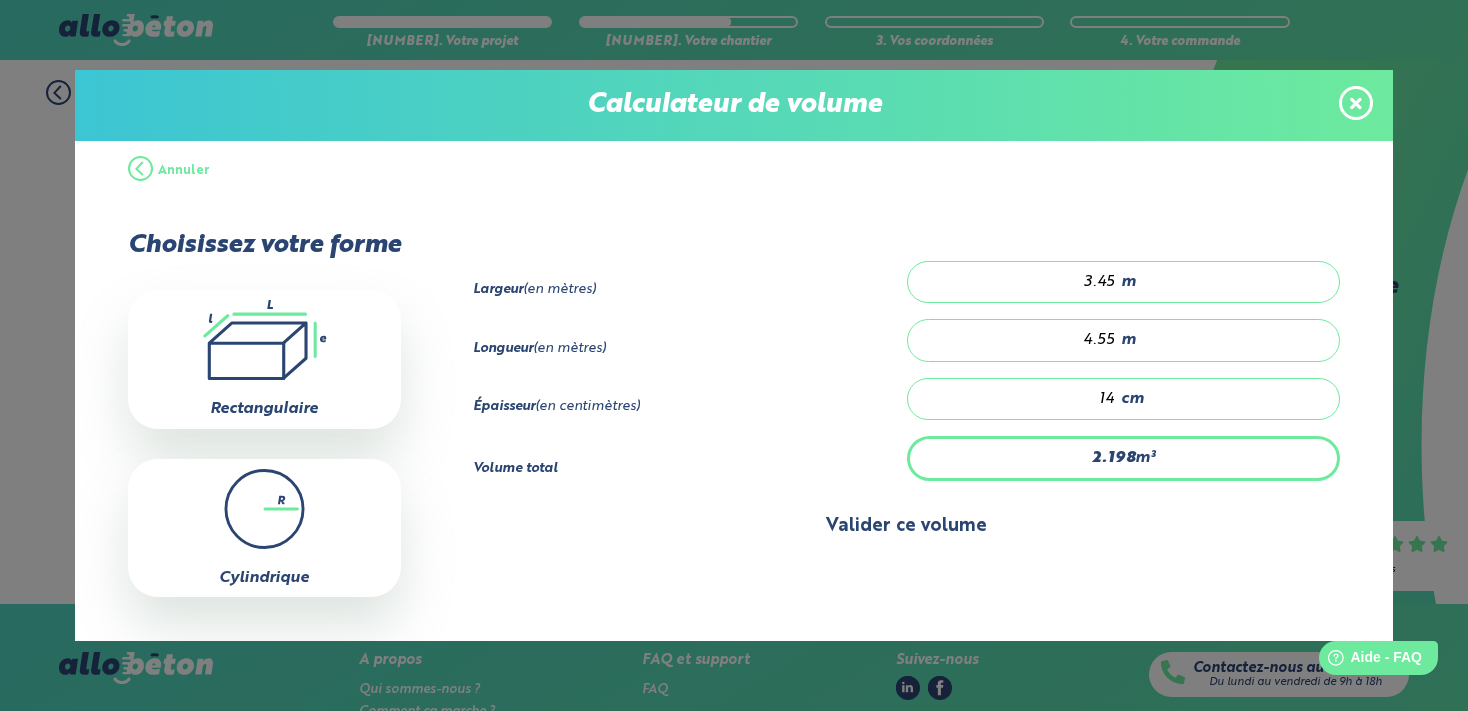 type on "14" 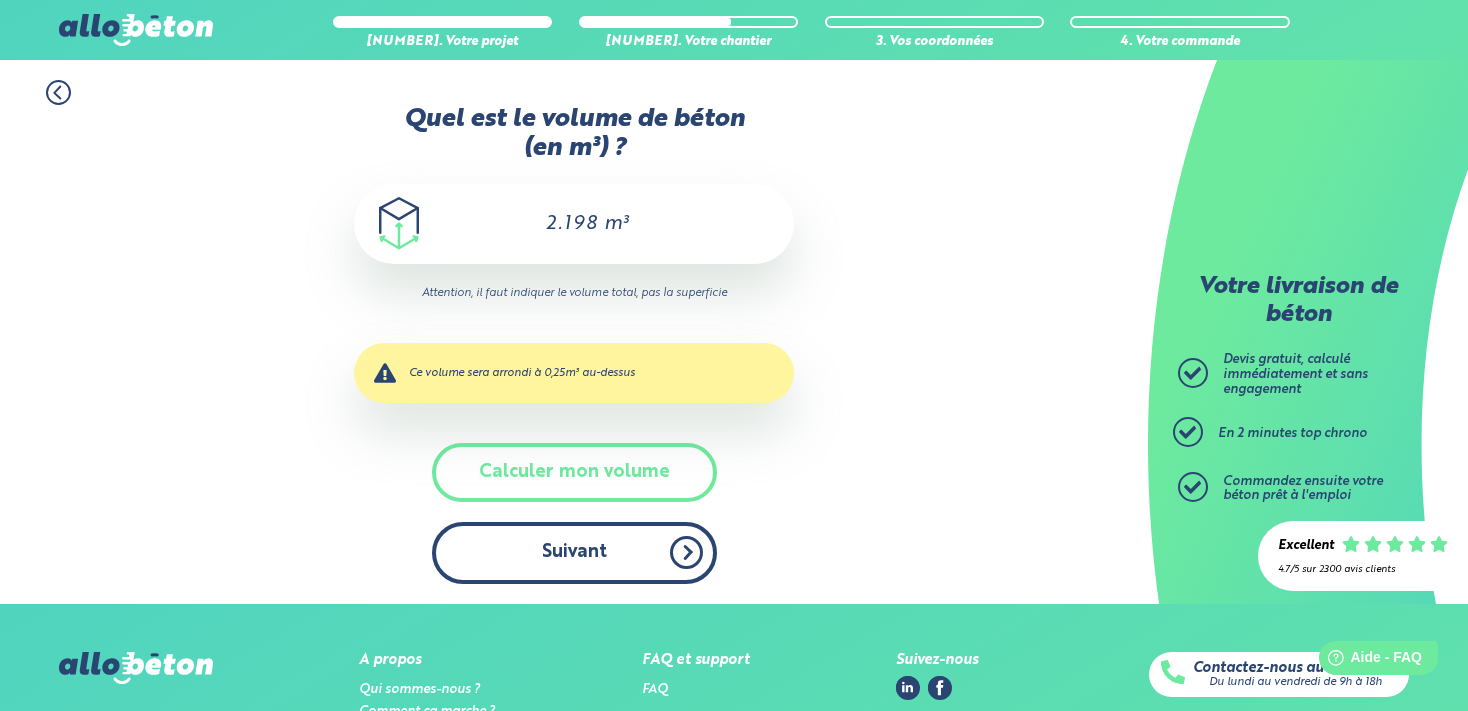 click on "Suivant" at bounding box center (574, 552) 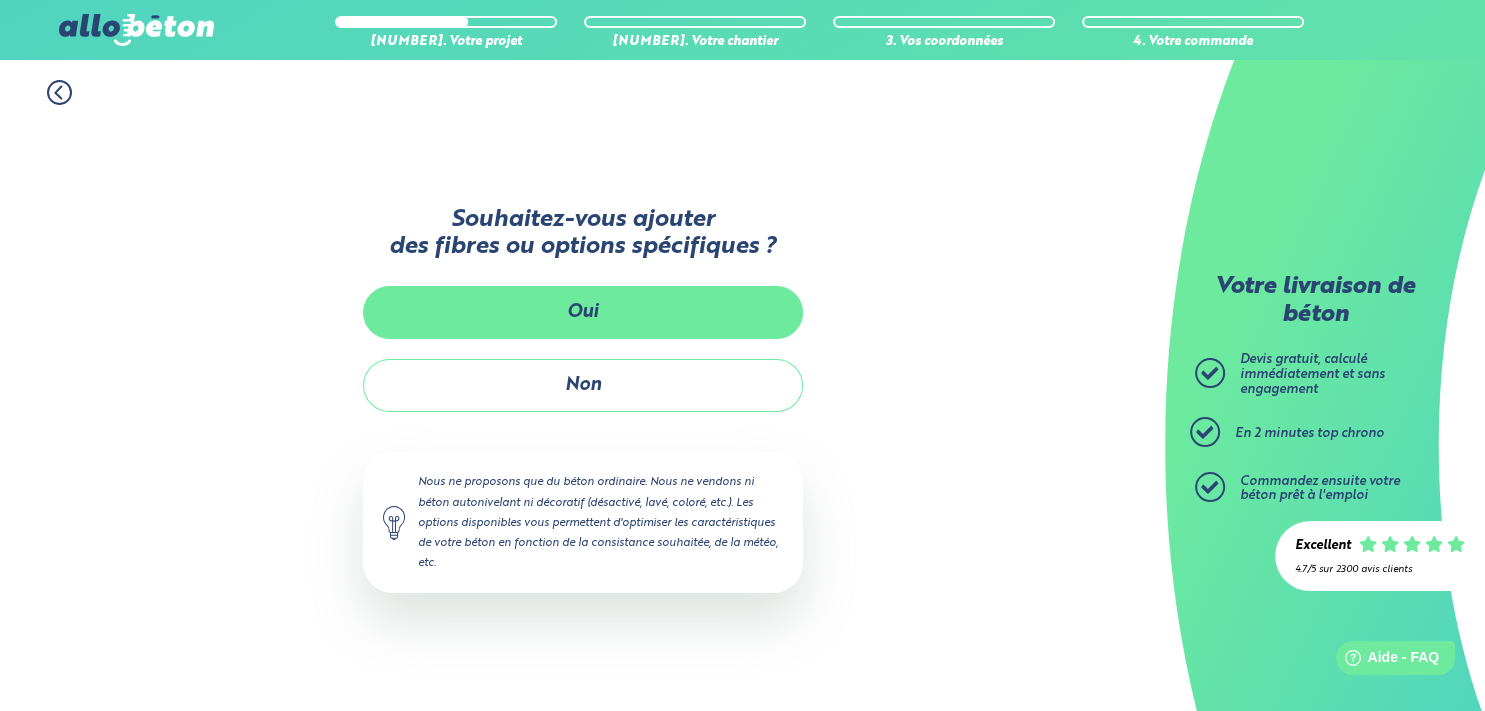 click on "Oui" at bounding box center [583, 312] 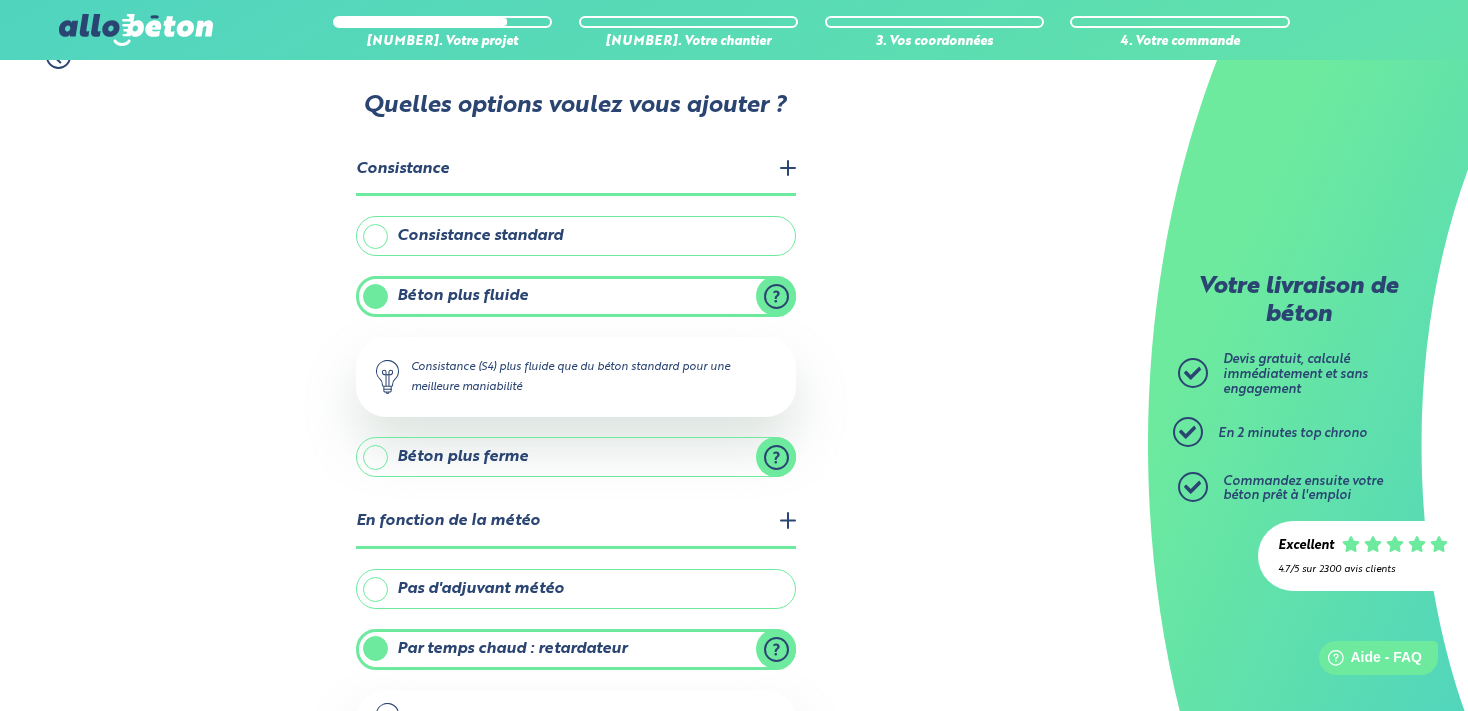 scroll, scrollTop: 0, scrollLeft: 0, axis: both 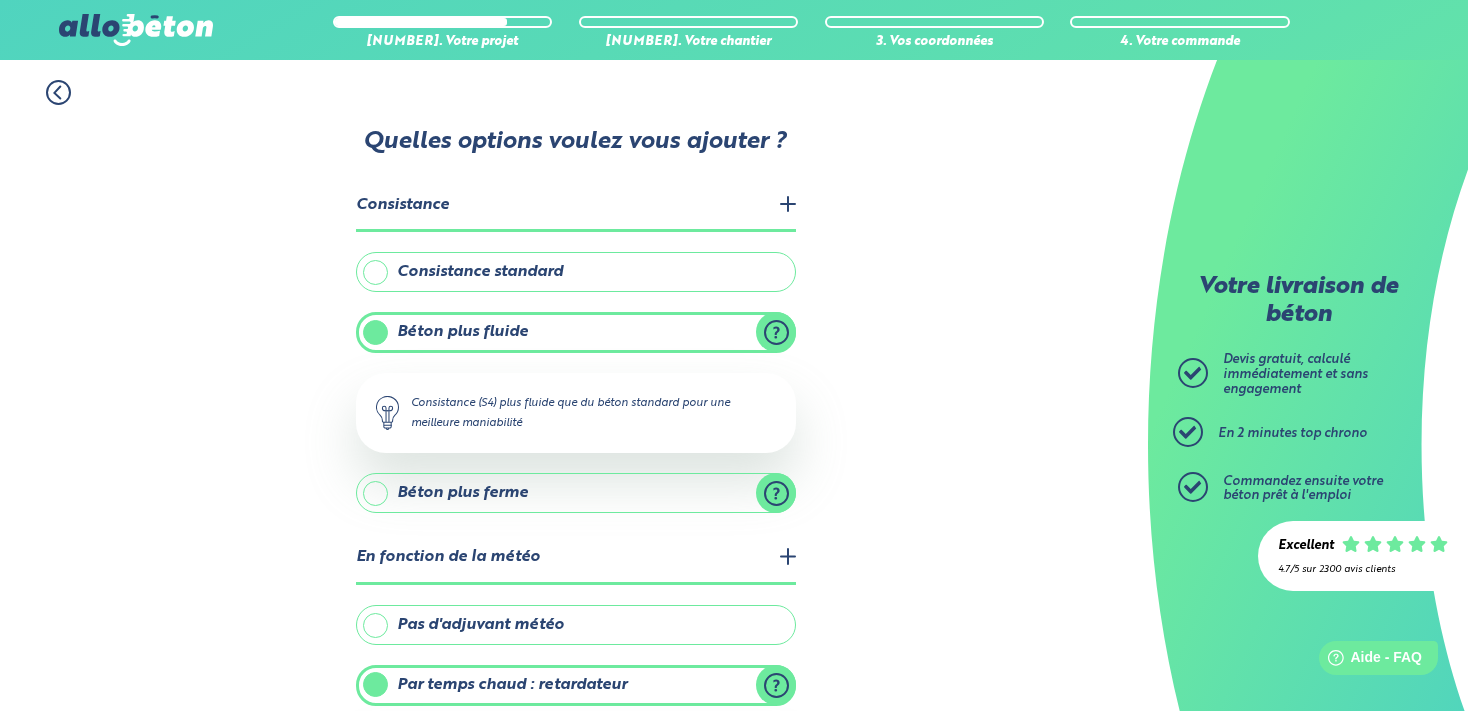 click 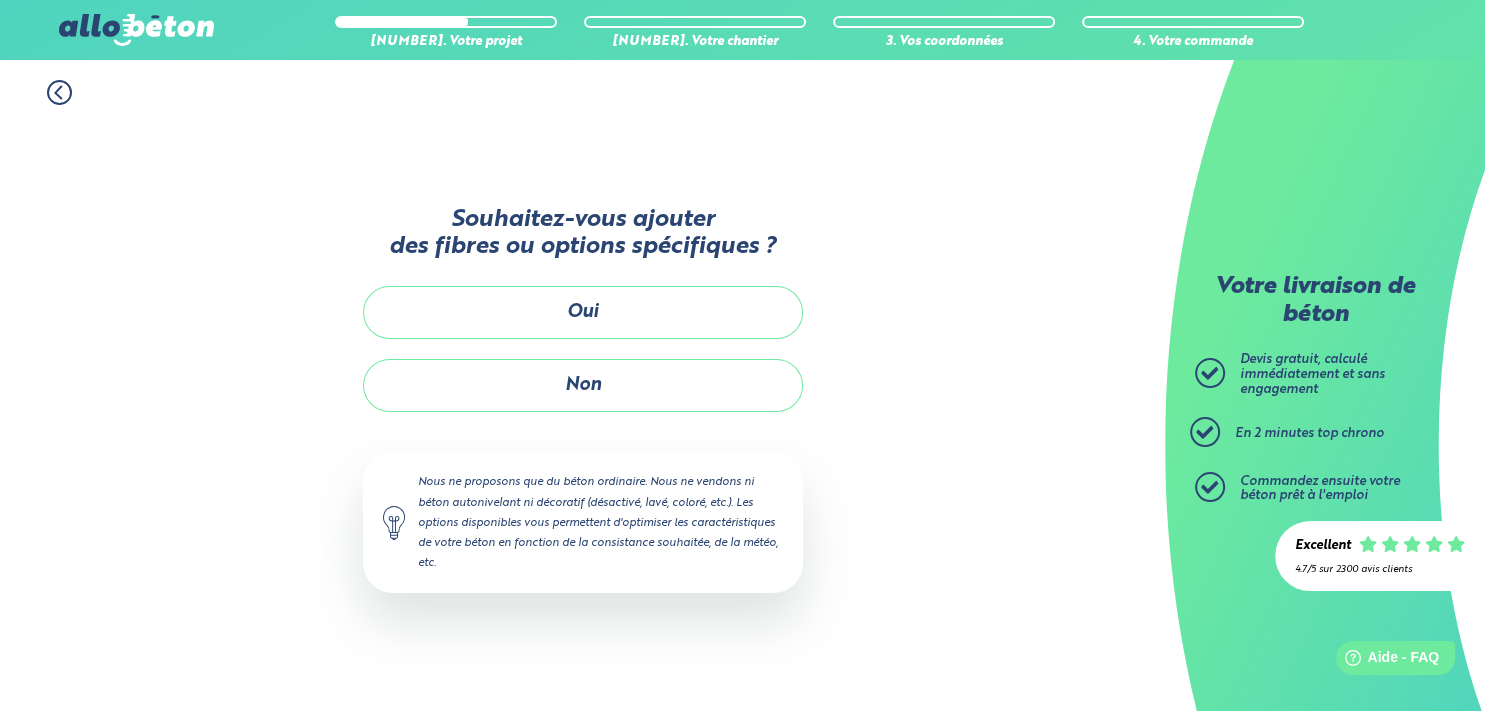 click 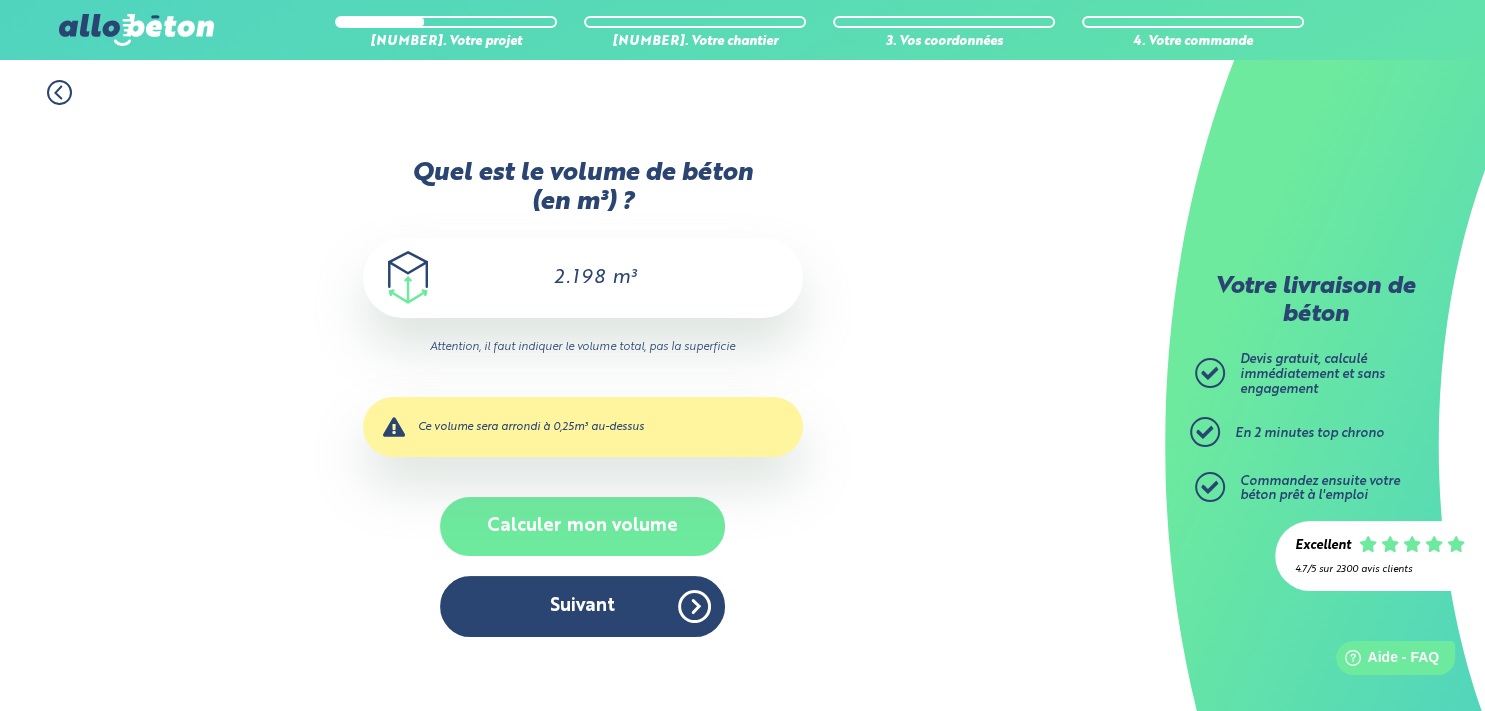 click on "Calculer mon volume" at bounding box center (582, 526) 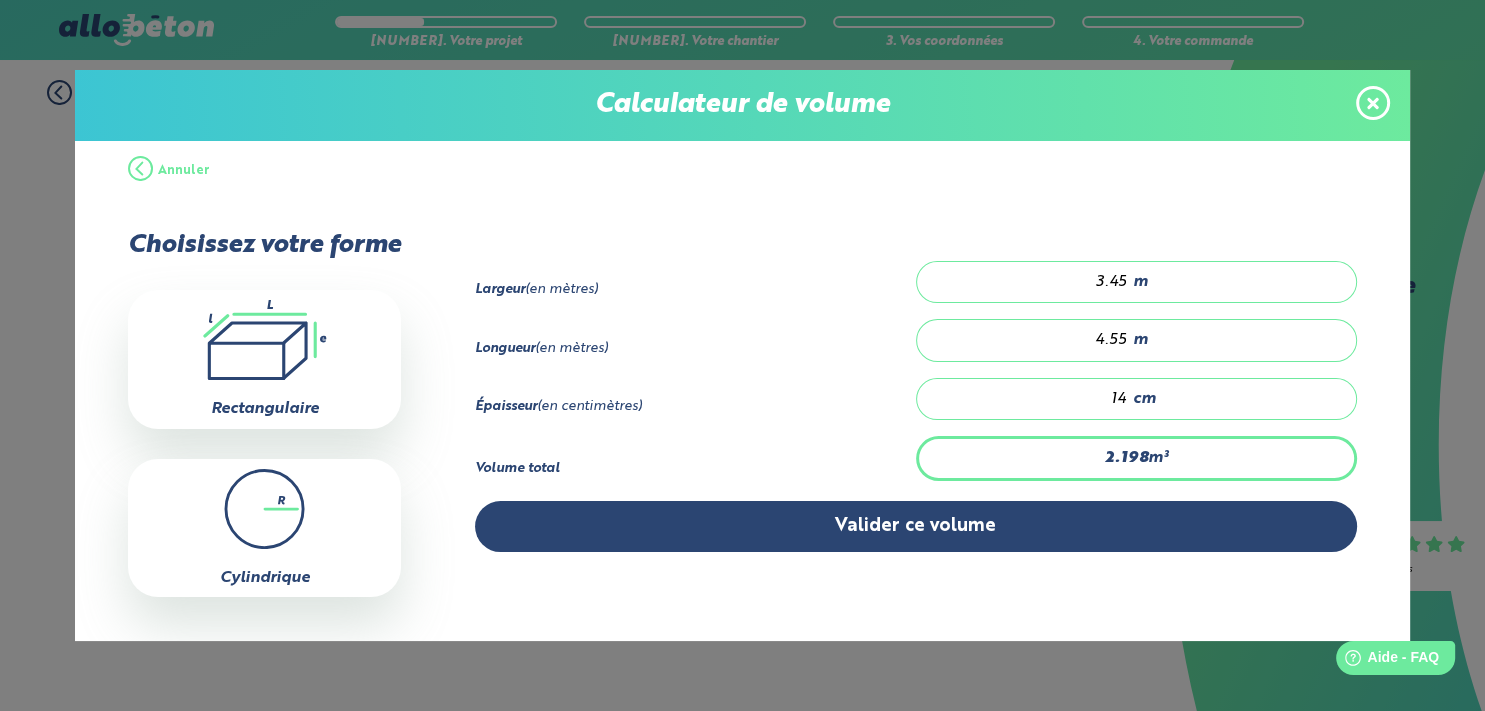 click on "14" at bounding box center [1032, 399] 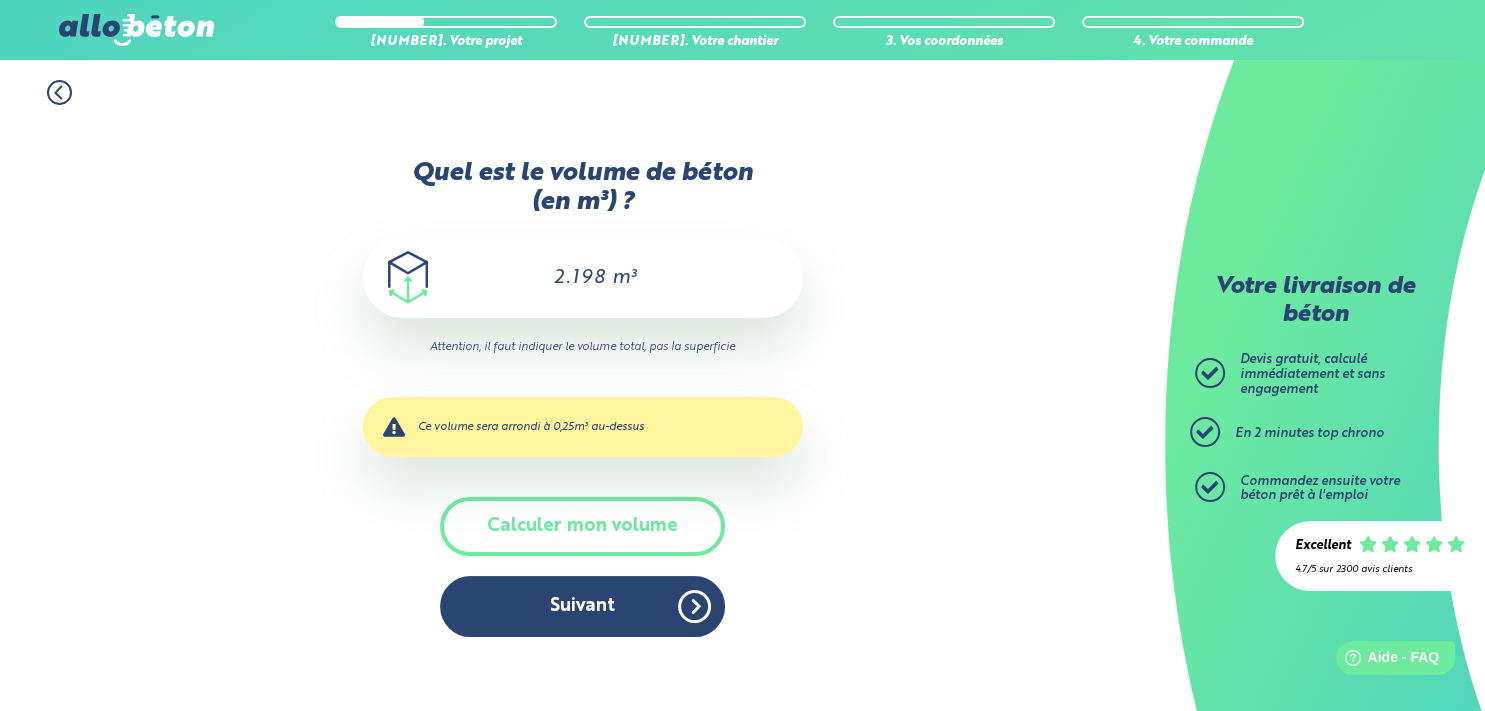 click on "2.198" at bounding box center (568, 278) 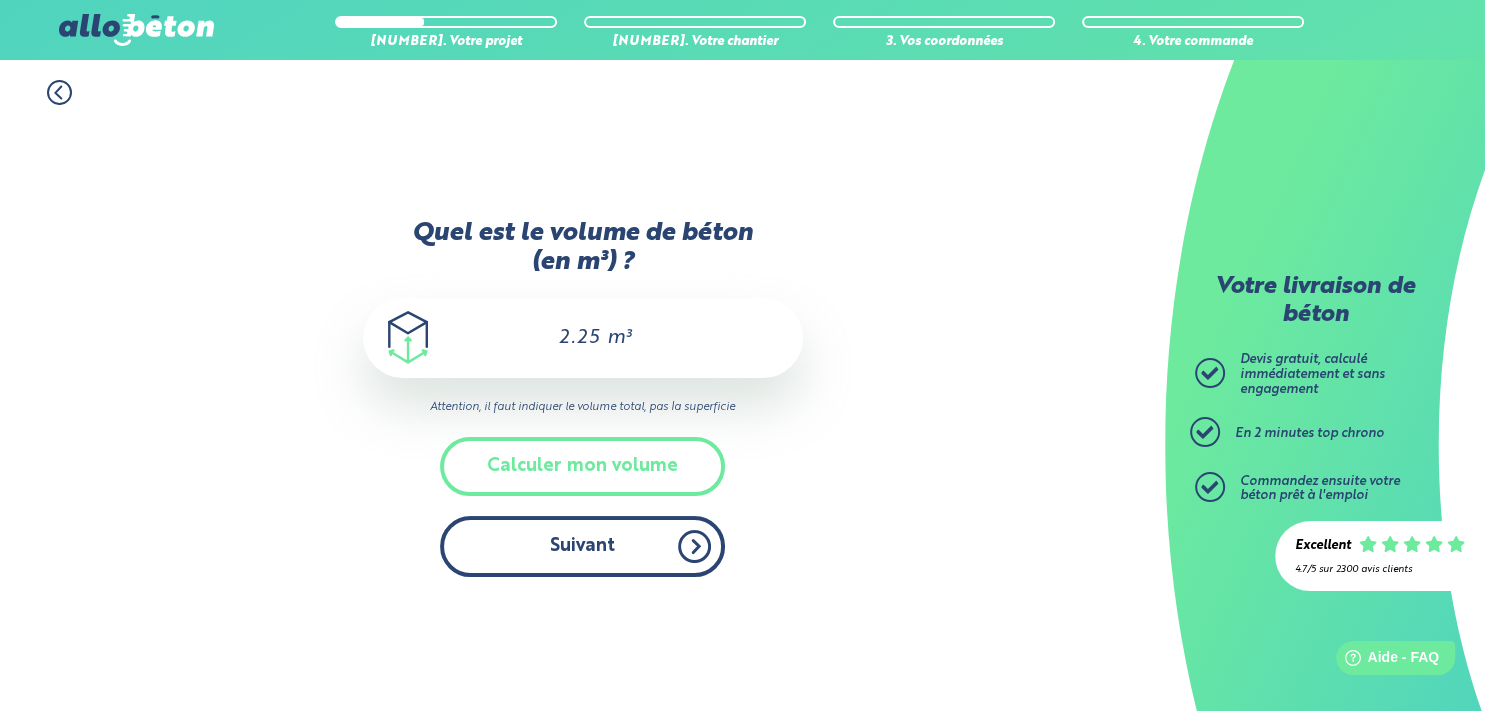 type on "2.25" 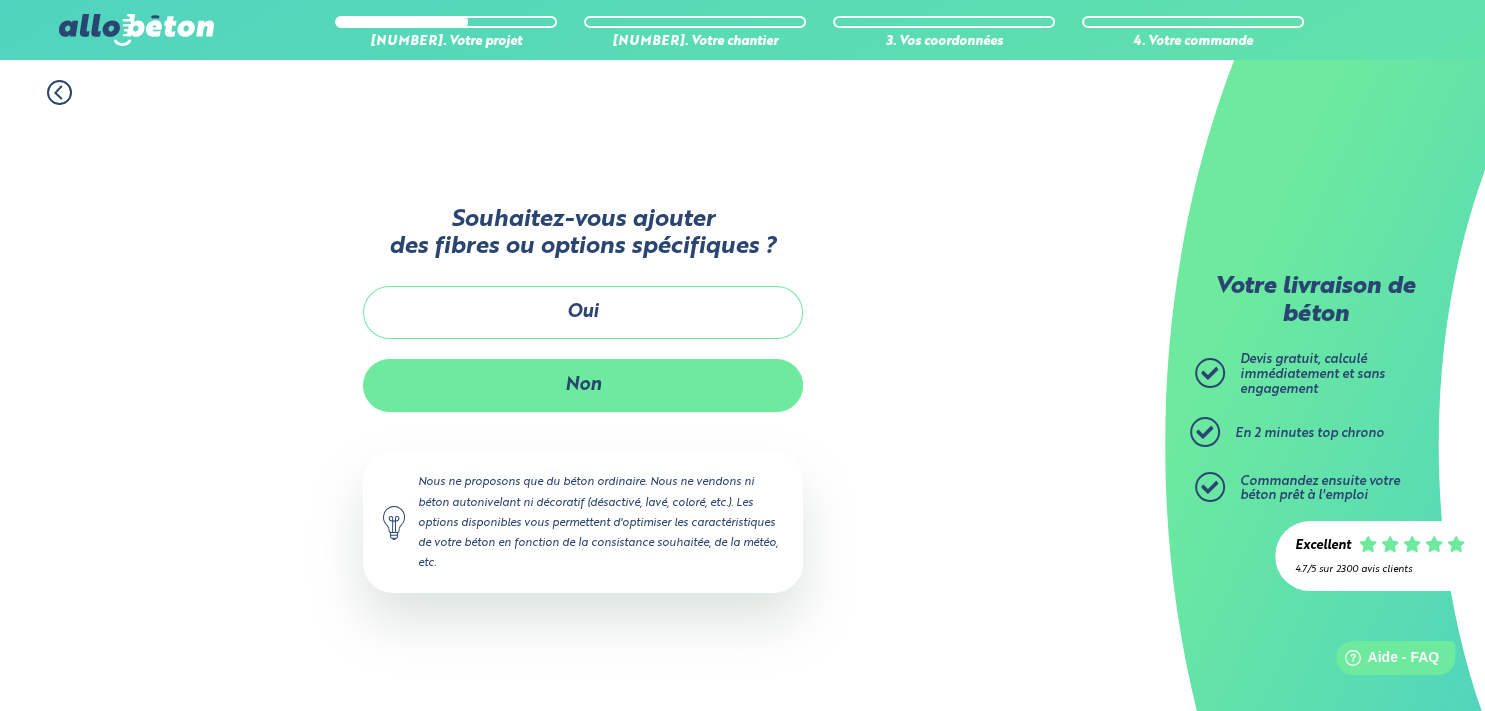 click on "Non" at bounding box center [583, 385] 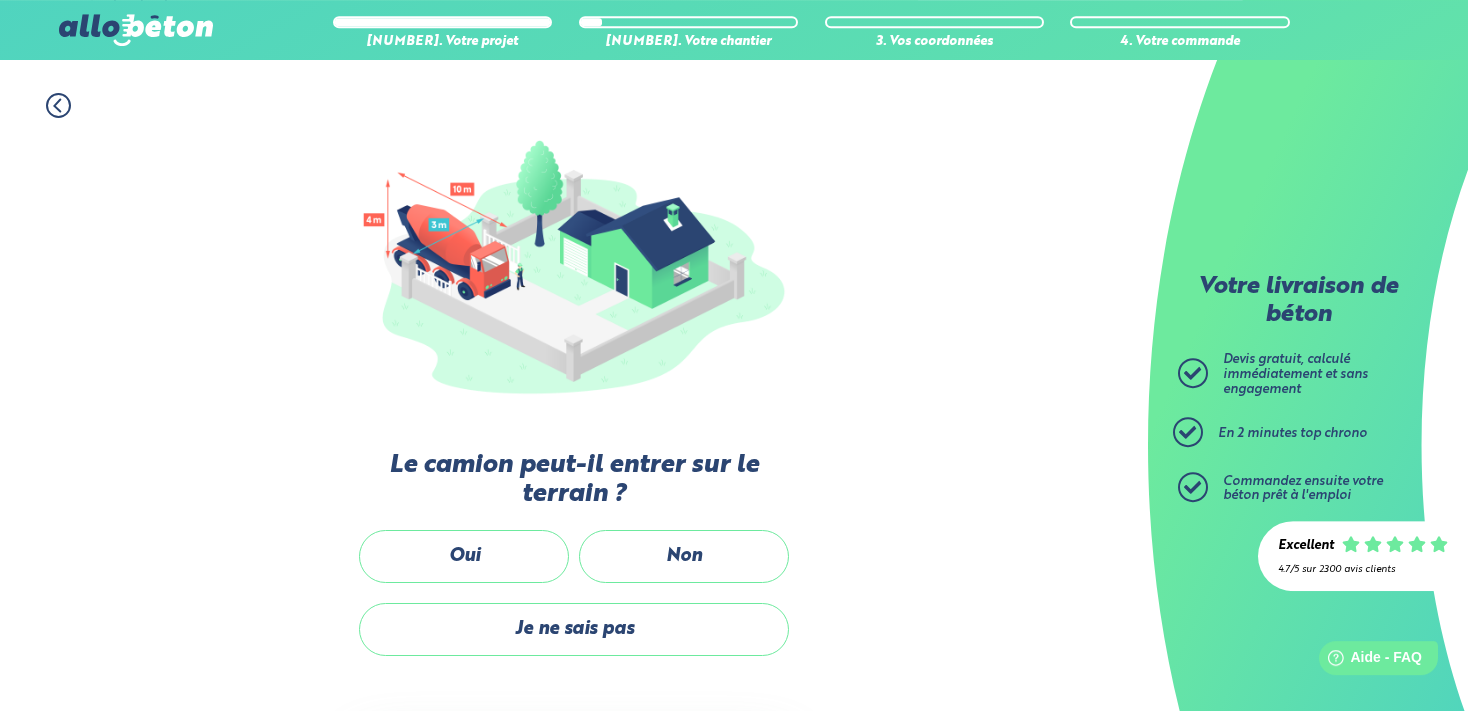 scroll, scrollTop: 211, scrollLeft: 0, axis: vertical 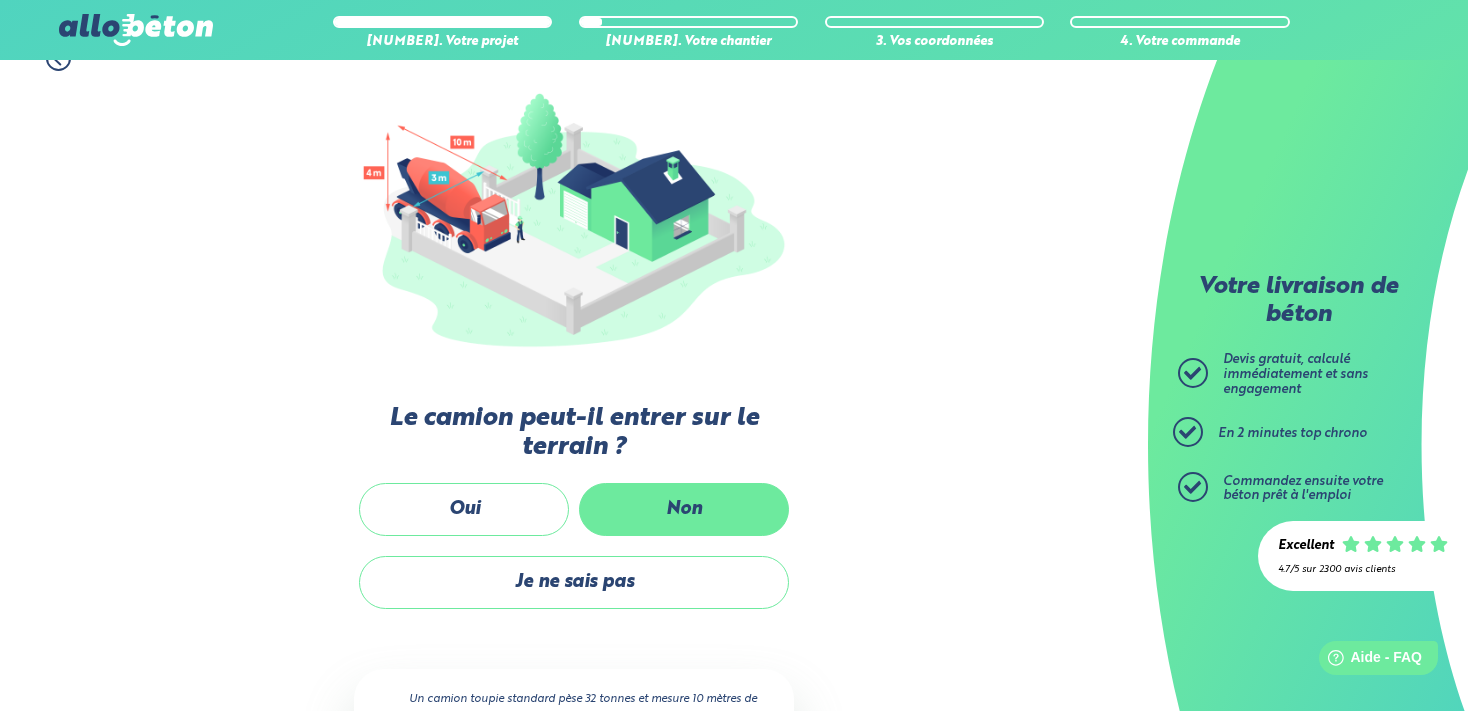 click on "Non" at bounding box center [684, 509] 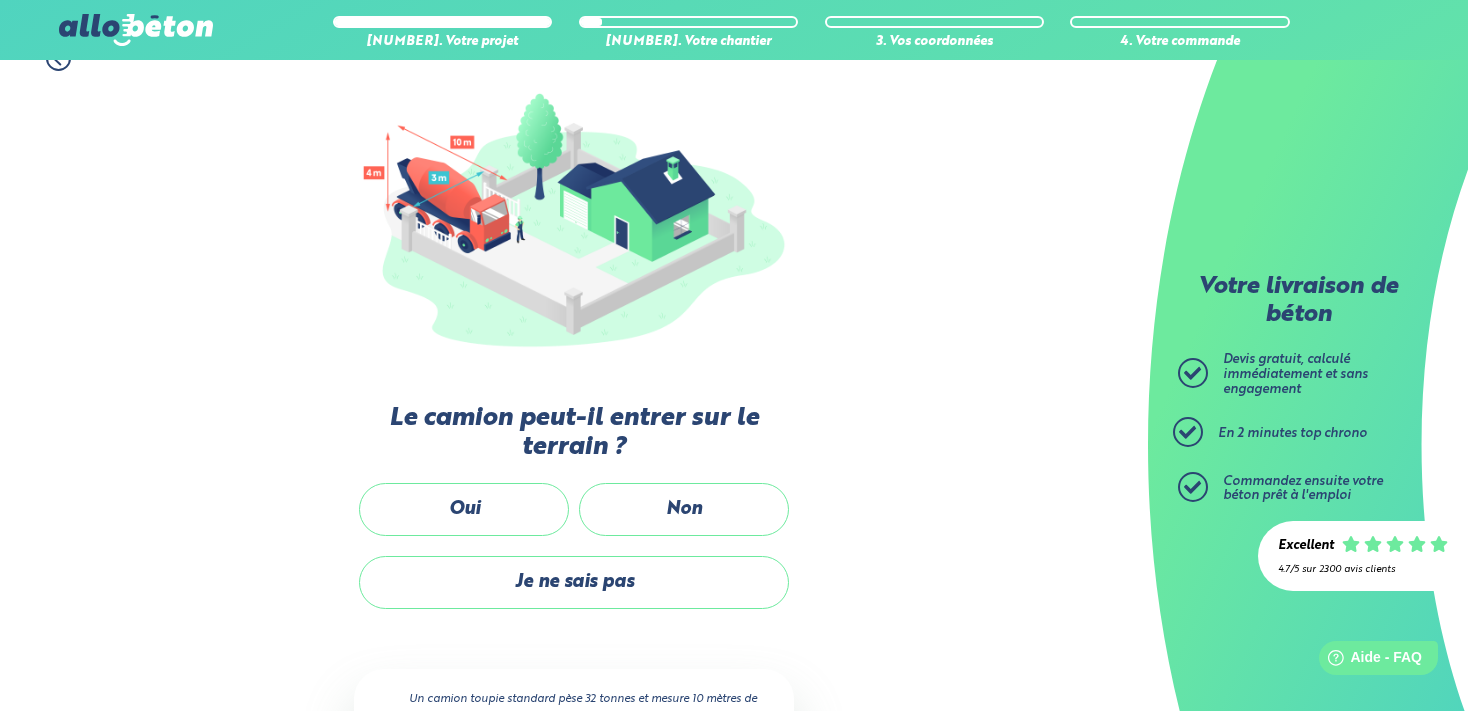scroll, scrollTop: 192, scrollLeft: 0, axis: vertical 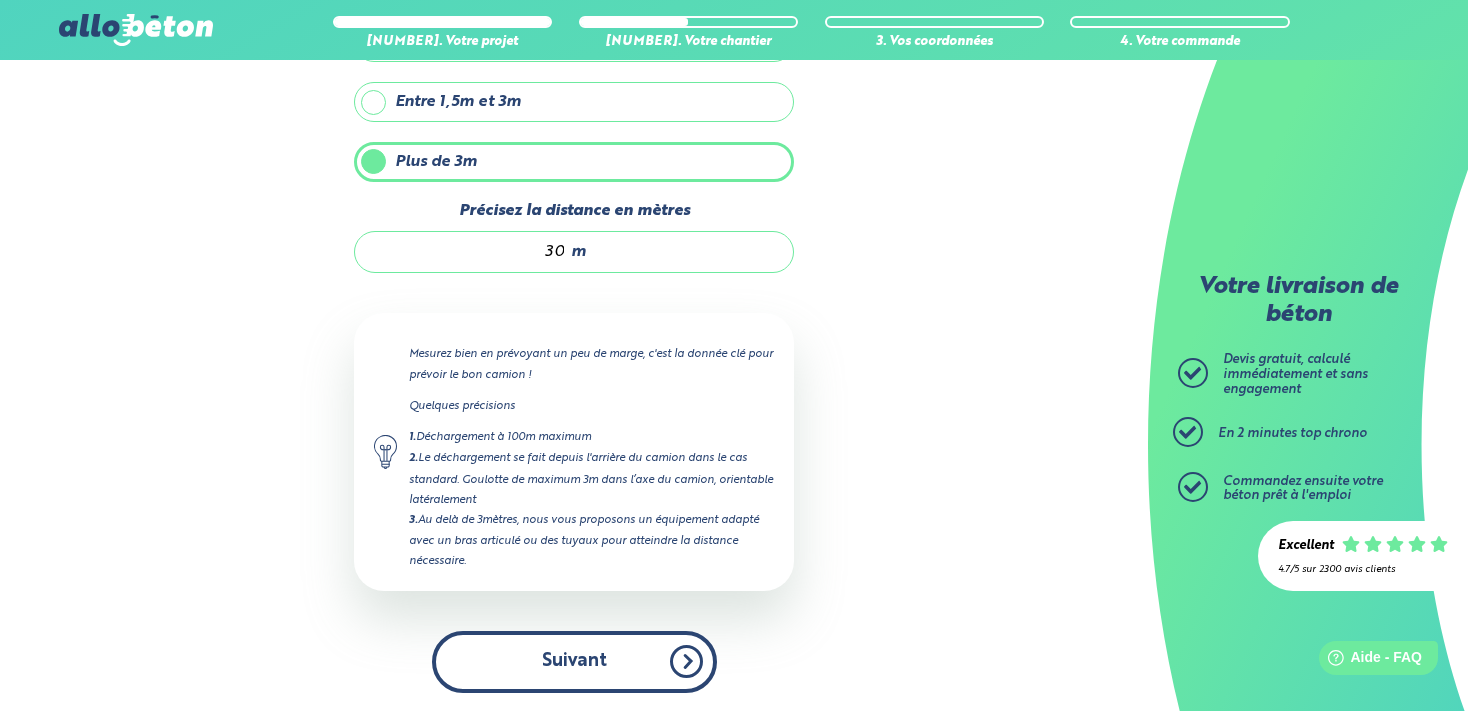 click on "Suivant" at bounding box center [574, 661] 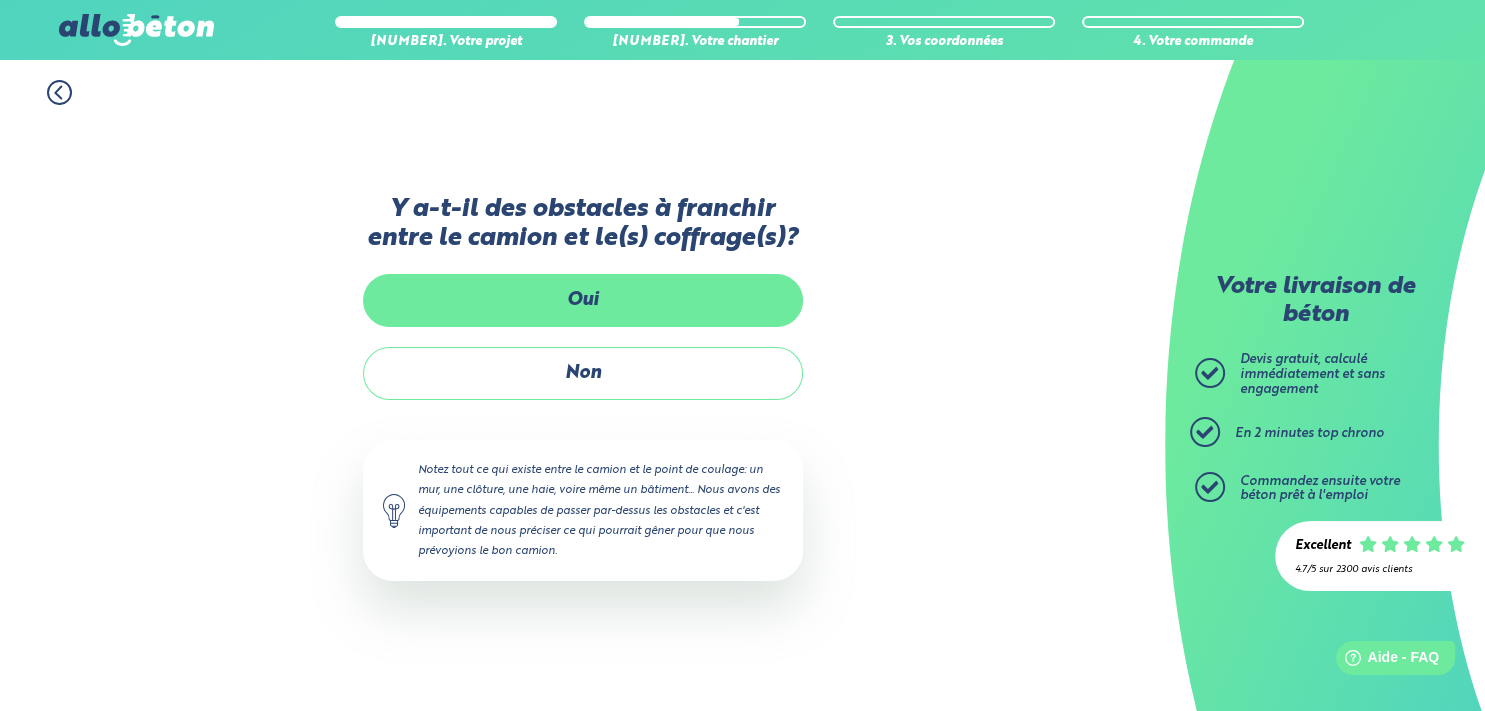 click on "Oui" at bounding box center (583, 300) 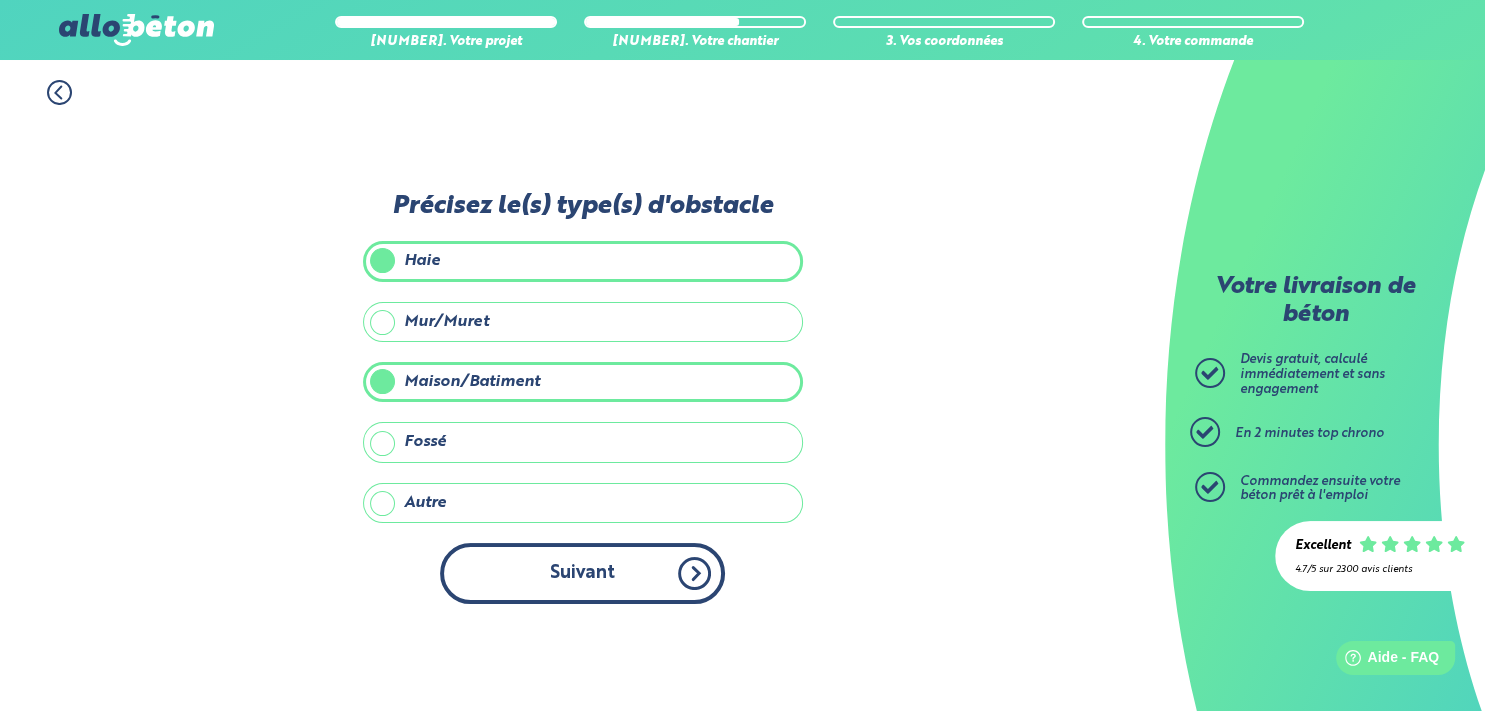 click on "Suivant" at bounding box center (582, 573) 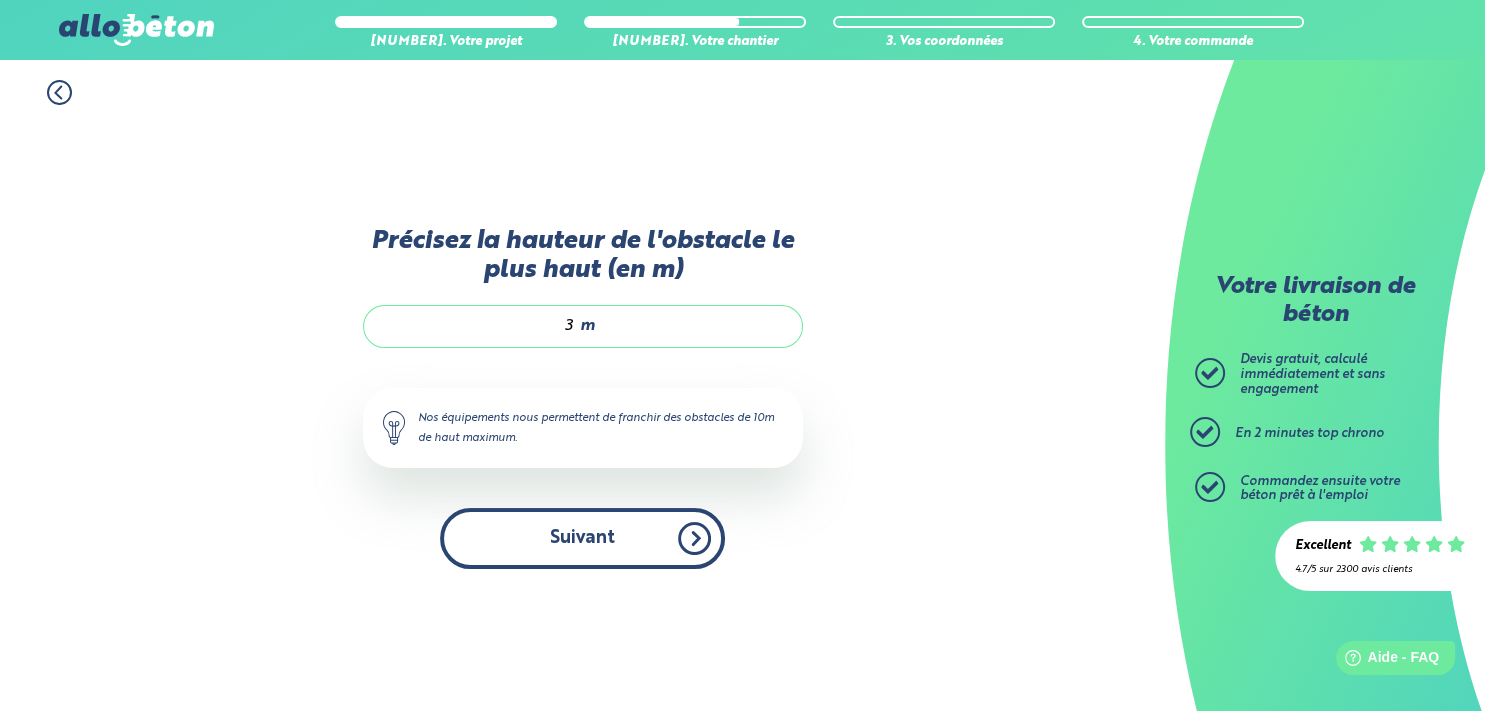 click on "Suivant" at bounding box center (582, 538) 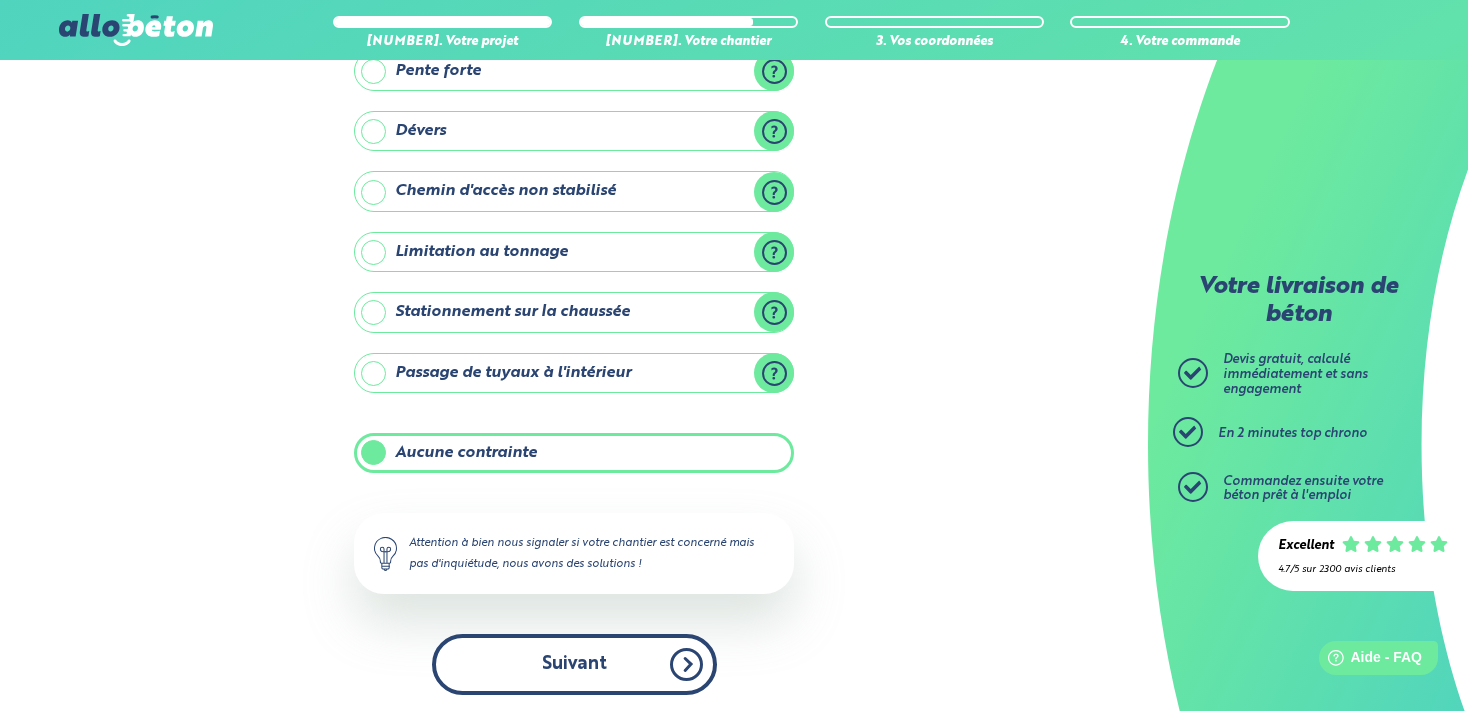 click on "Suivant" at bounding box center [574, 664] 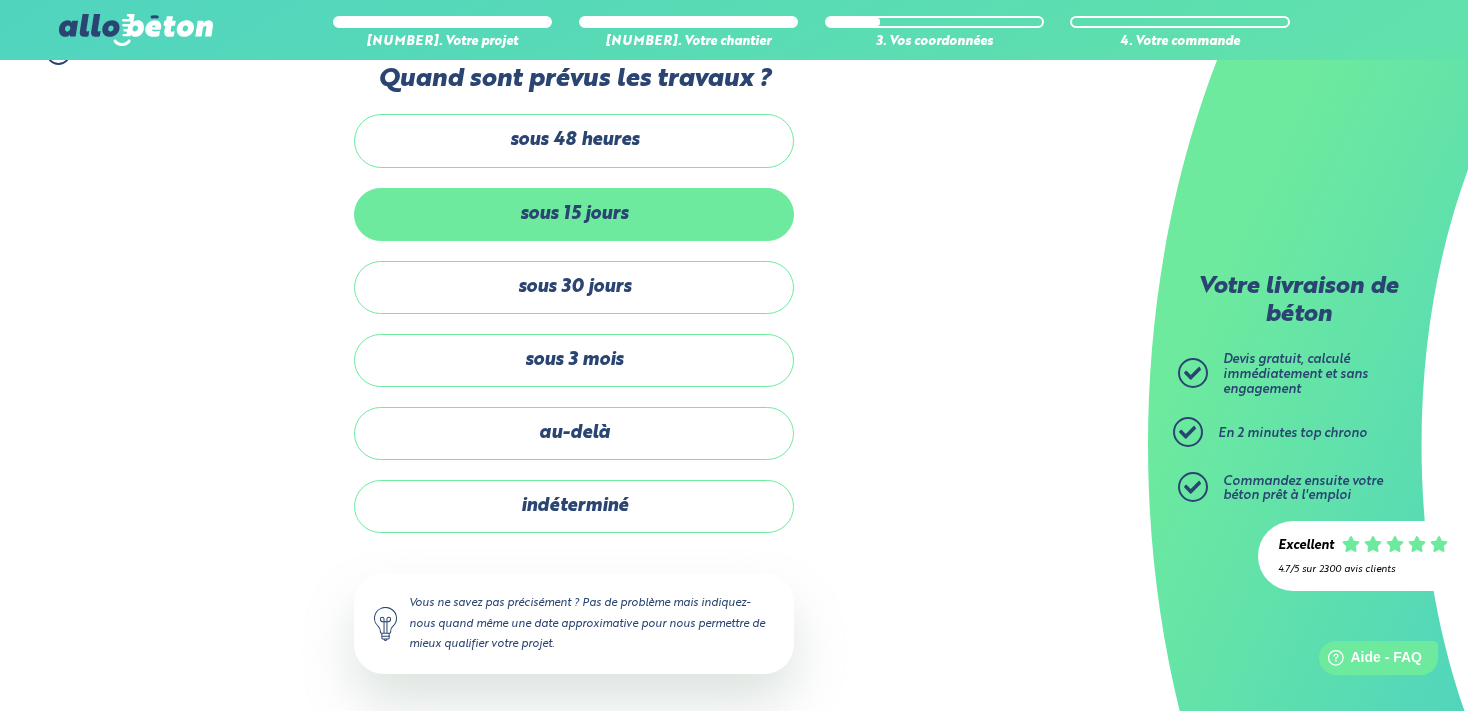 click on "sous 15 jours" at bounding box center (574, 214) 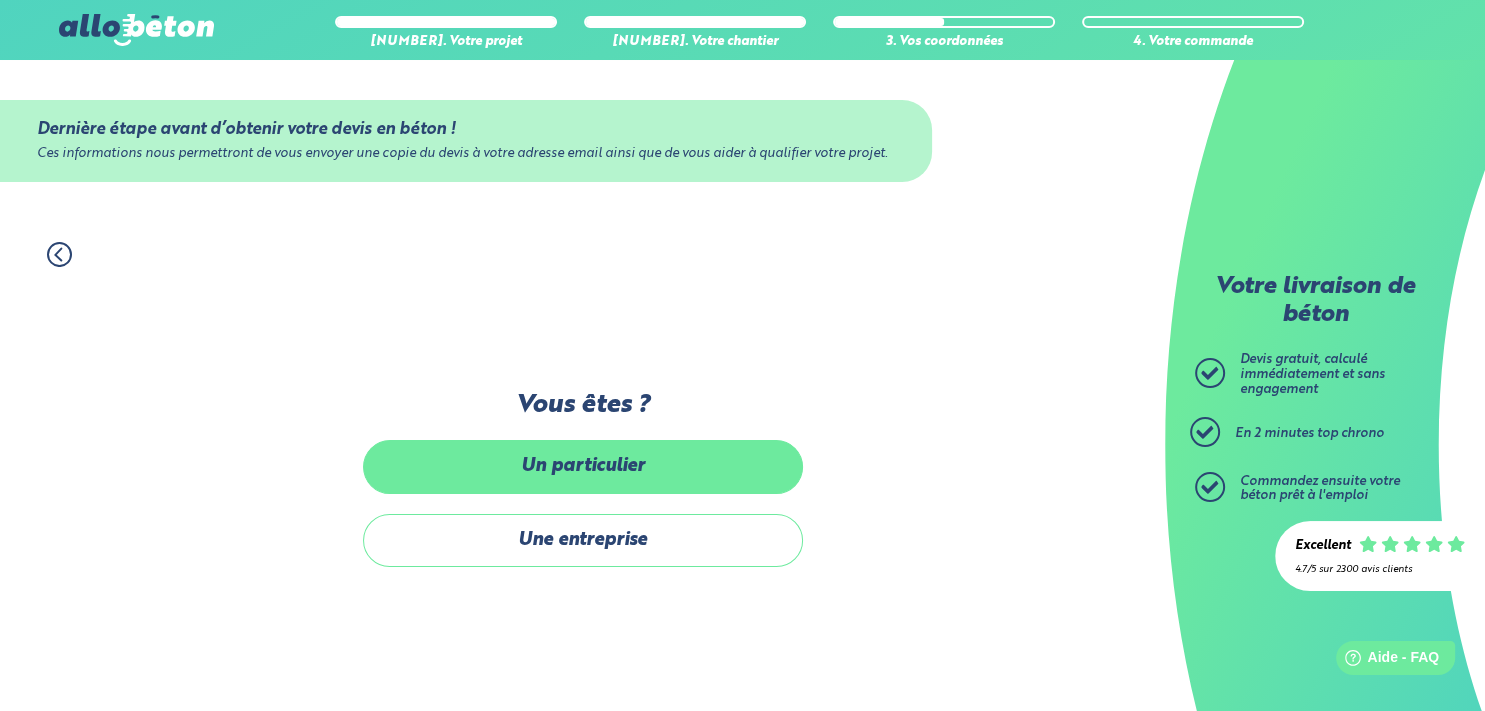 click on "Un particulier" at bounding box center [583, 466] 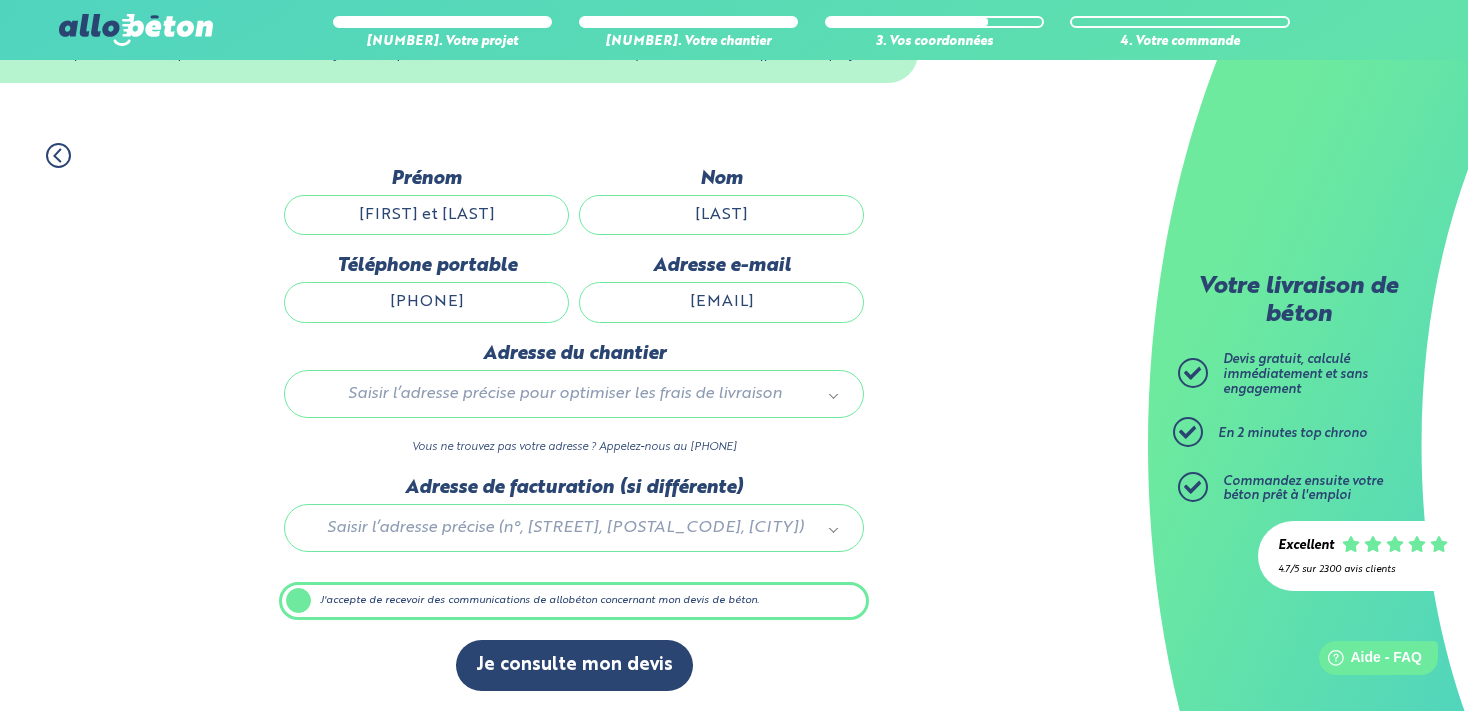 scroll, scrollTop: 104, scrollLeft: 0, axis: vertical 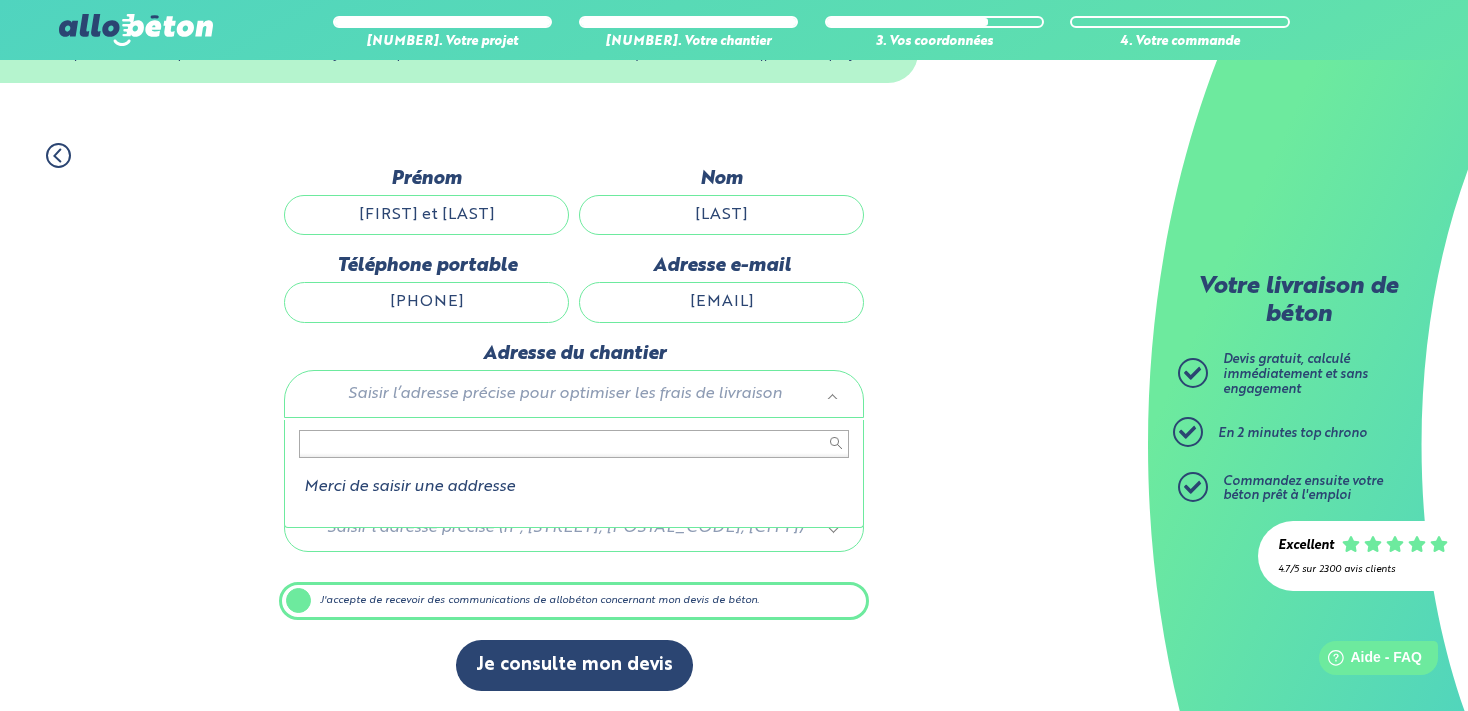 click on "09 72 55 12 83
Conseils et Appel Gratuits
nos produits
le béton prêt à l'emploi
quel prix pour un m³ de béton ?
la toupie béton" at bounding box center (734, 306) 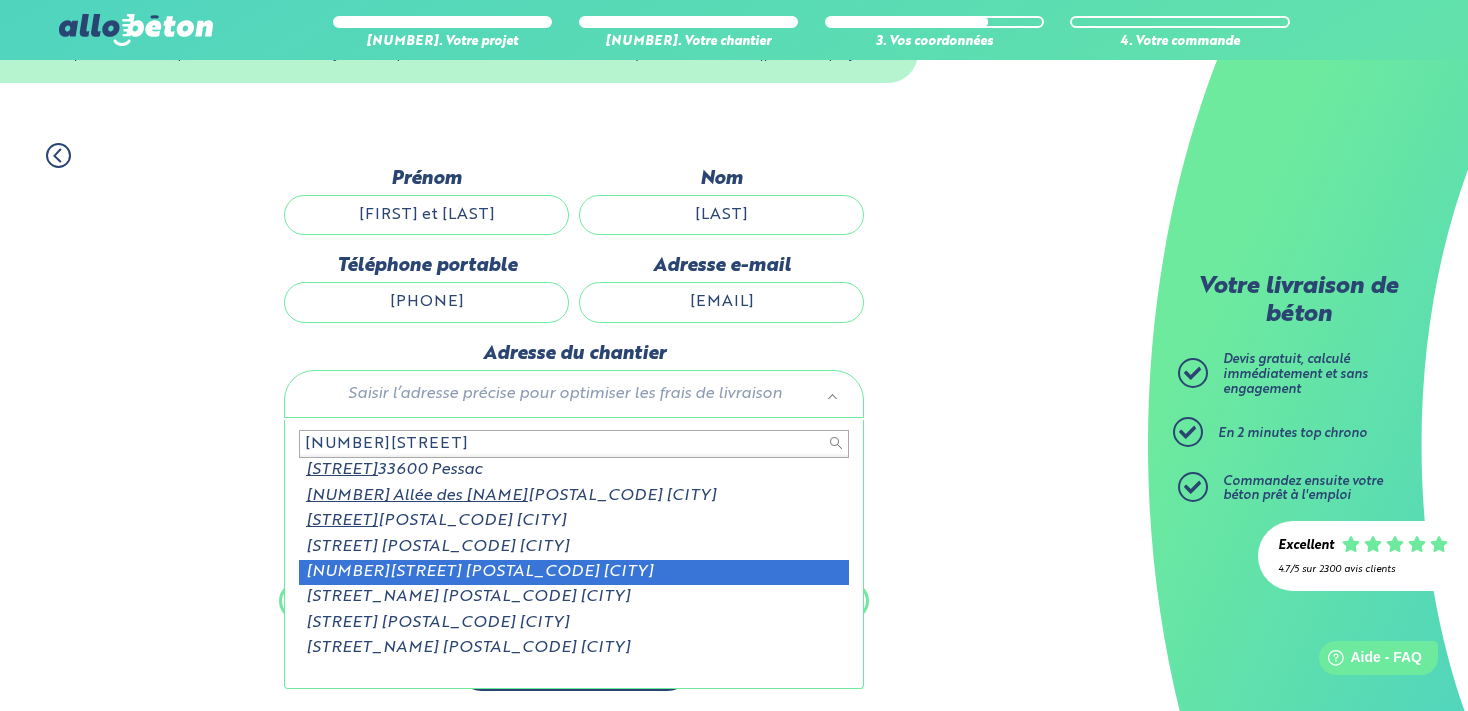 type on "4bis allée des mouettes" 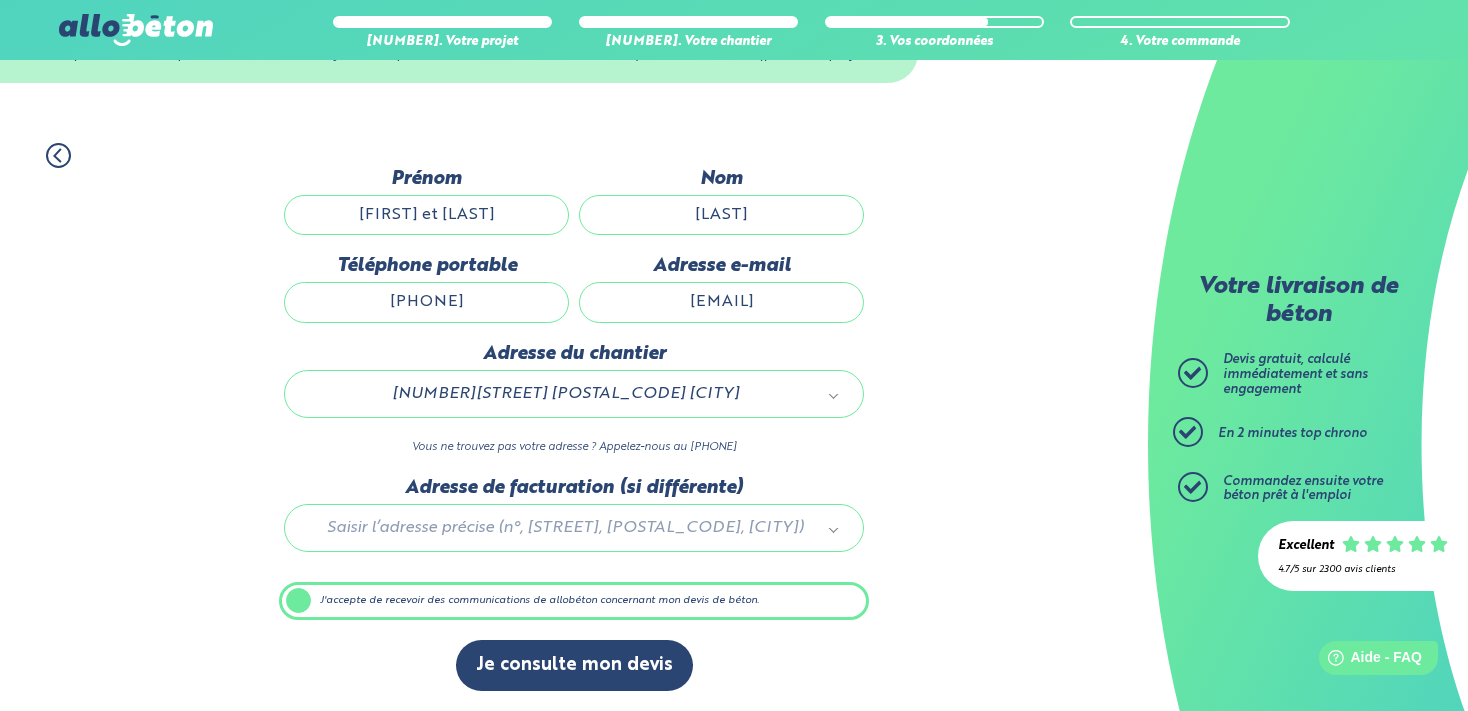 click at bounding box center (574, 524) 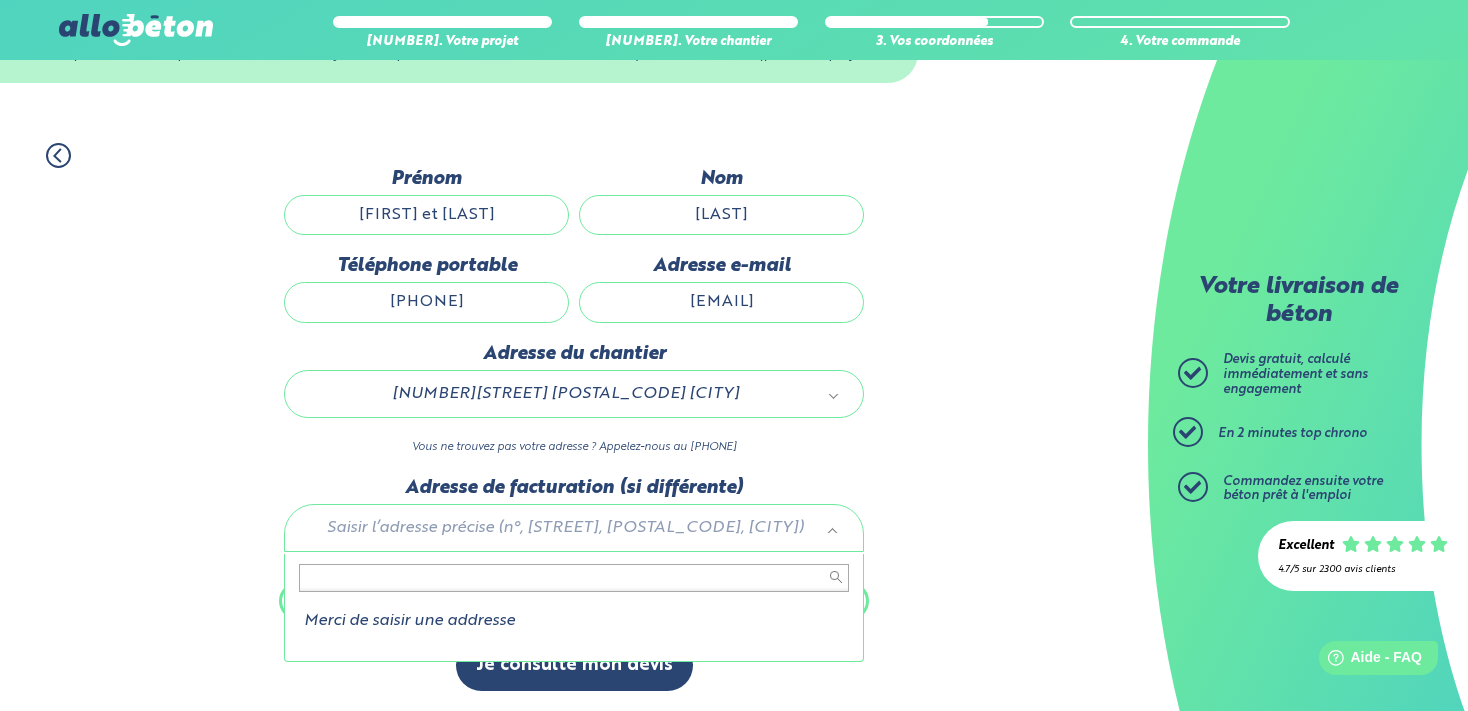 click at bounding box center (574, 578) 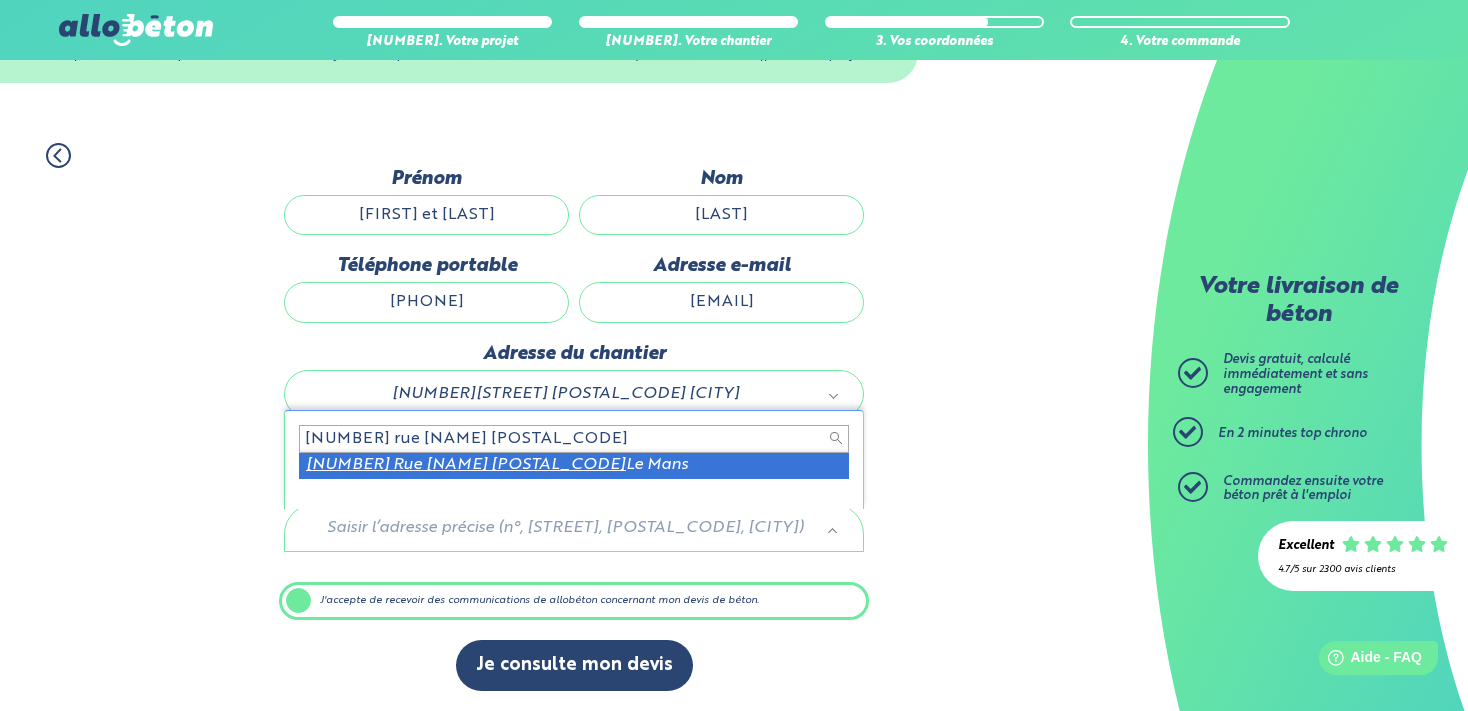 type on "20 rue francois rabelais 72000" 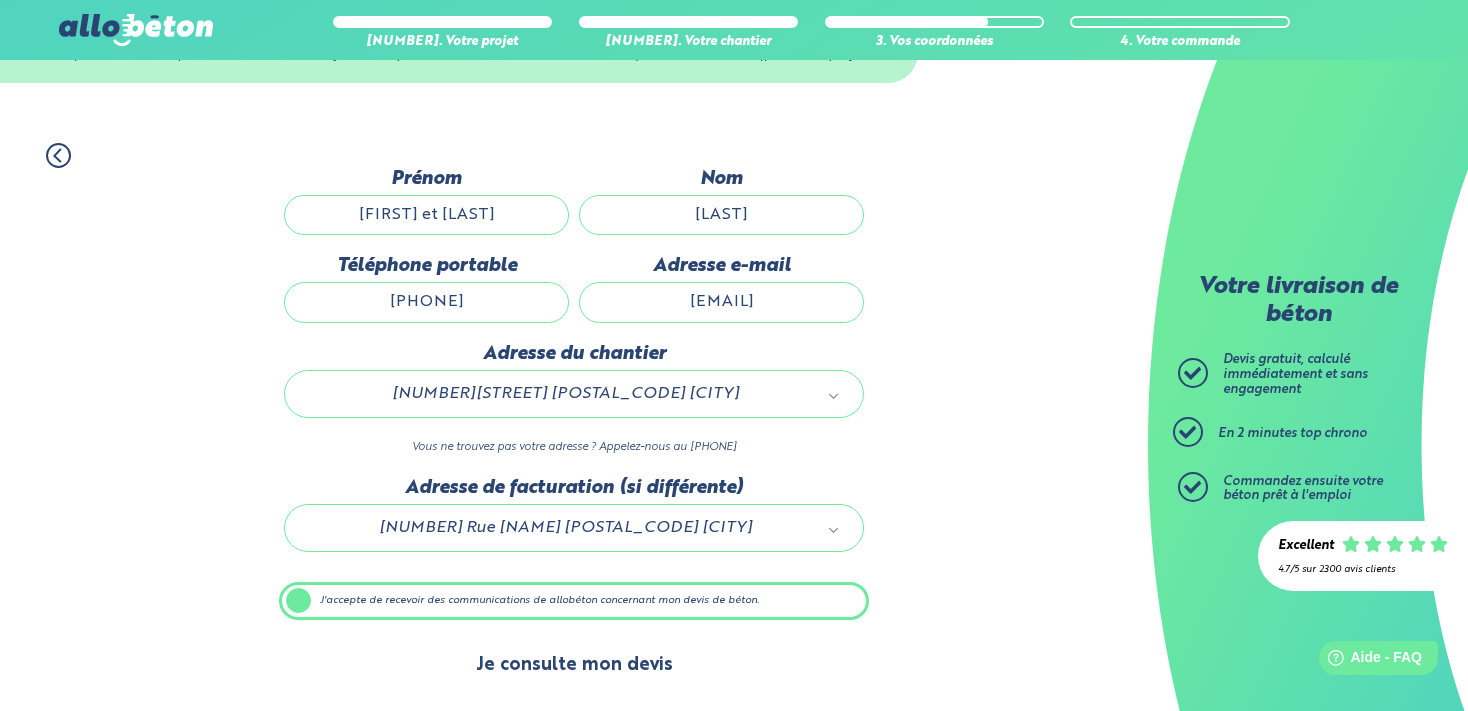 click on "Je consulte mon devis" at bounding box center [574, 665] 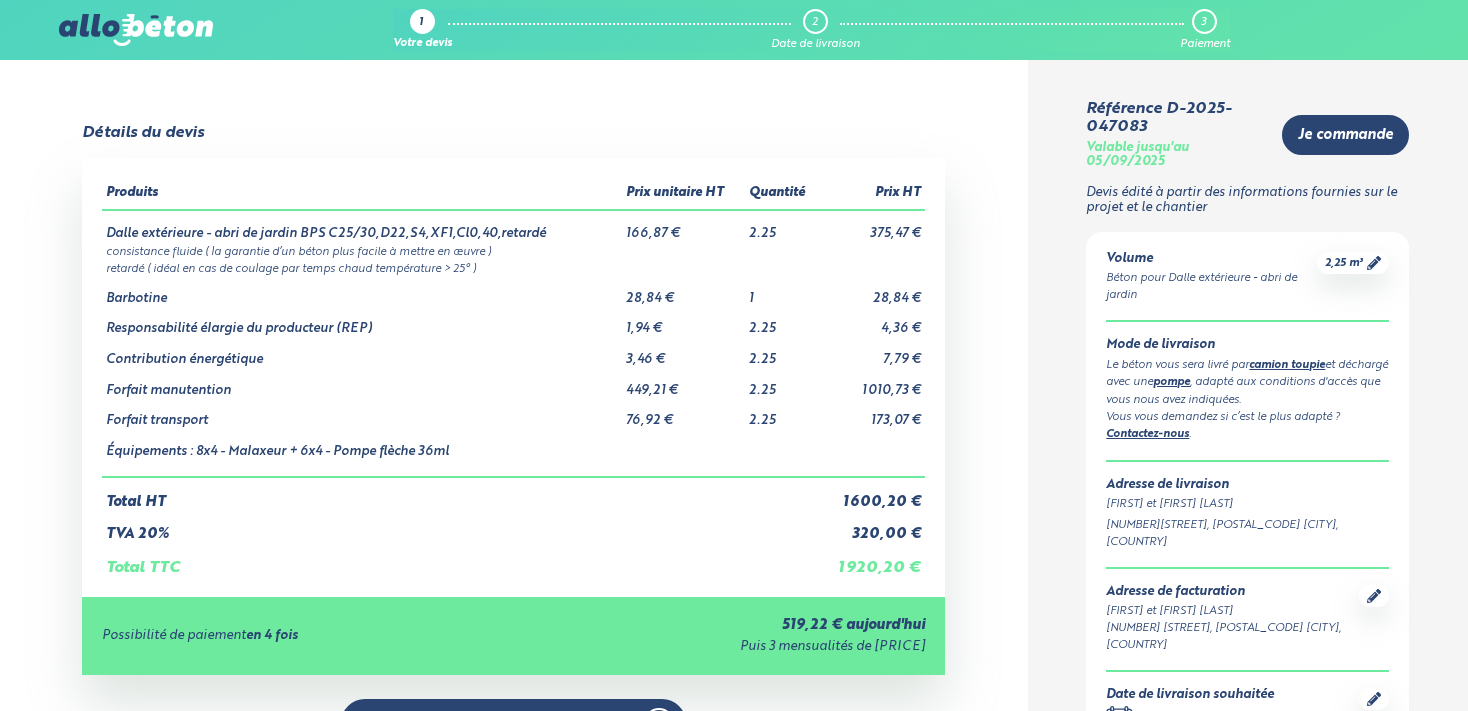 scroll, scrollTop: 0, scrollLeft: 0, axis: both 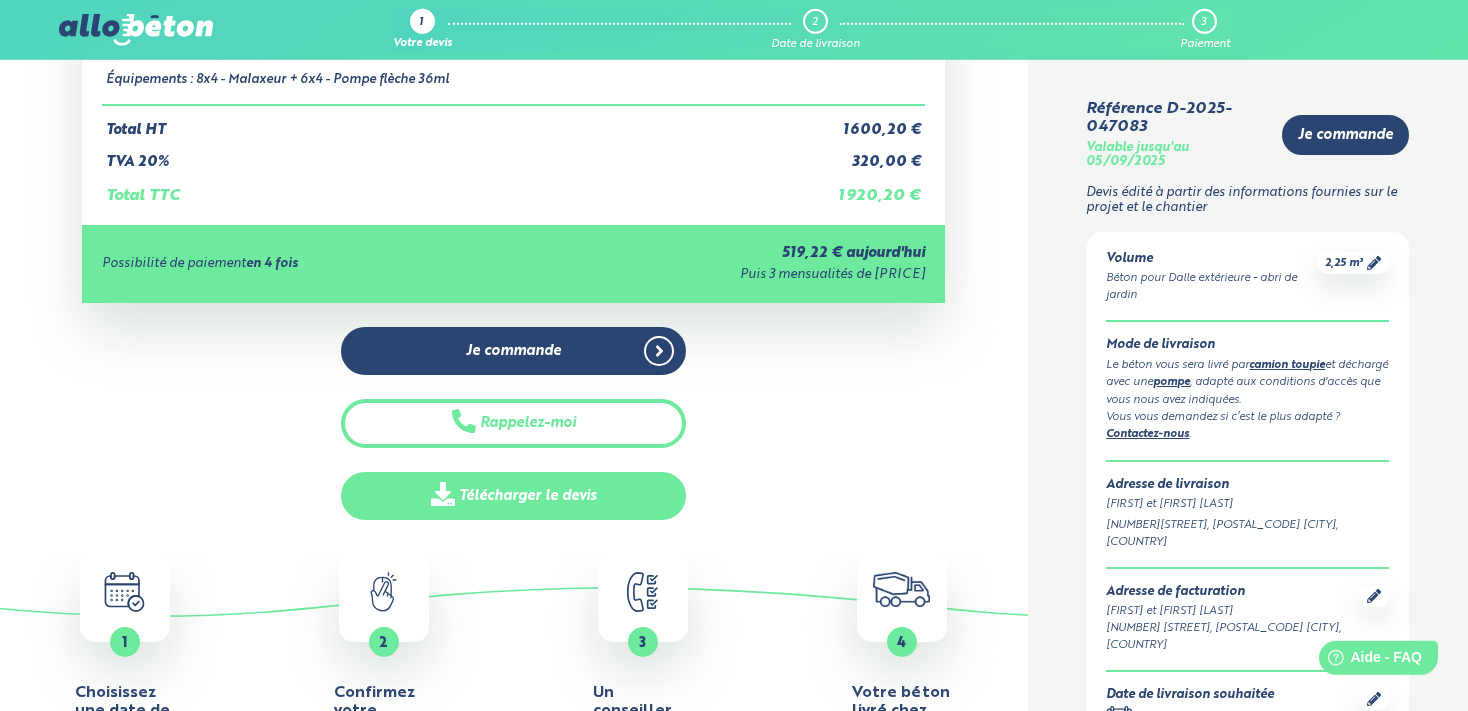 click on "Télécharger le devis" at bounding box center [513, 496] 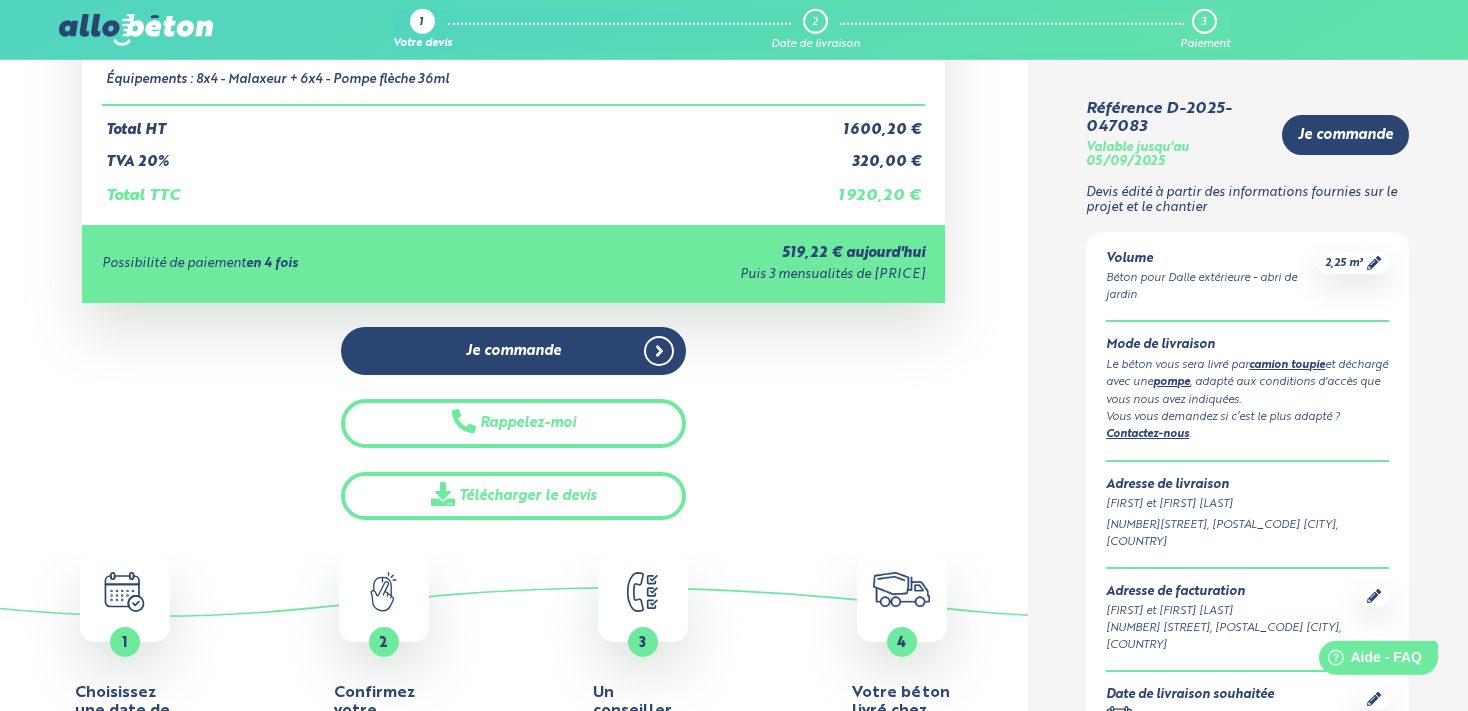 scroll, scrollTop: 478, scrollLeft: 0, axis: vertical 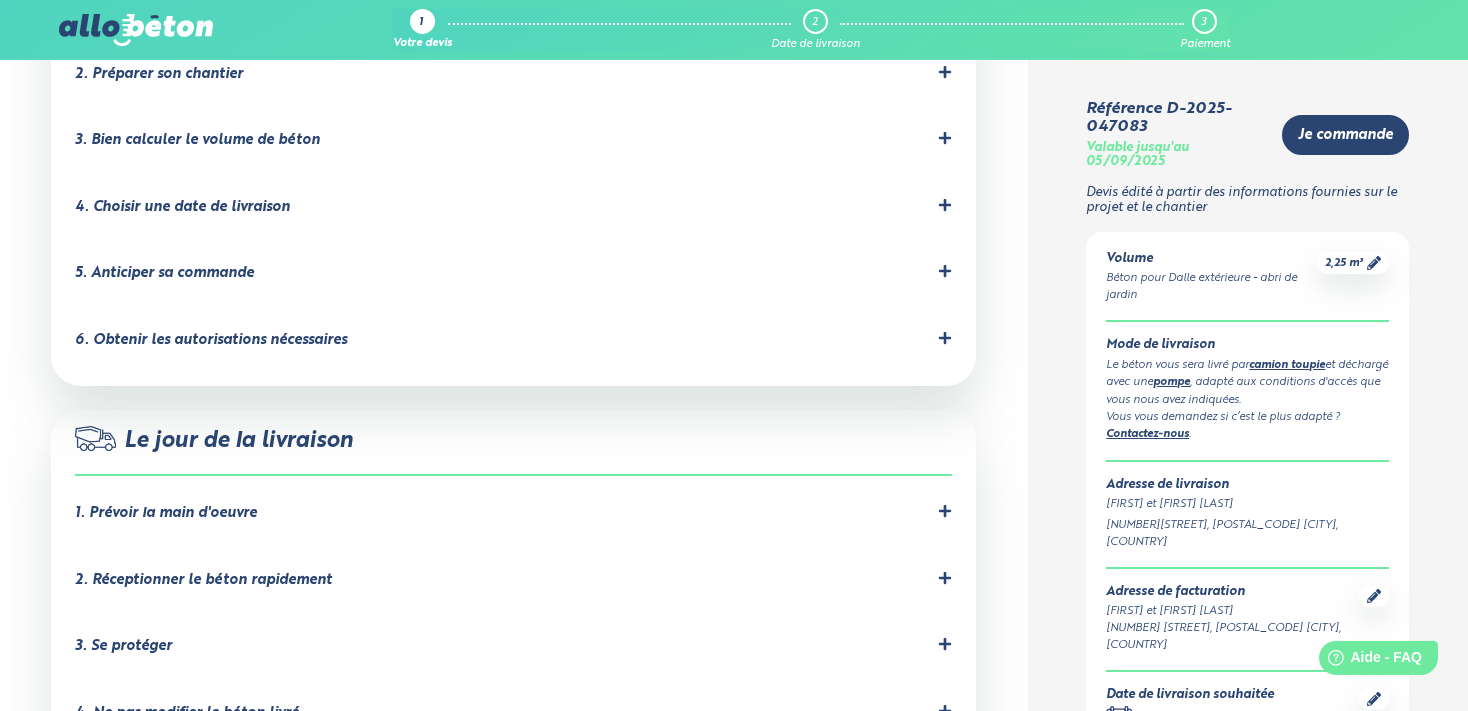 click 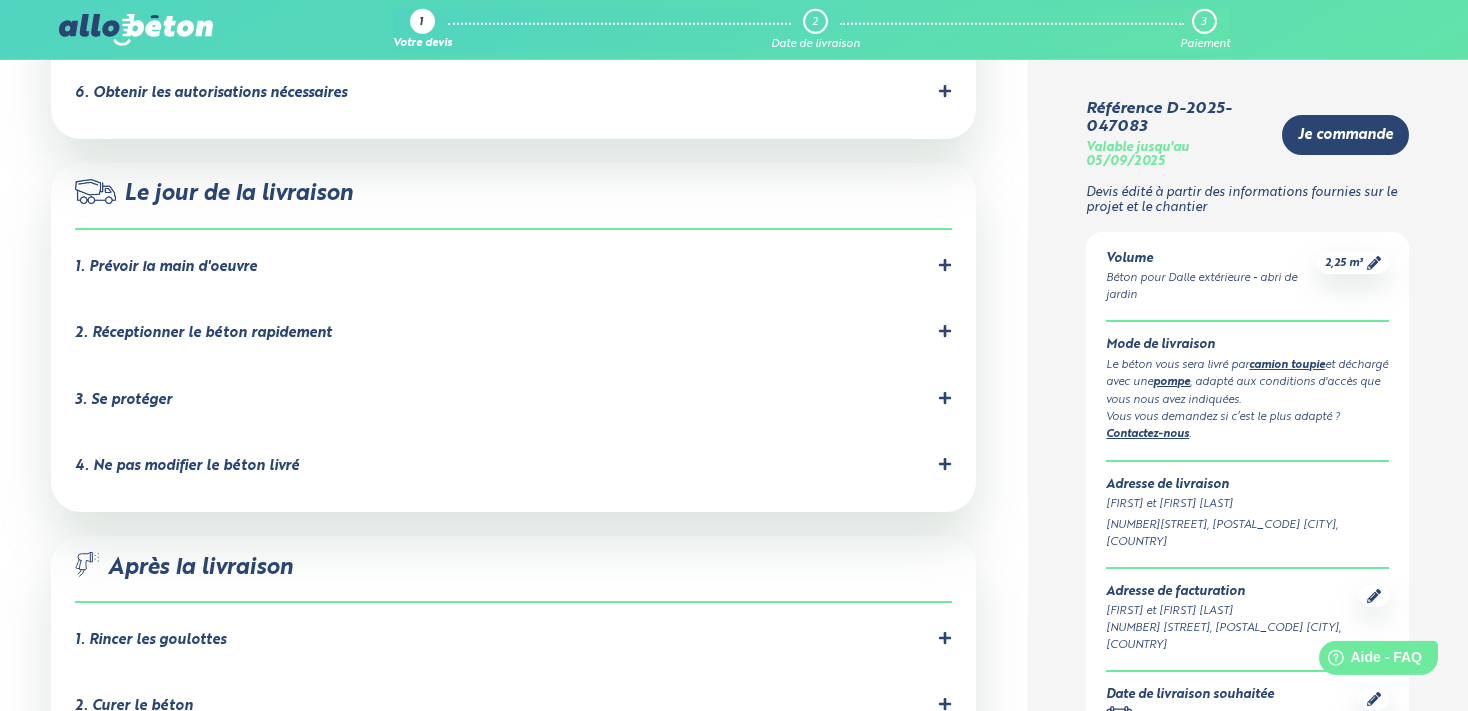 scroll, scrollTop: 1753, scrollLeft: 0, axis: vertical 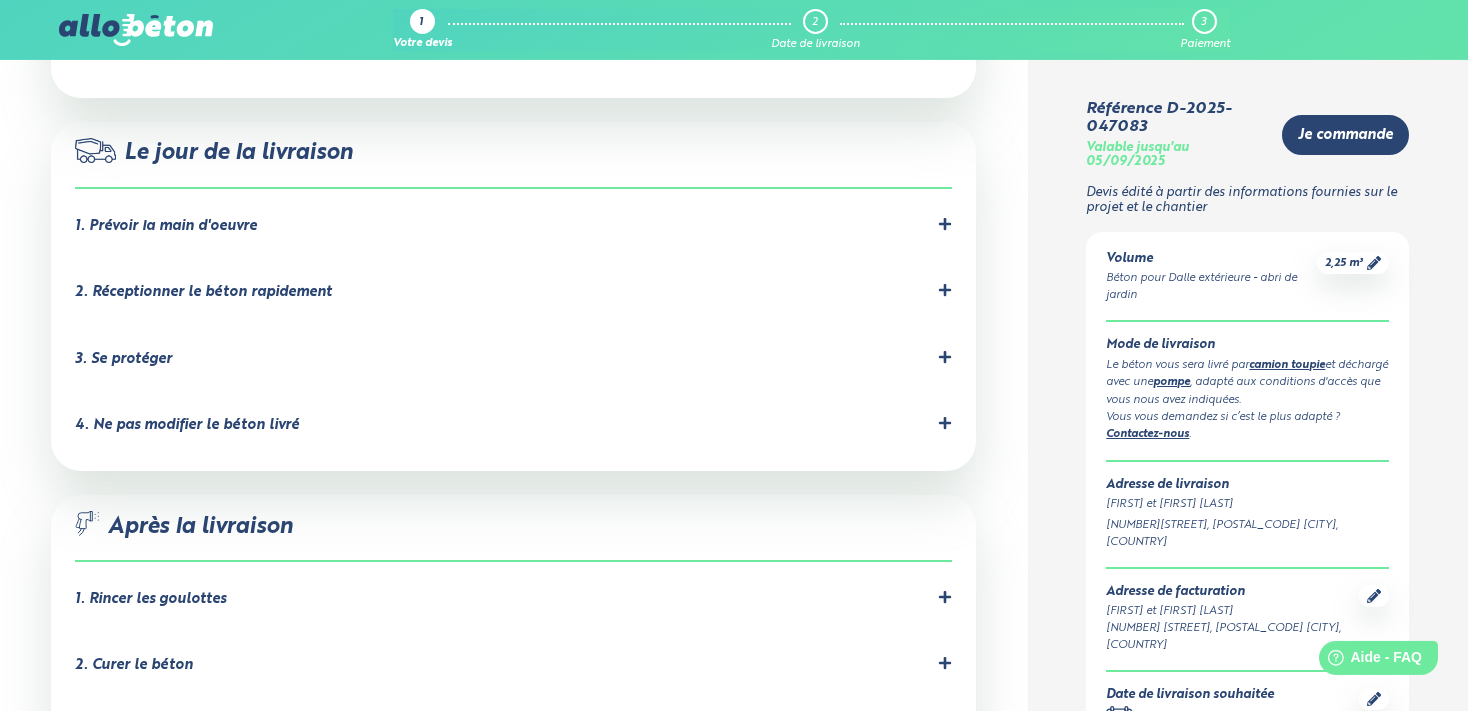 click 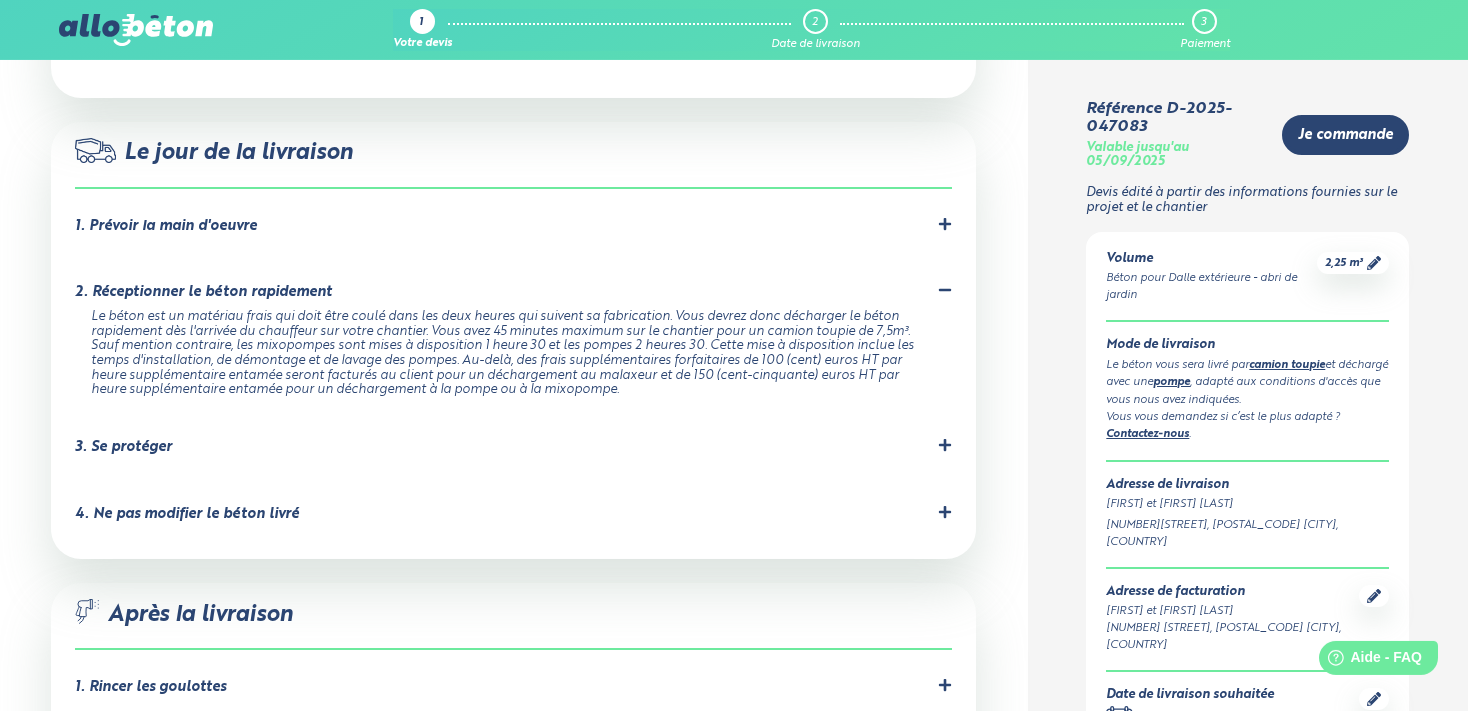 click 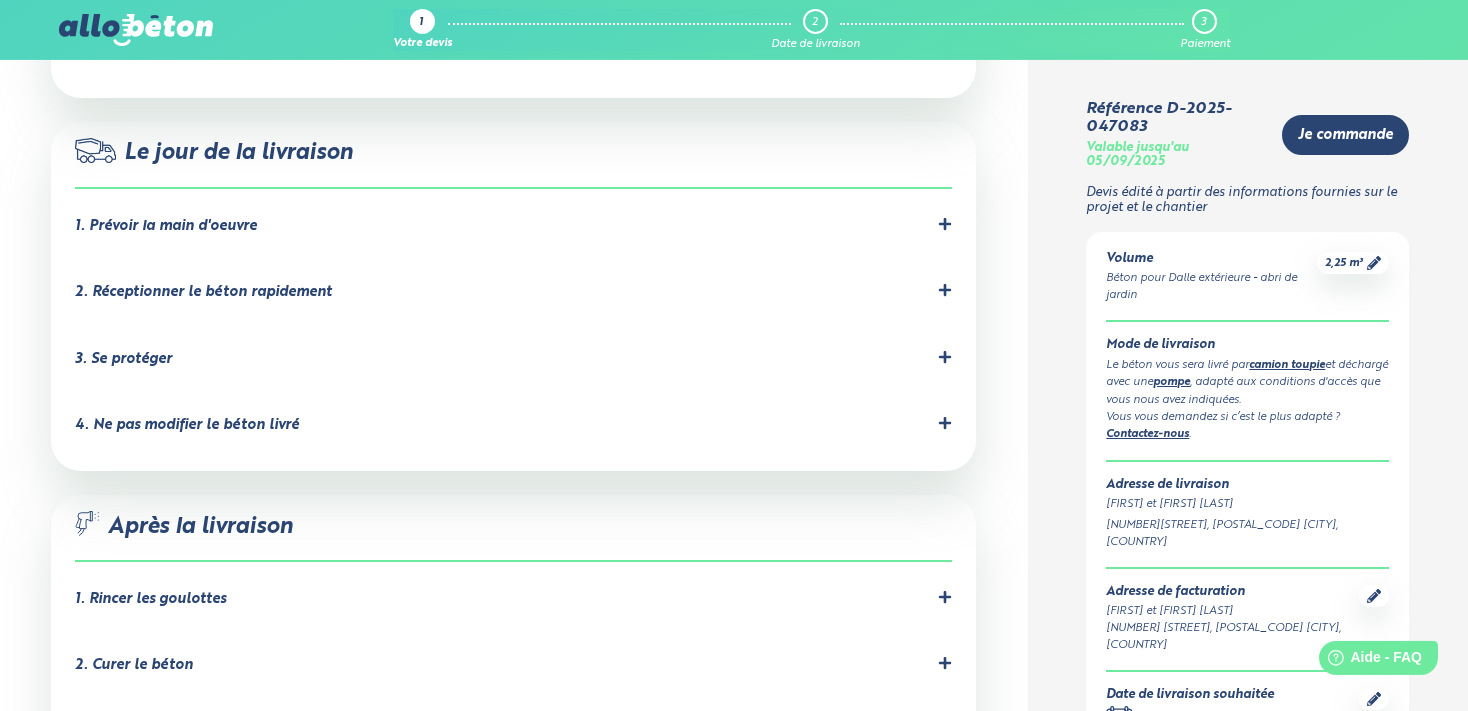click 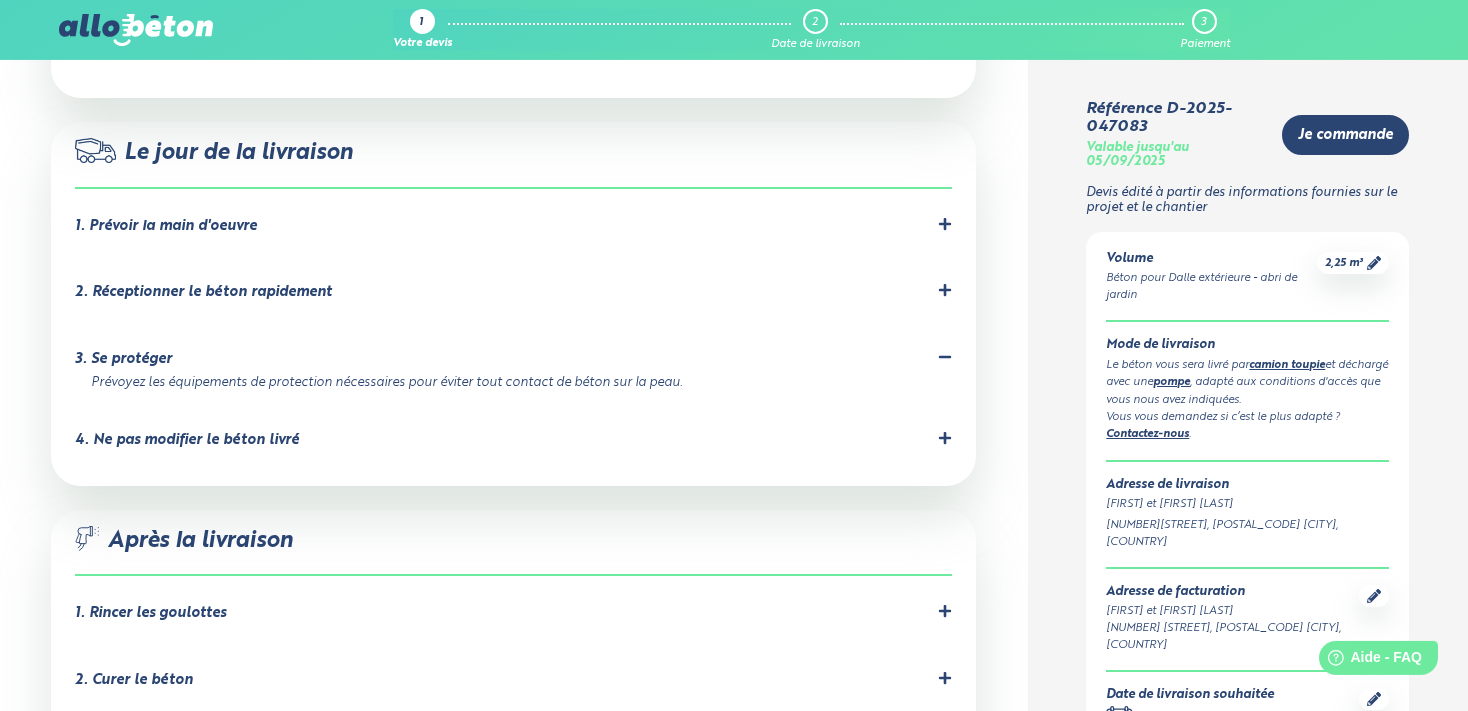 click 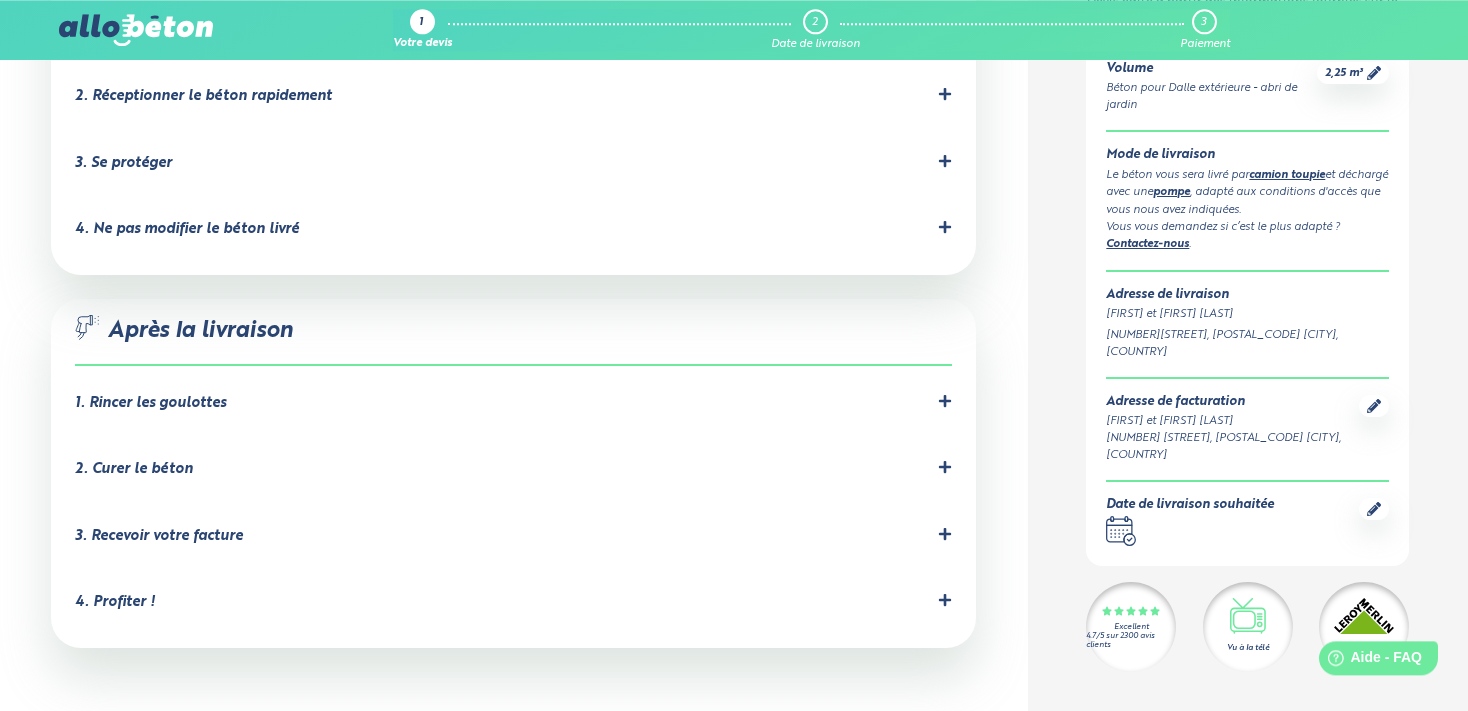 scroll, scrollTop: 1964, scrollLeft: 0, axis: vertical 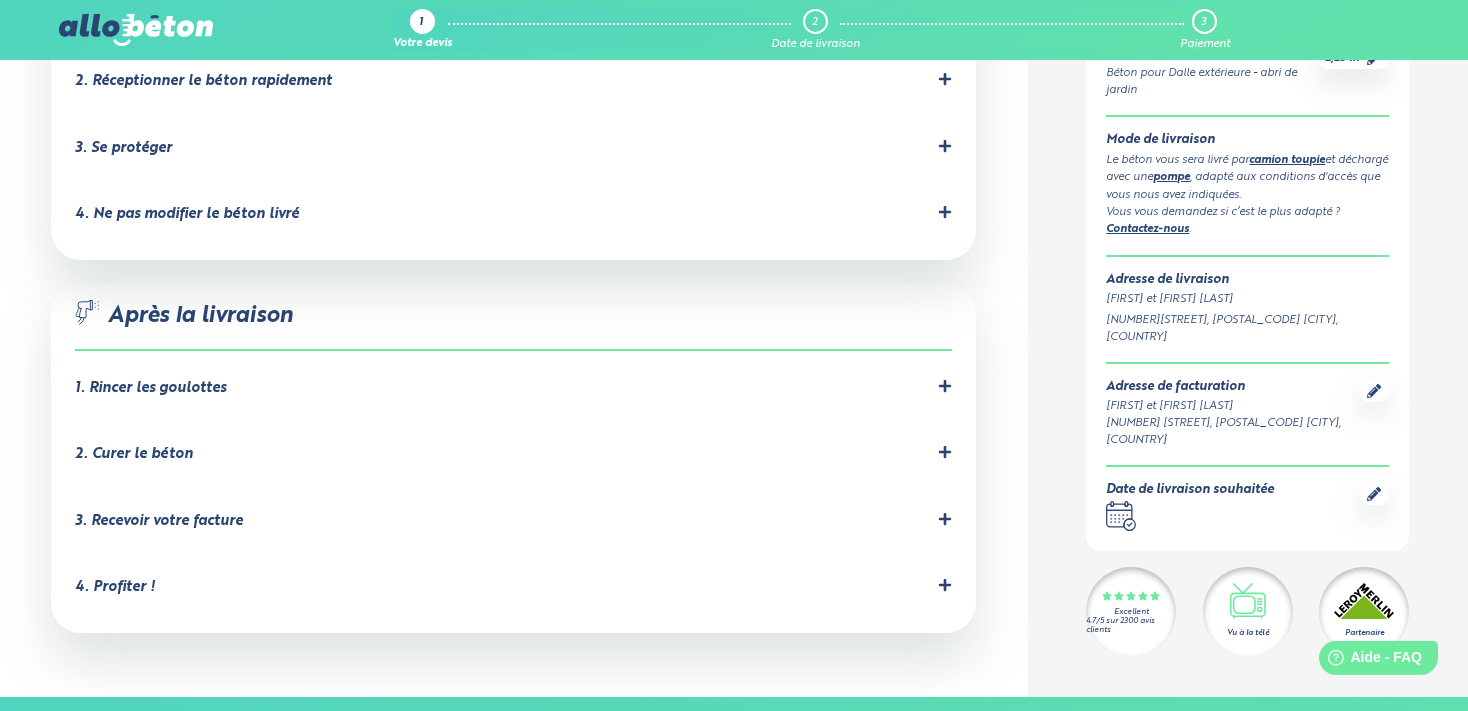 click 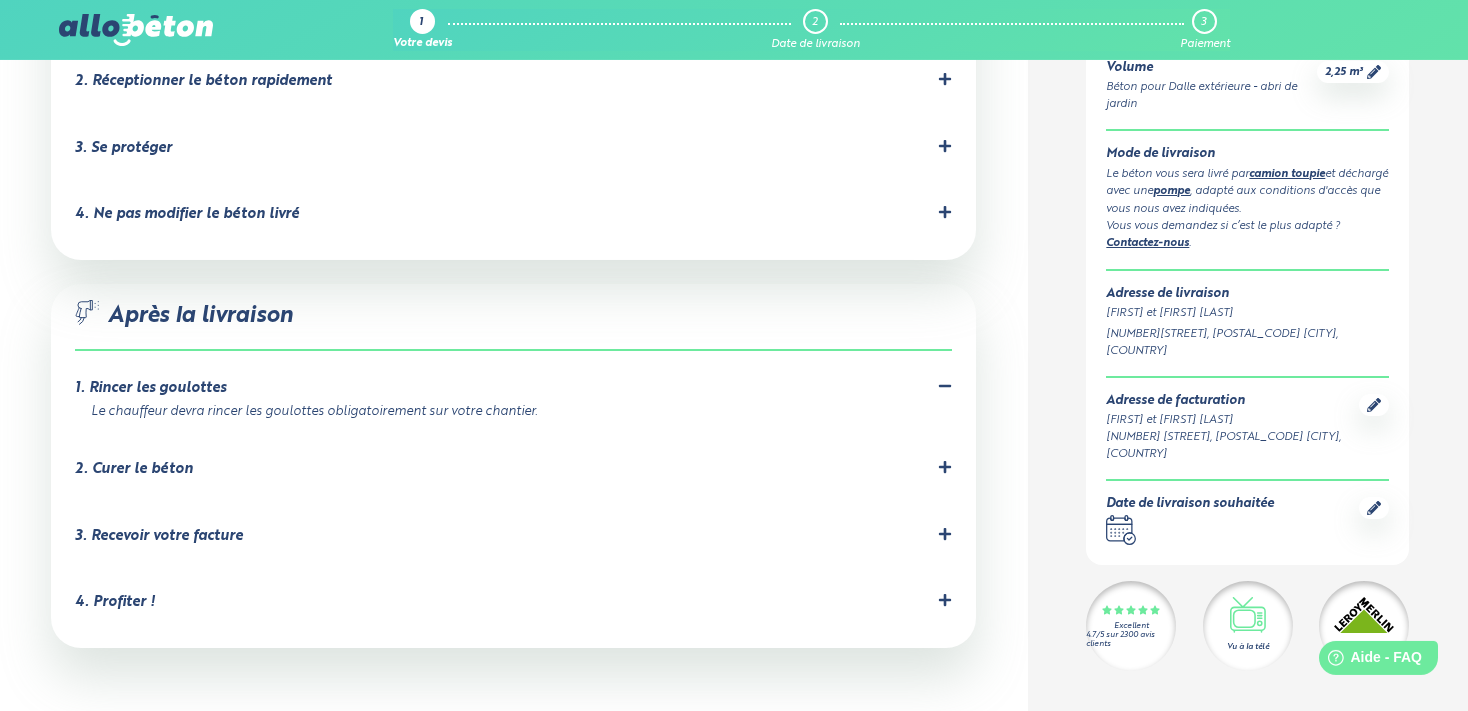 click 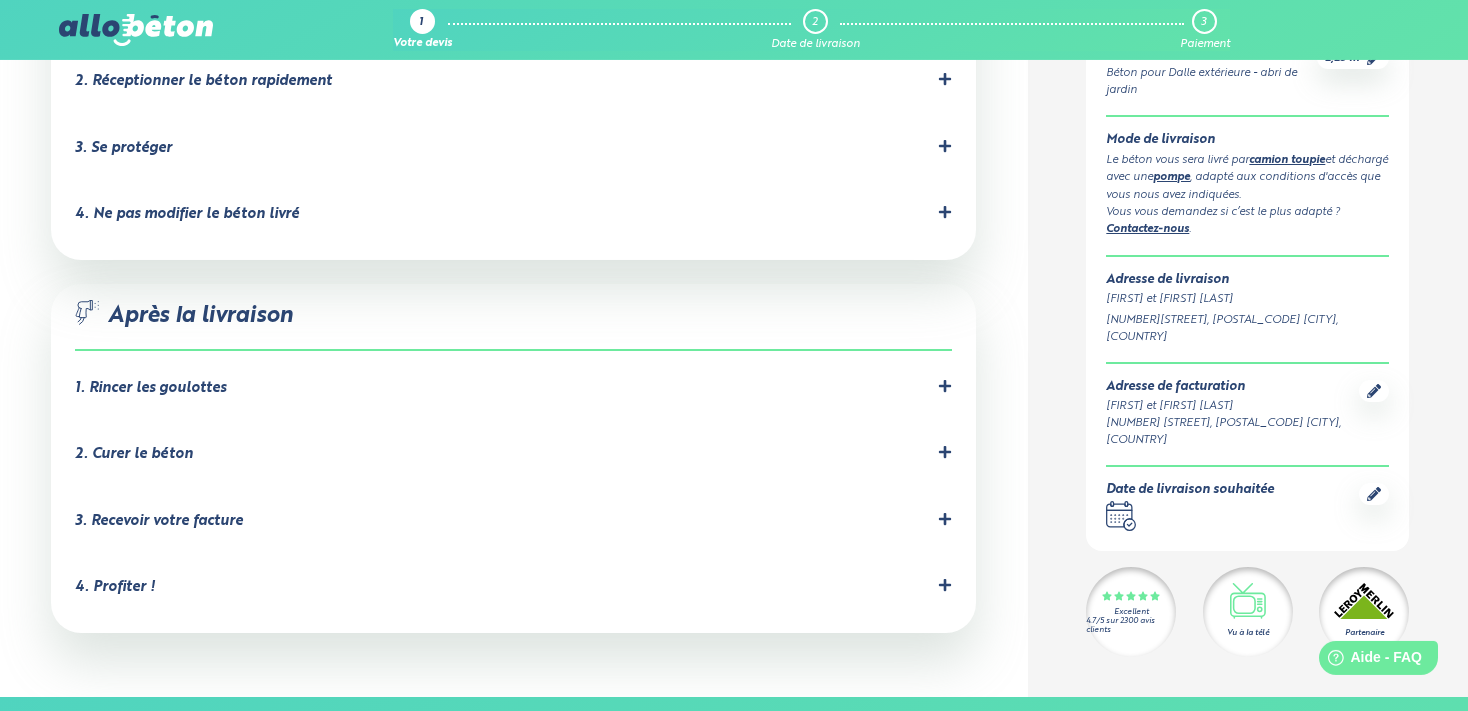 click 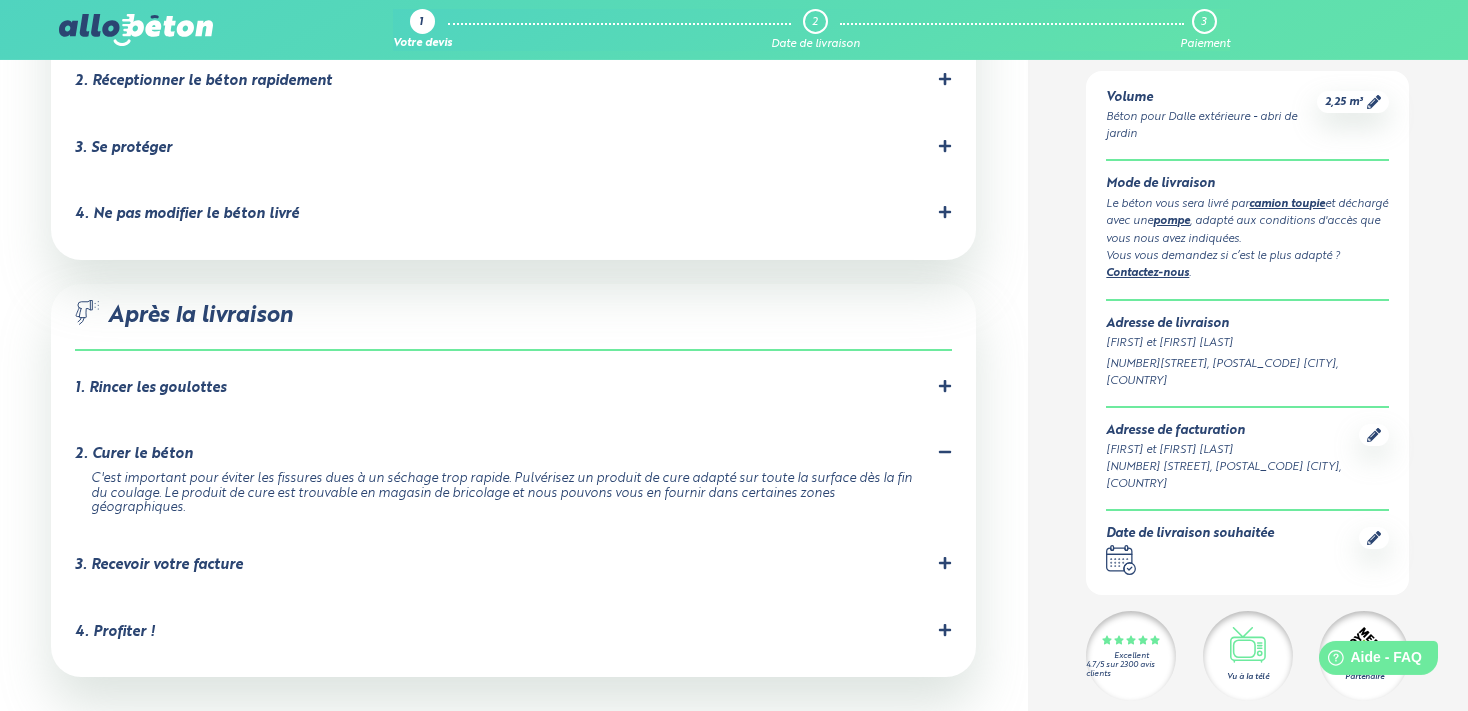 click 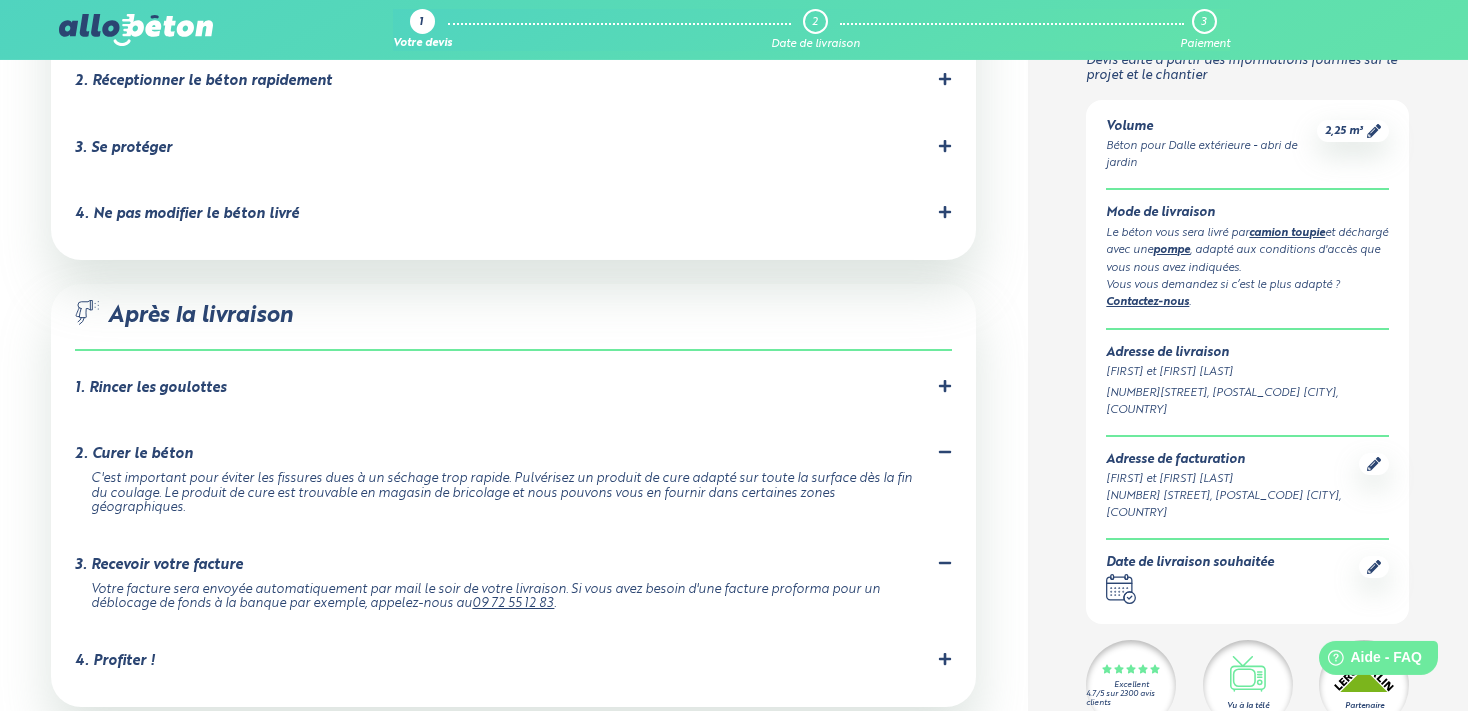 click 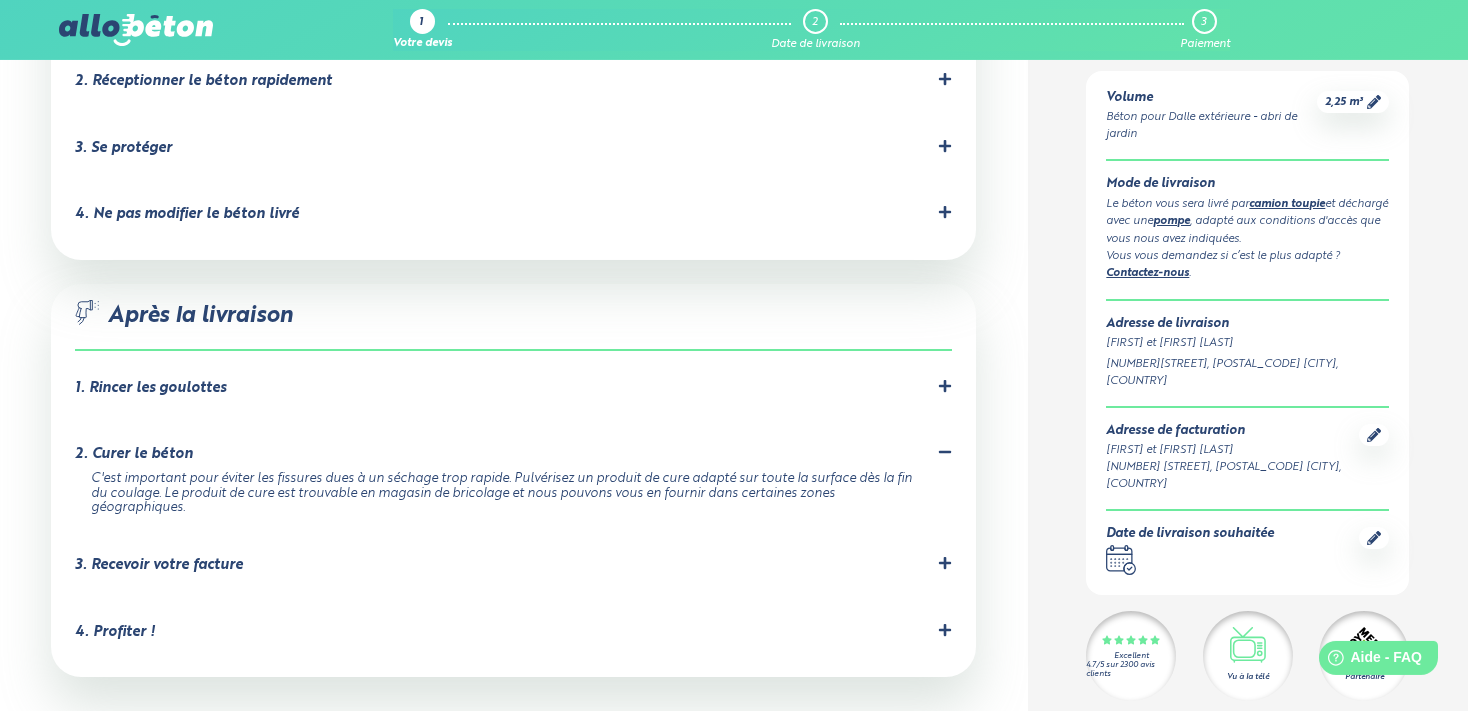 click 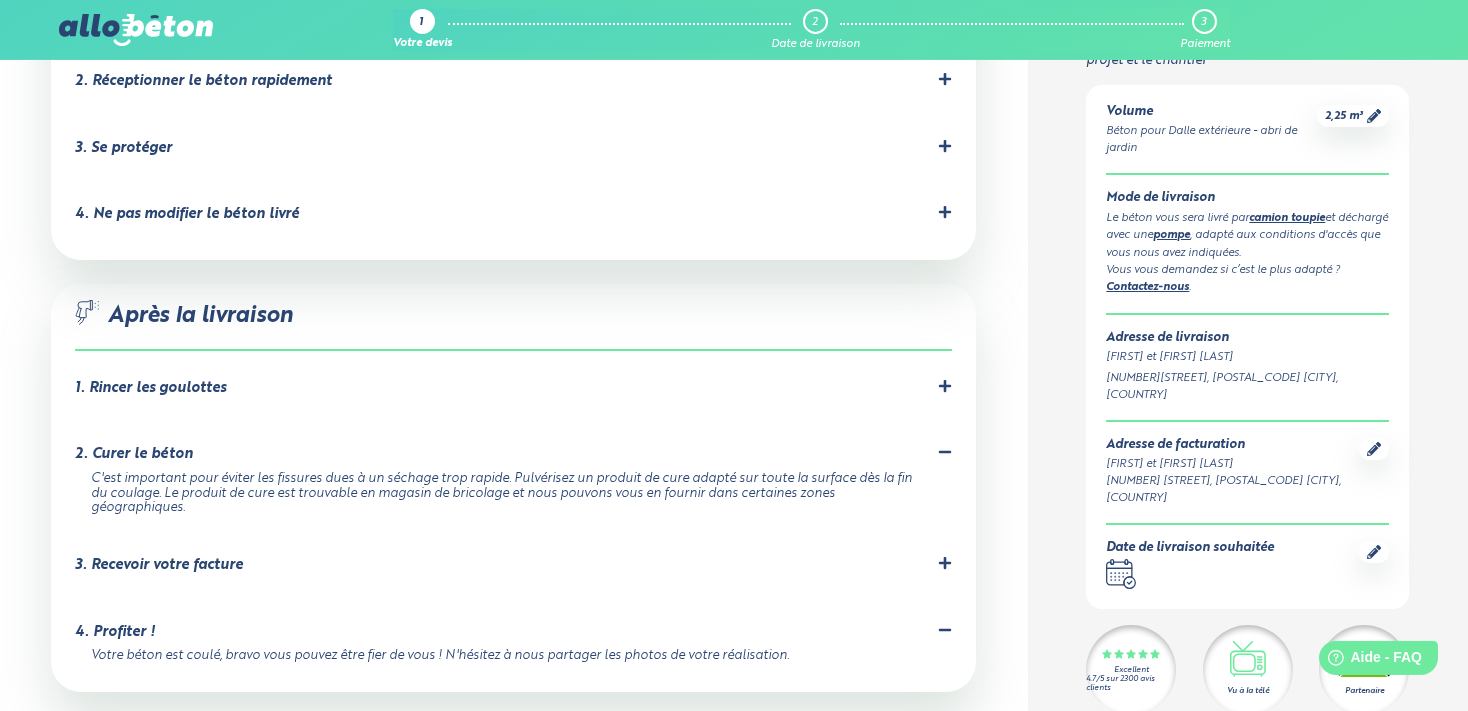 click 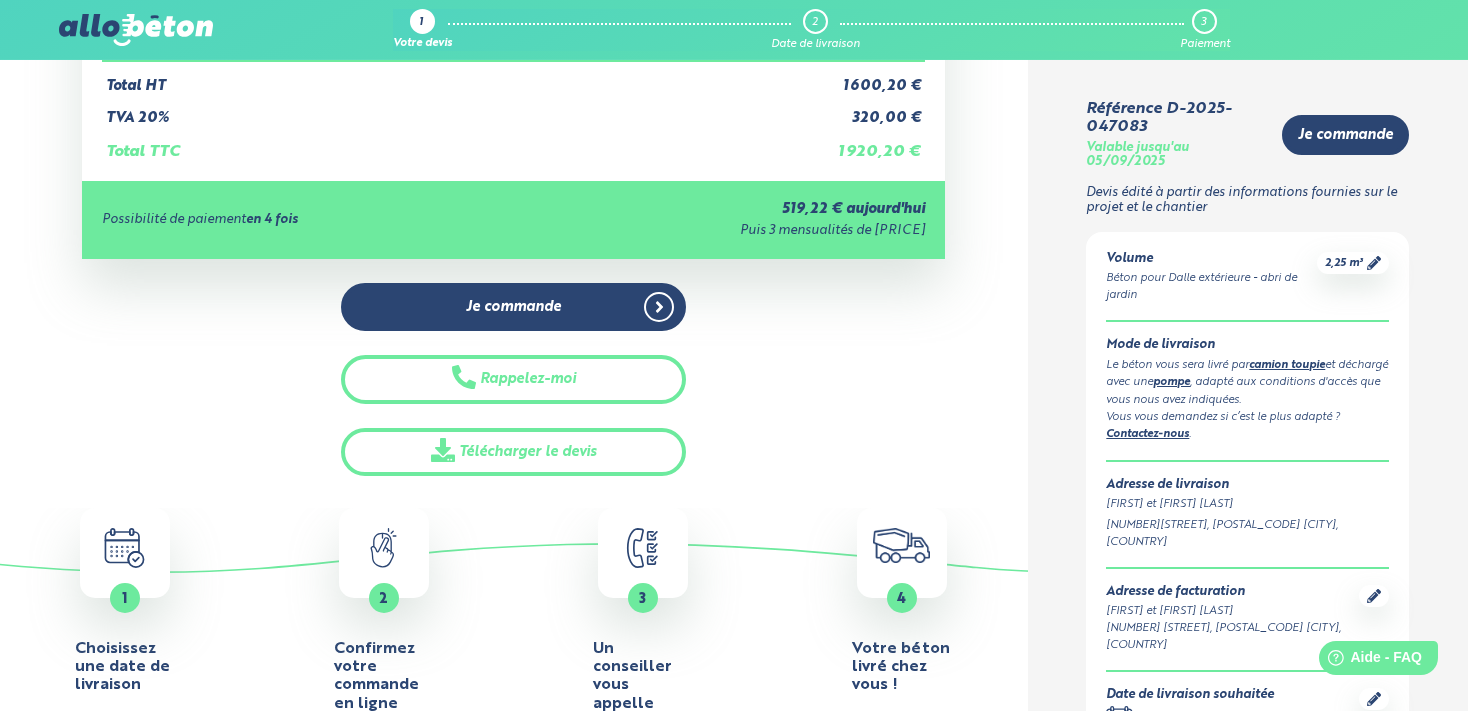 scroll, scrollTop: 422, scrollLeft: 0, axis: vertical 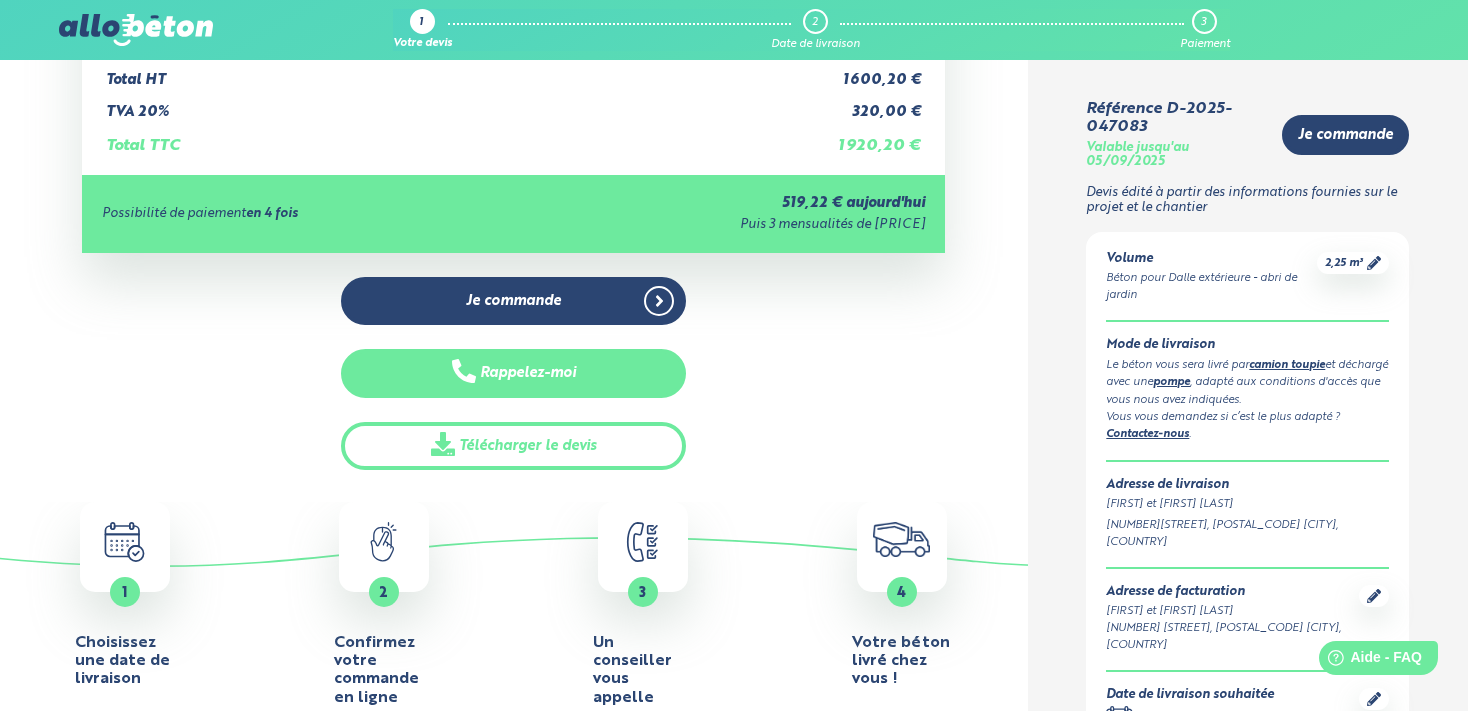 click on "Rappelez-moi" at bounding box center (513, 373) 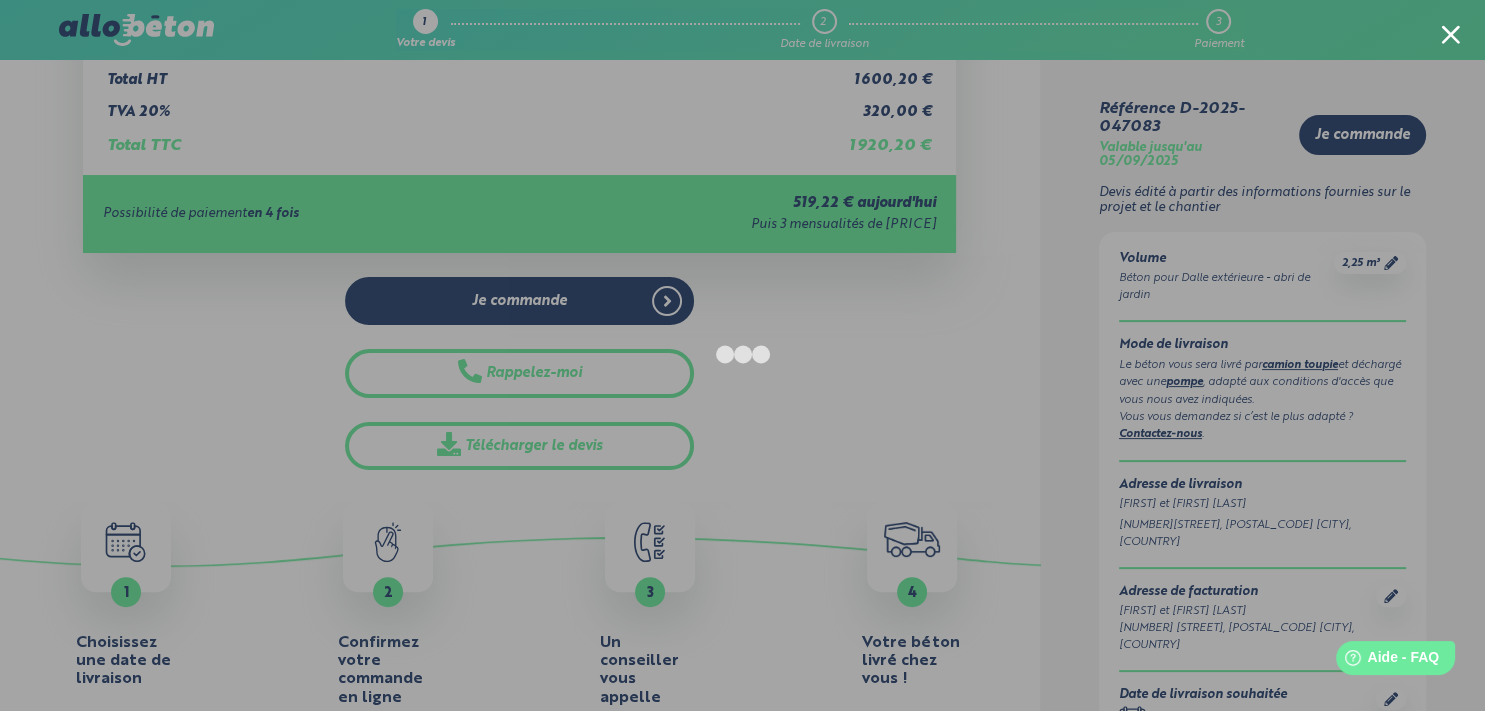 click at bounding box center (742, 355) 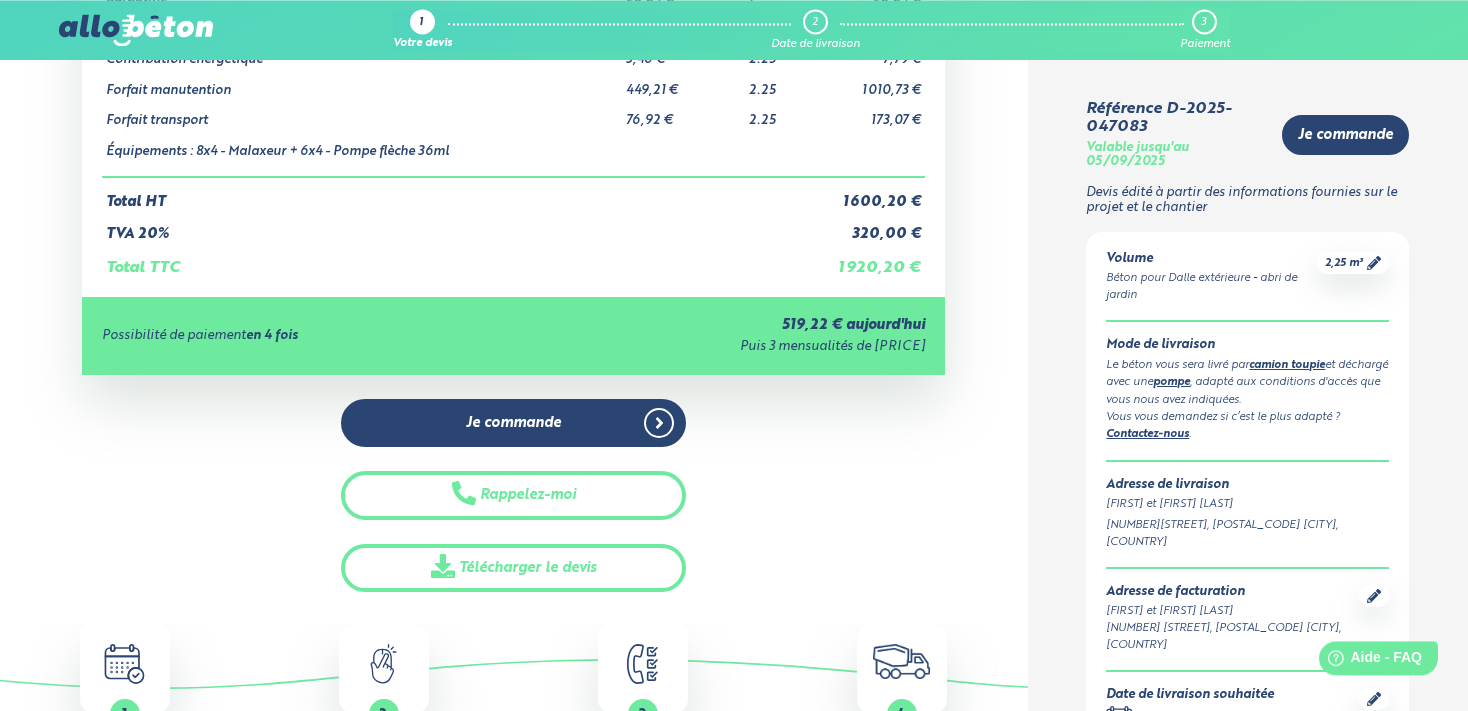 scroll, scrollTop: 316, scrollLeft: 0, axis: vertical 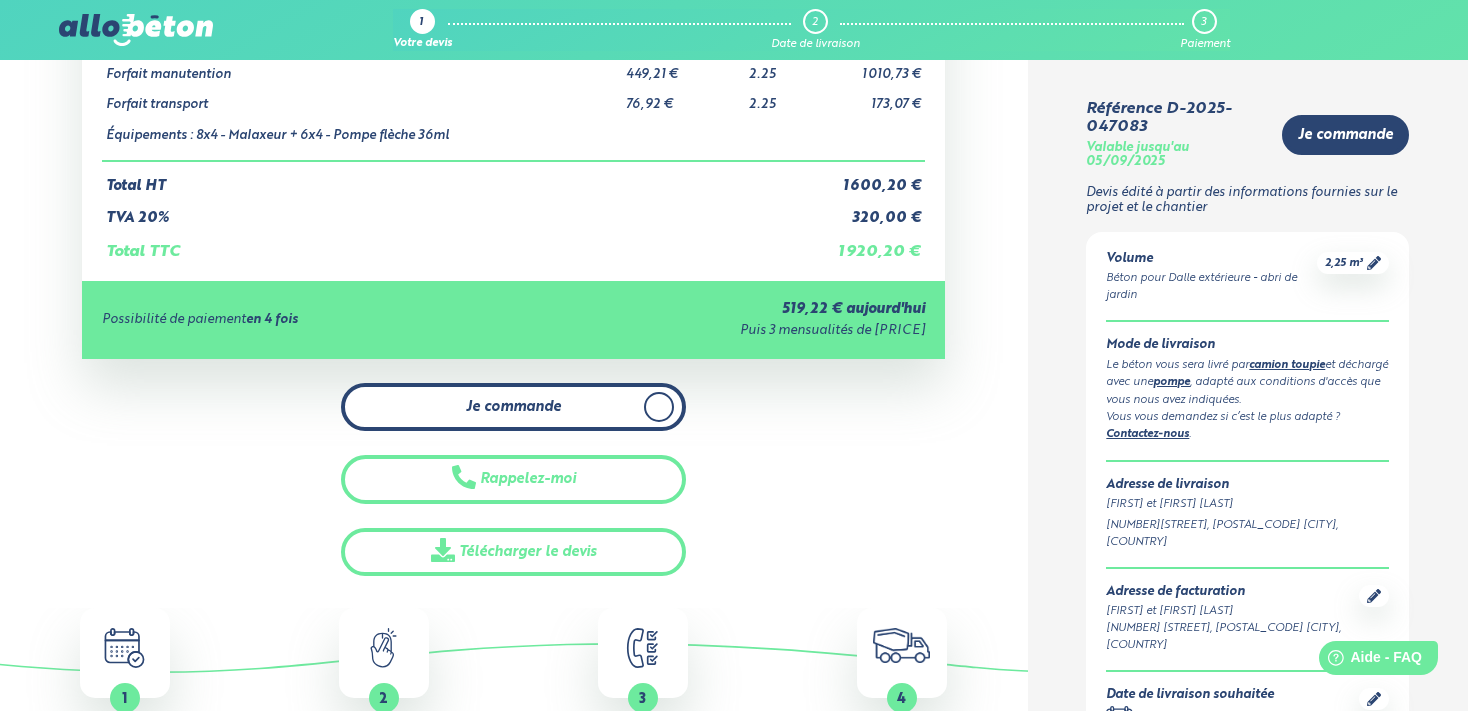 click on "Je commande" at bounding box center (513, 407) 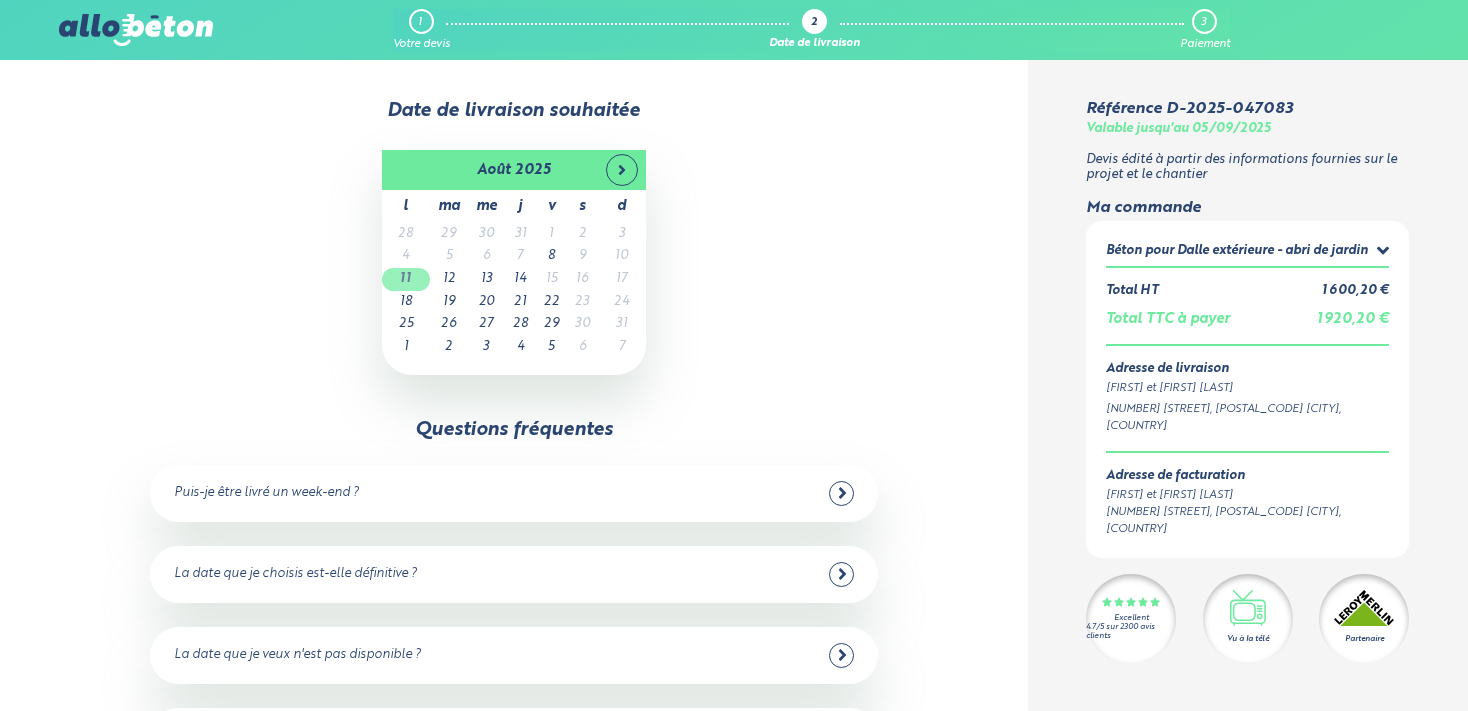 click on "11" at bounding box center (406, 279) 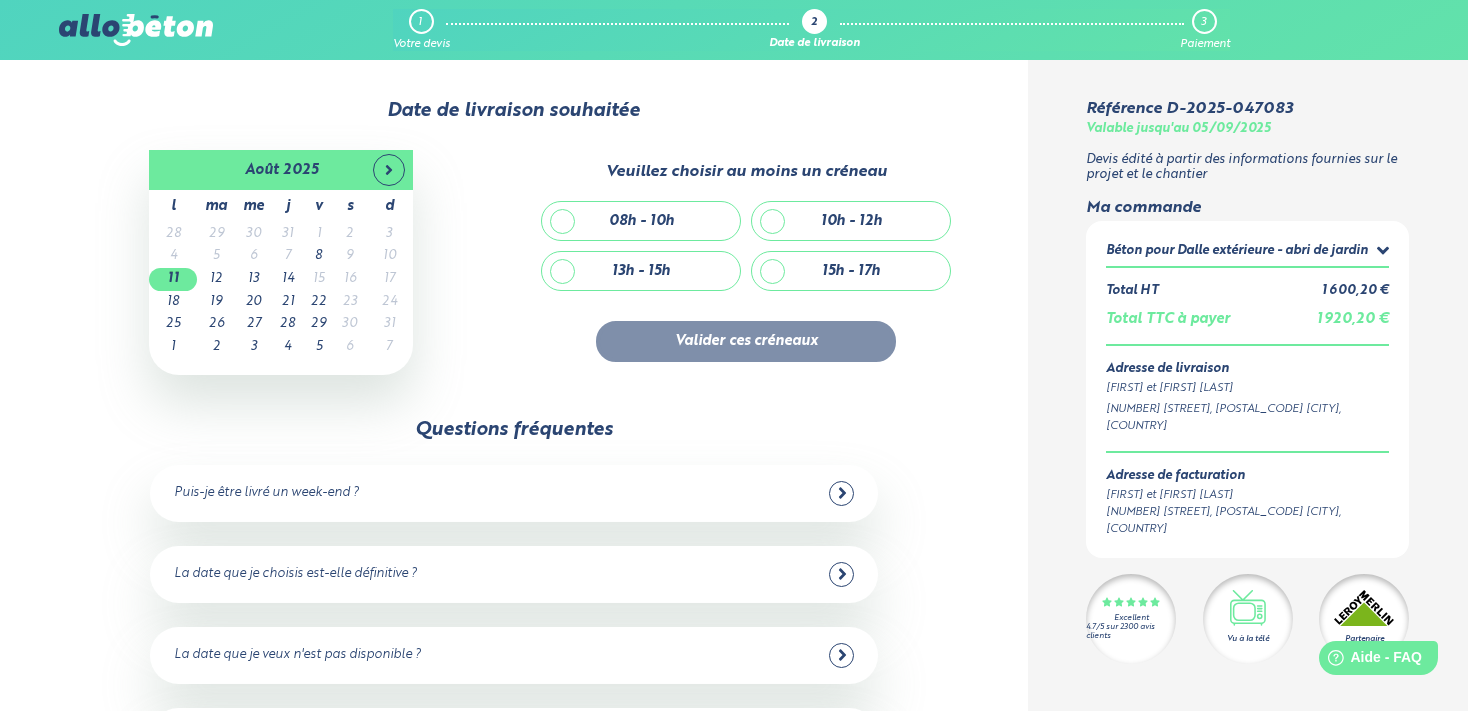 scroll, scrollTop: 0, scrollLeft: 0, axis: both 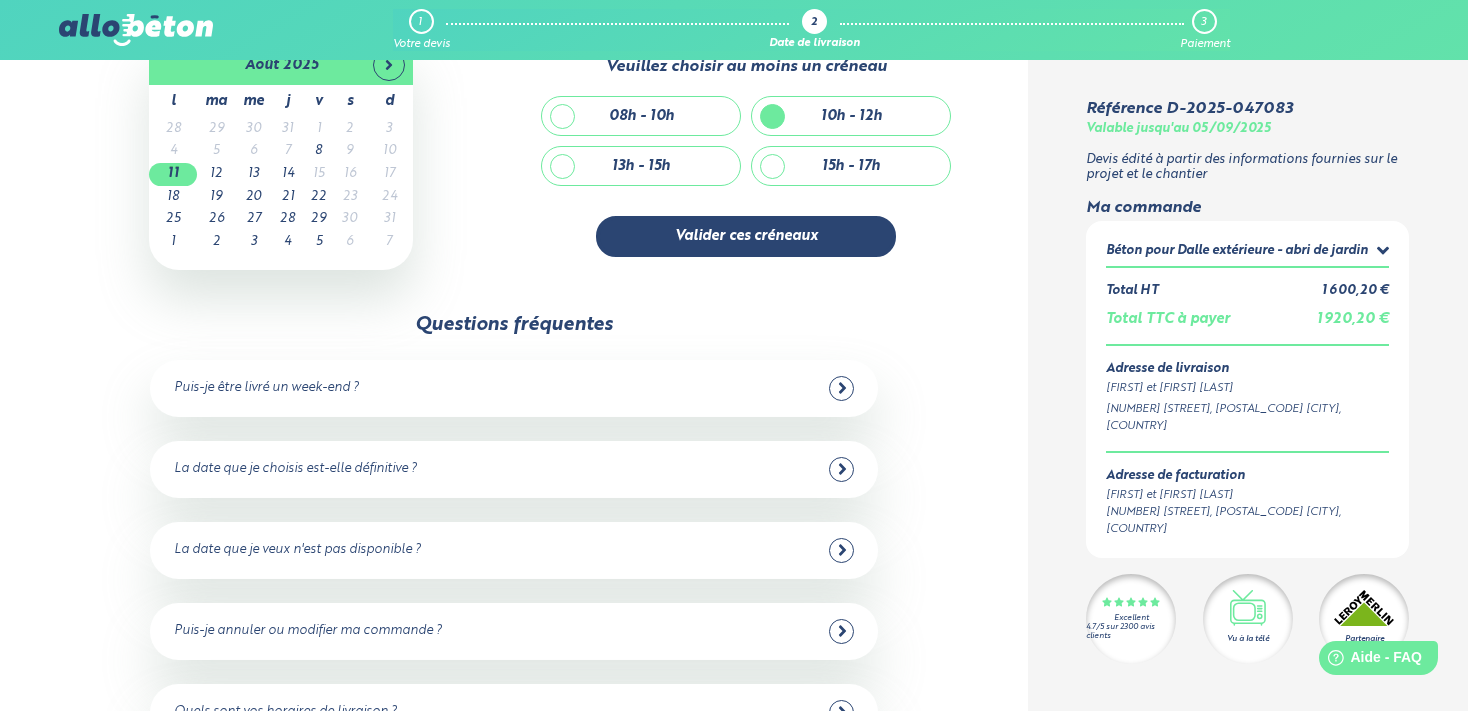 click 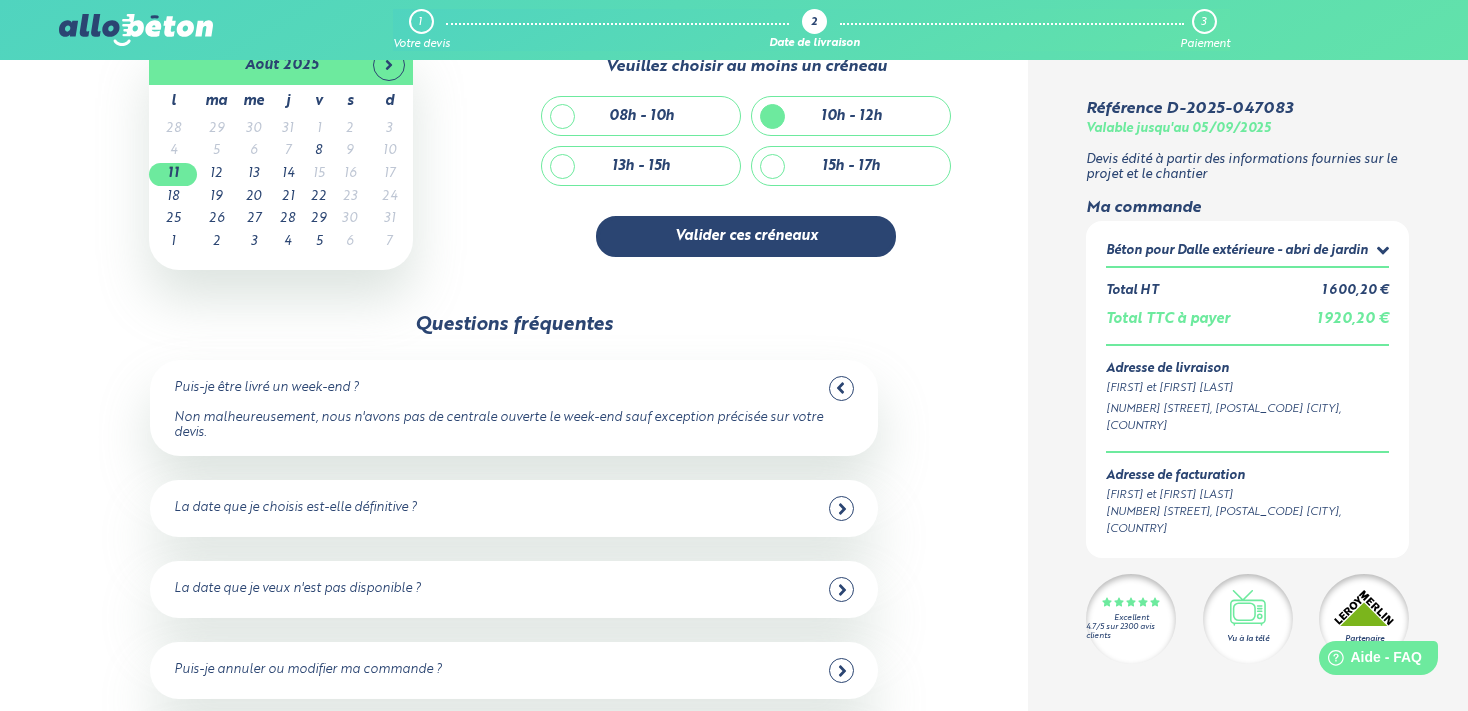 click 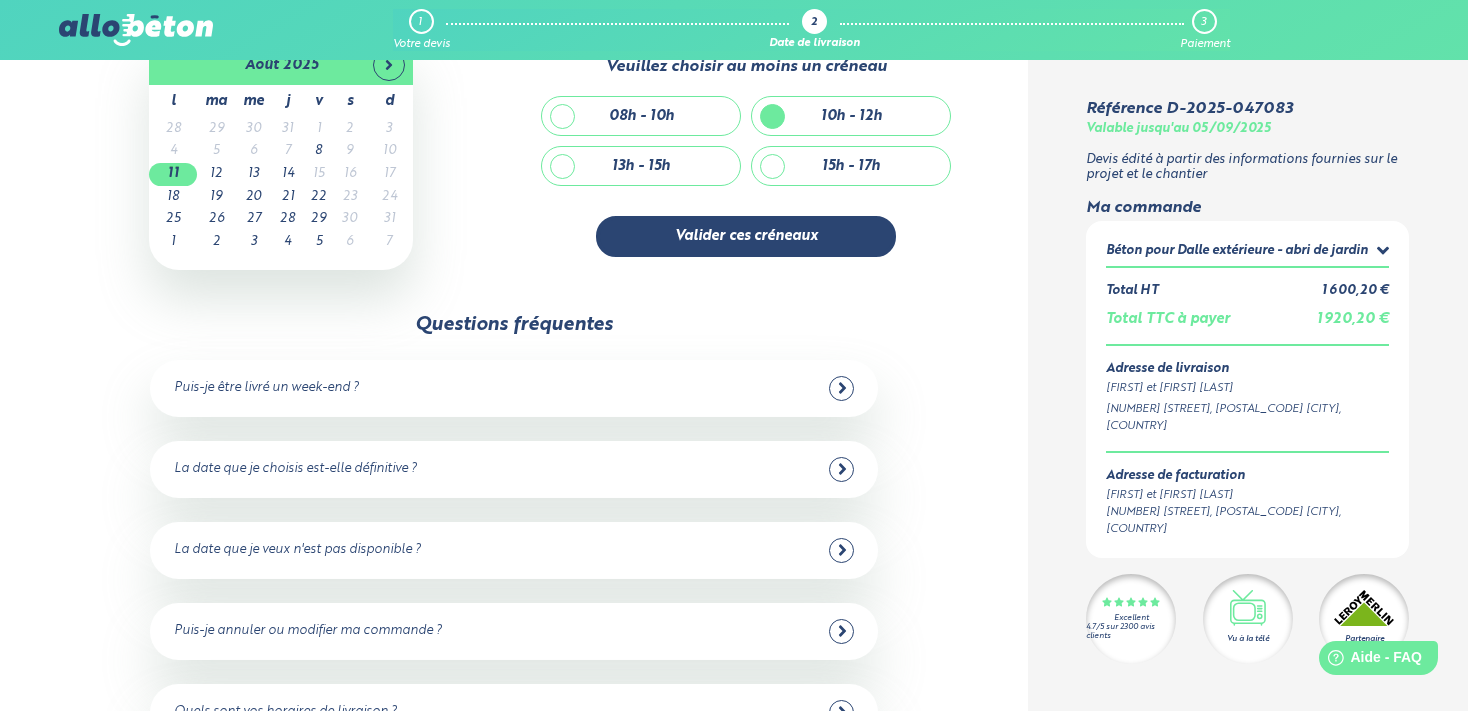 click 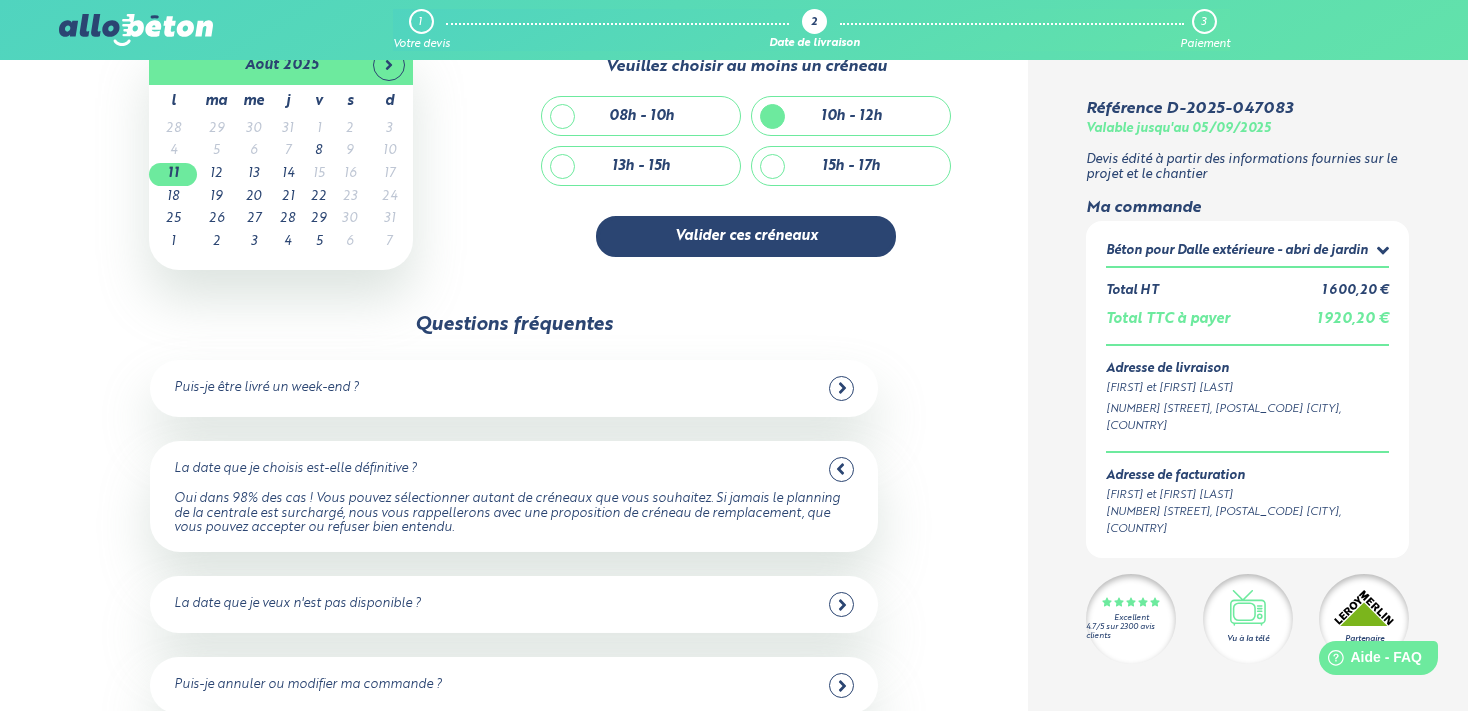 click 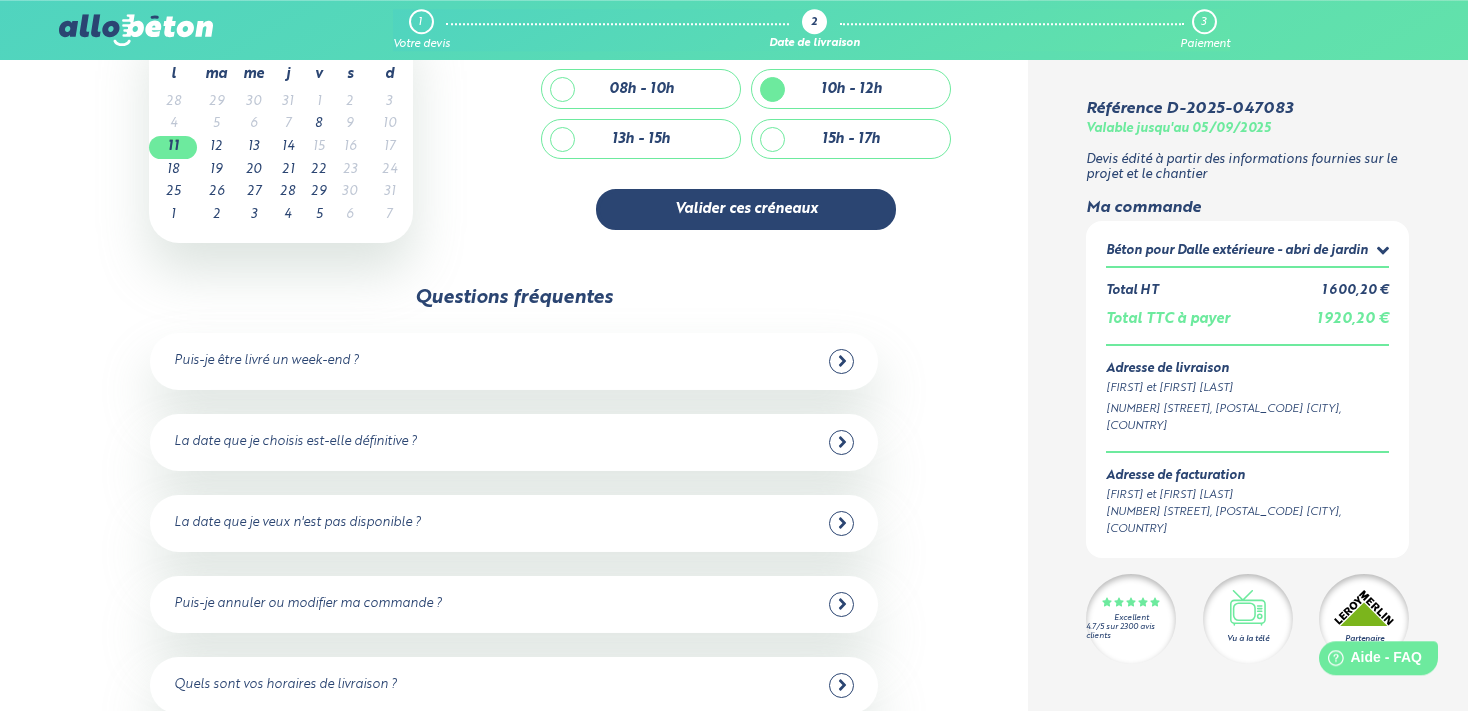 scroll, scrollTop: 211, scrollLeft: 0, axis: vertical 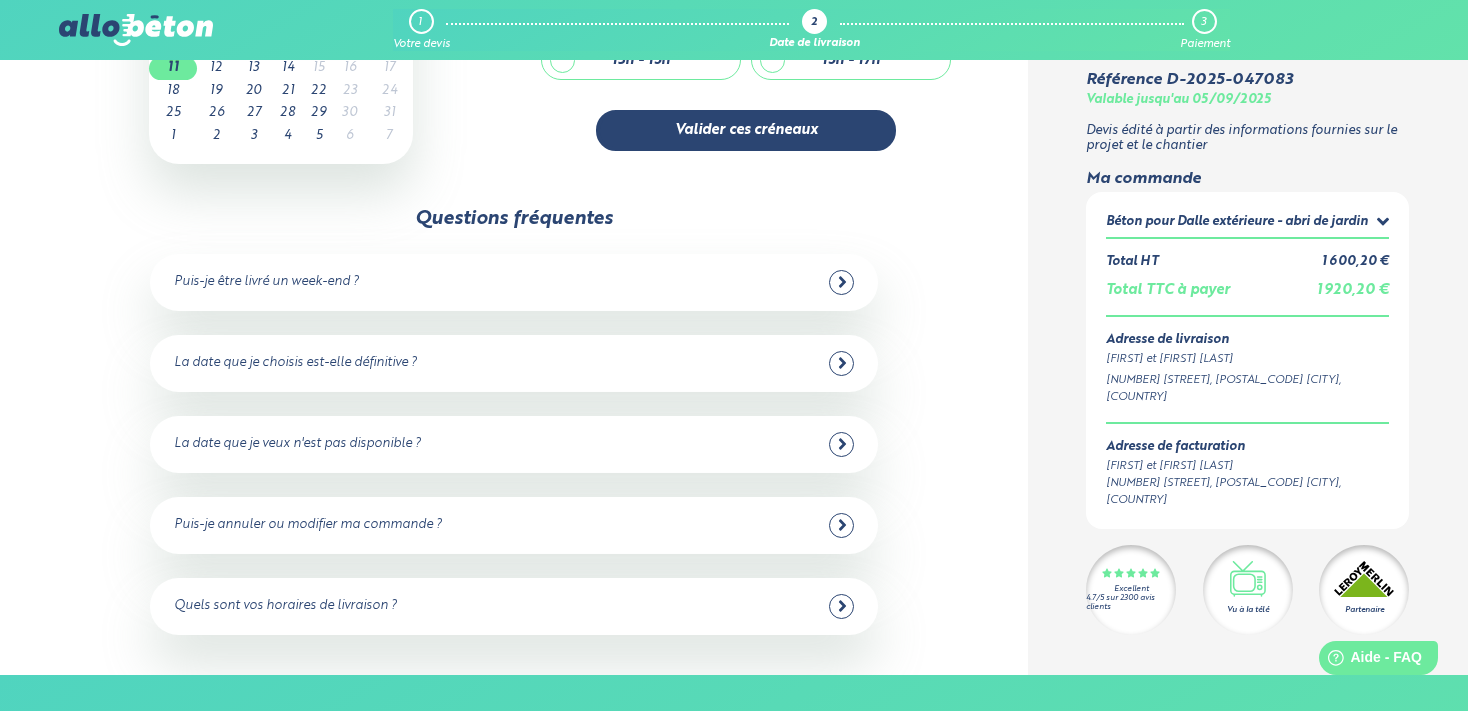 click 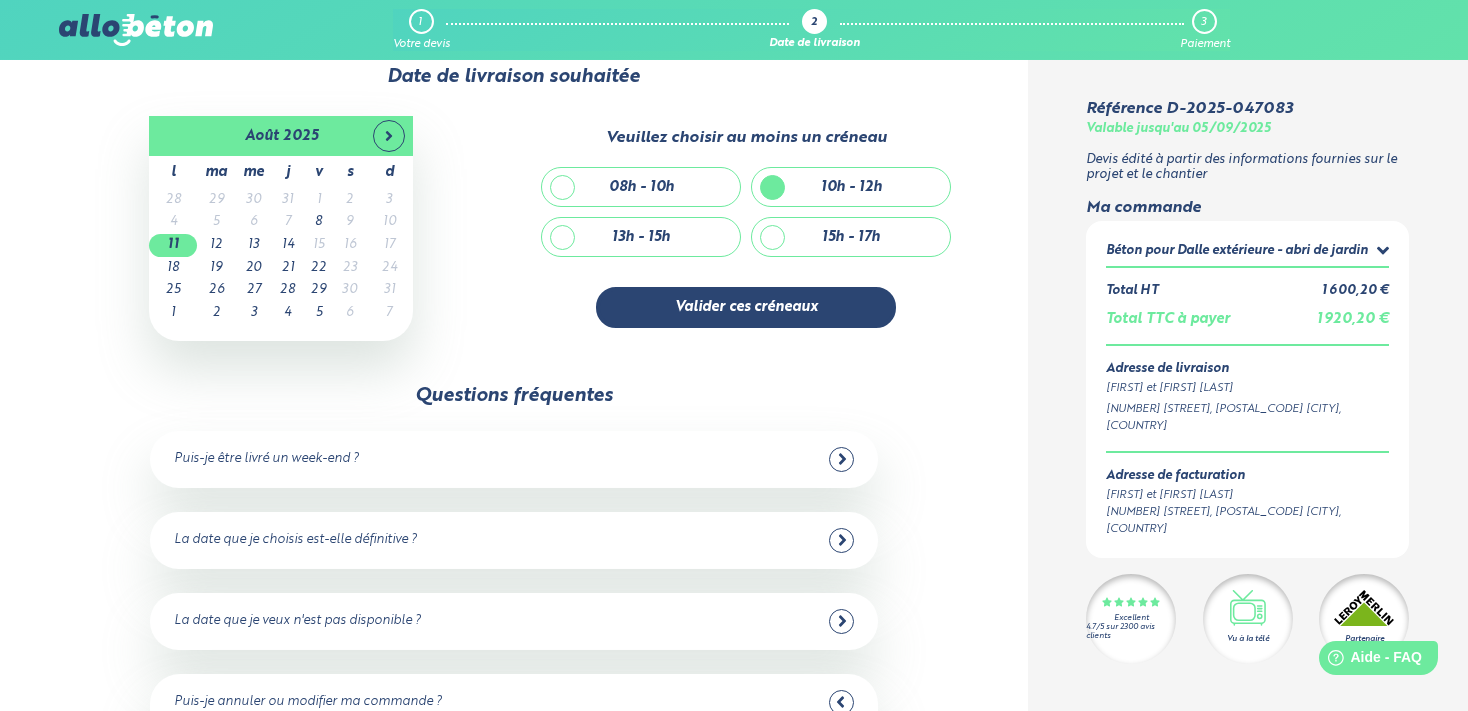 scroll, scrollTop: 0, scrollLeft: 0, axis: both 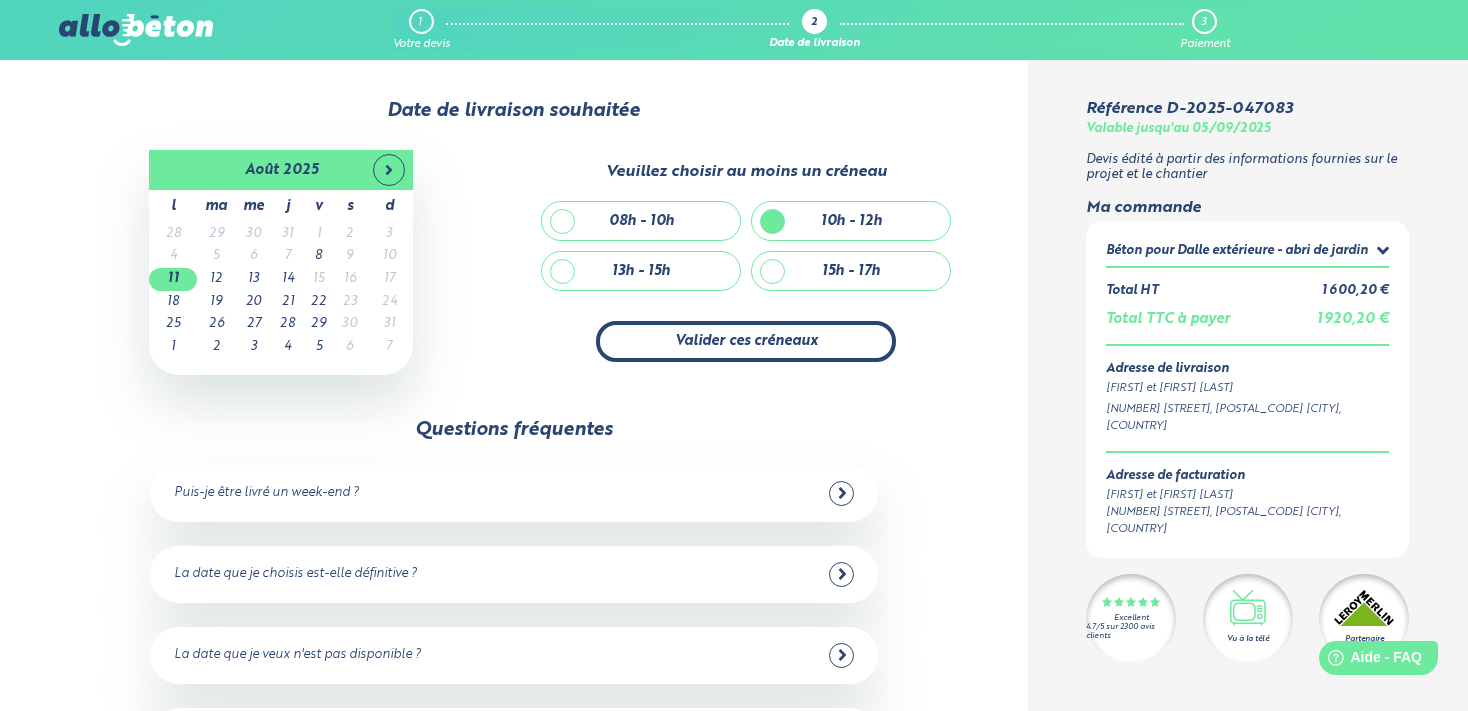 click on "Valider ces créneaux" at bounding box center [746, 341] 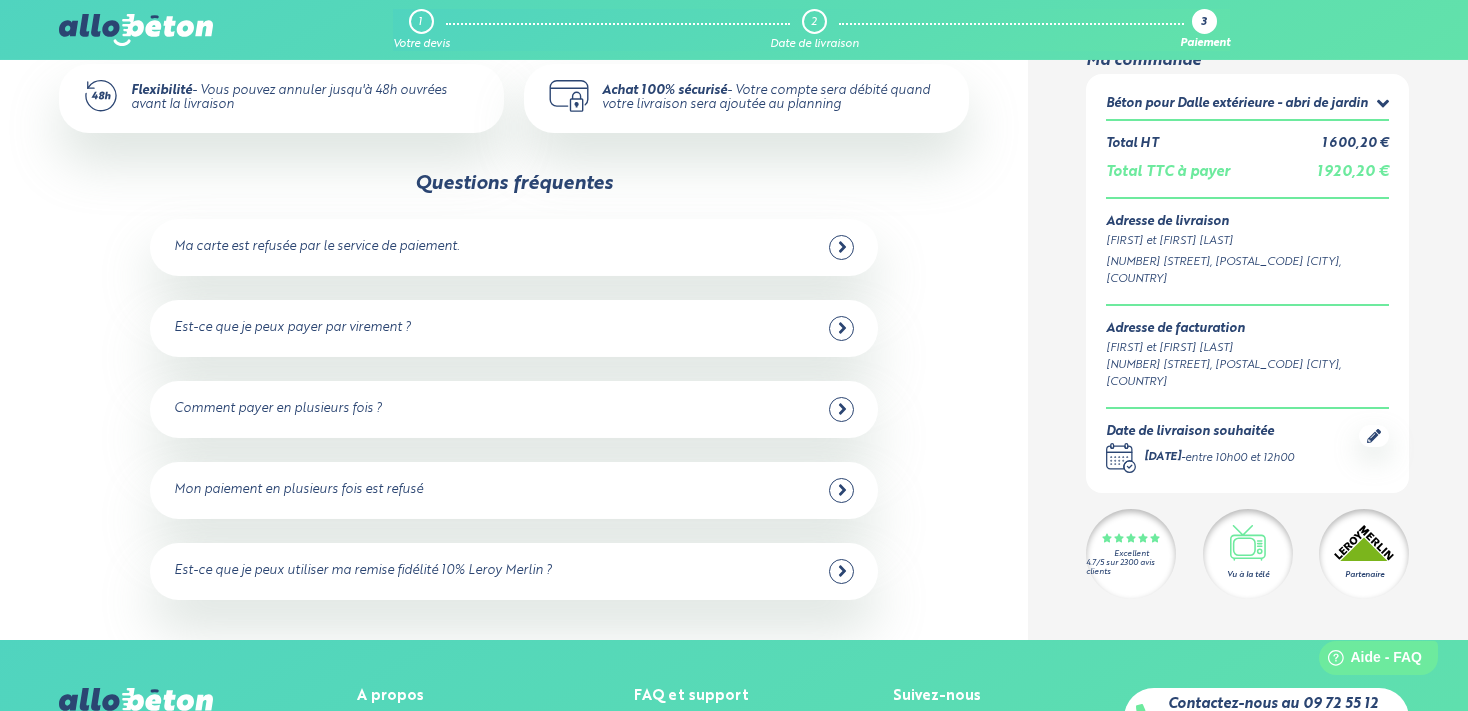 scroll, scrollTop: 641, scrollLeft: 0, axis: vertical 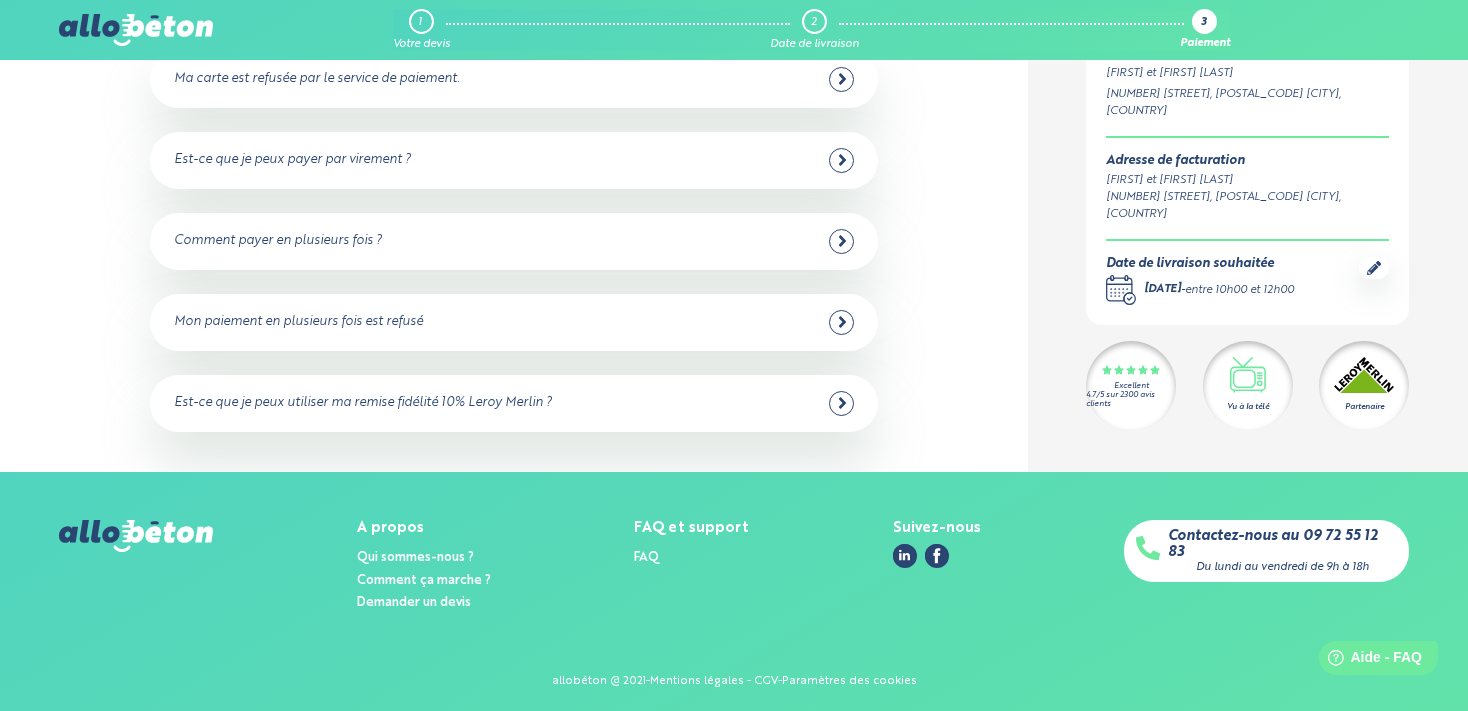 click on "Contactez-nous au 09 72 55 12 83" at bounding box center (1282, 544) 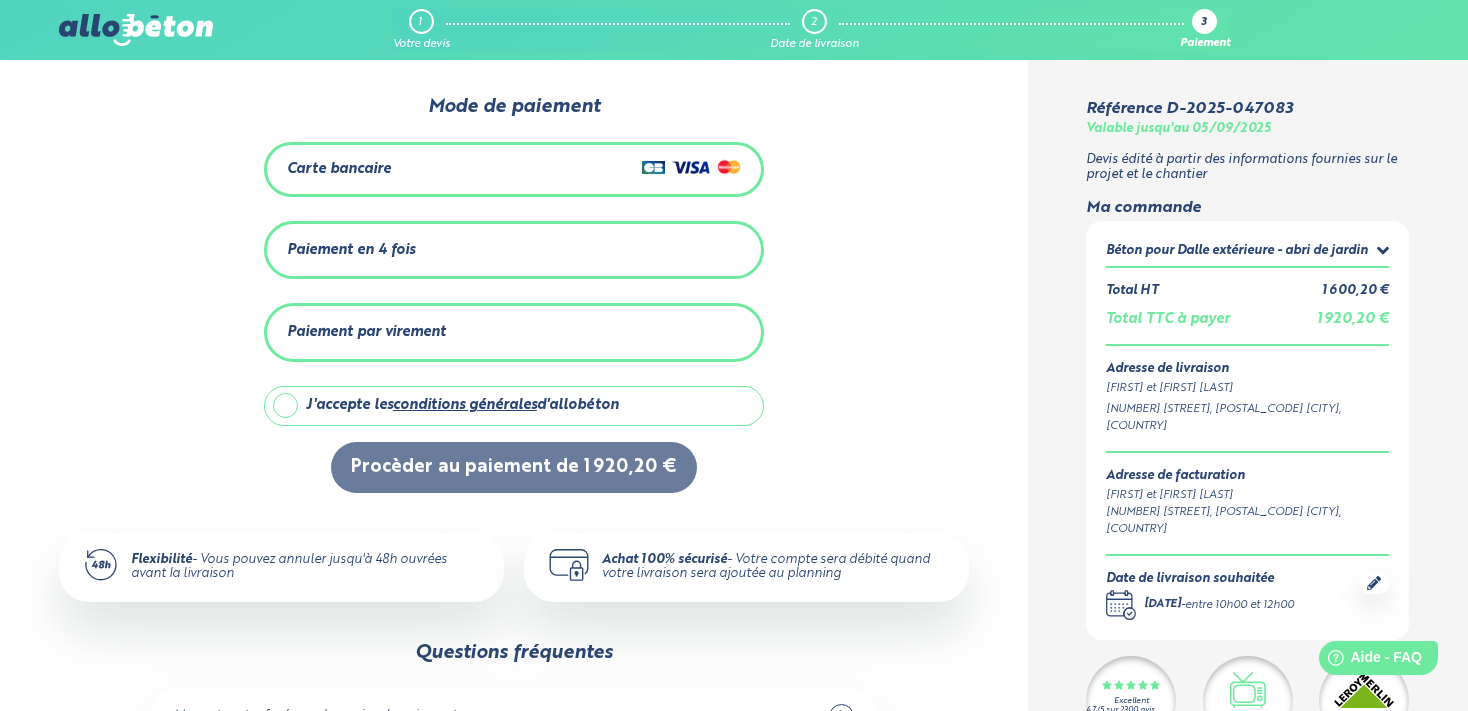 scroll, scrollTop: 0, scrollLeft: 0, axis: both 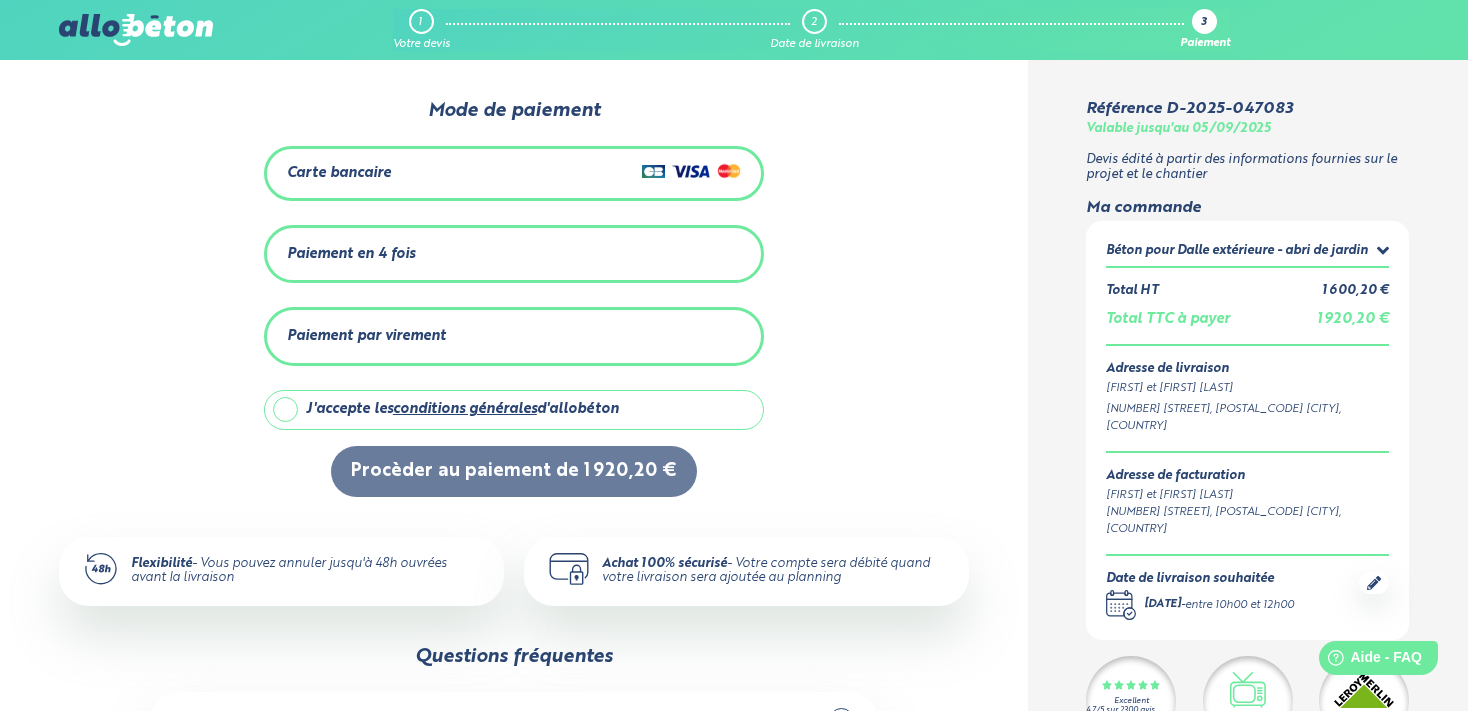 click on "Carte bancaire" at bounding box center (514, 173) 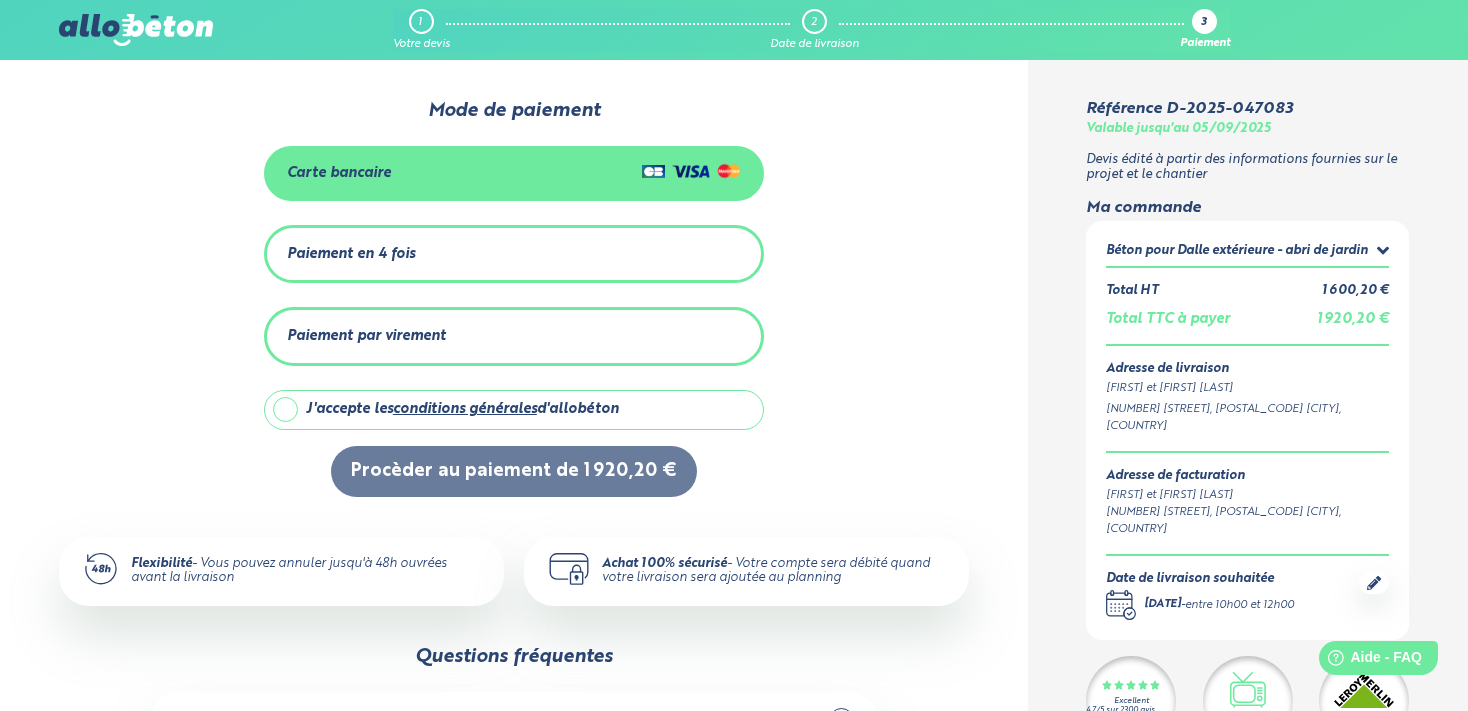 click on "J'accepte les  conditions générales  d'allobéton" at bounding box center (514, 410) 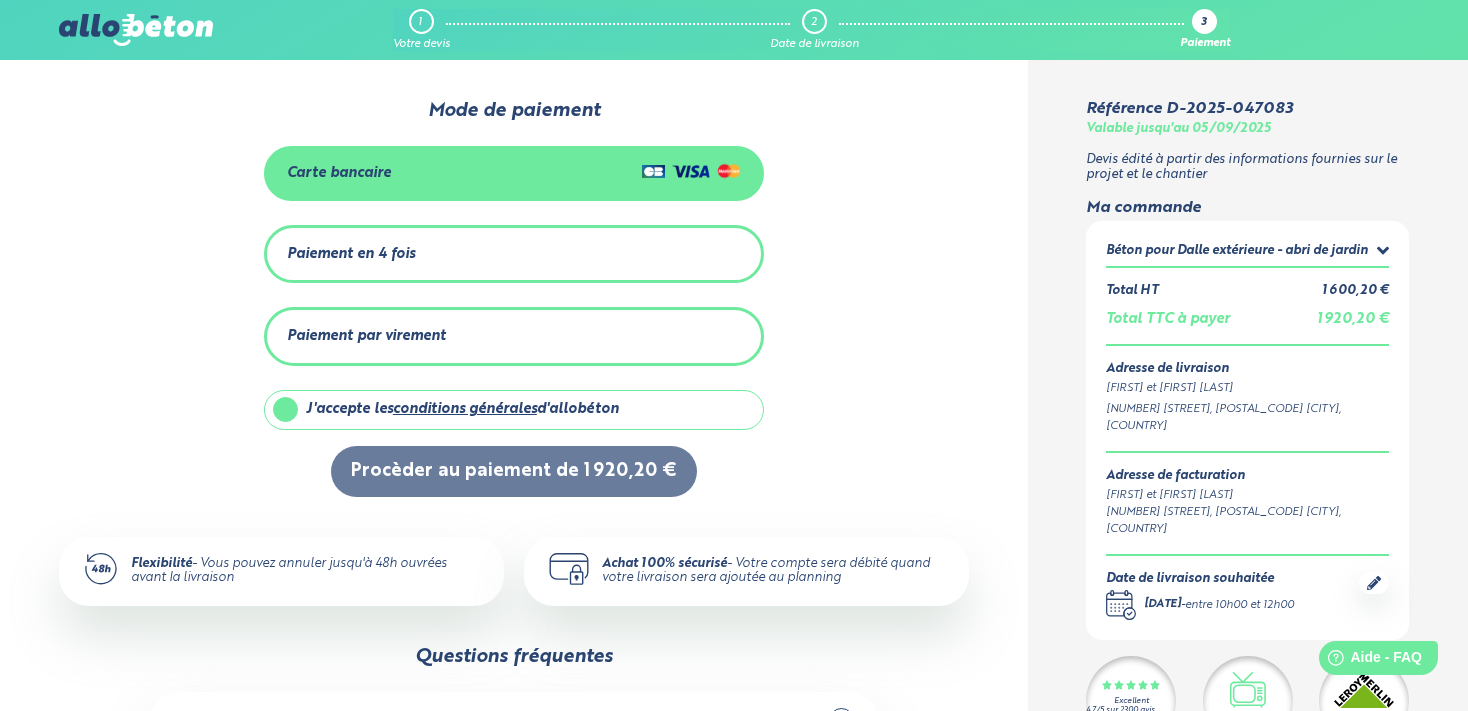 click on "0 1 2
Mode de paiement
Carte bancaire
Paiement en 4 fois
Montant total :  1 959,37 €
Dont frais :  39,17 €
Mensualités:
Date :  aujourd'hui
Montant :  519,22 €
Date :  6 septembre 2025
Montant :  480,05 €
Date :  Date :" at bounding box center (514, 298) 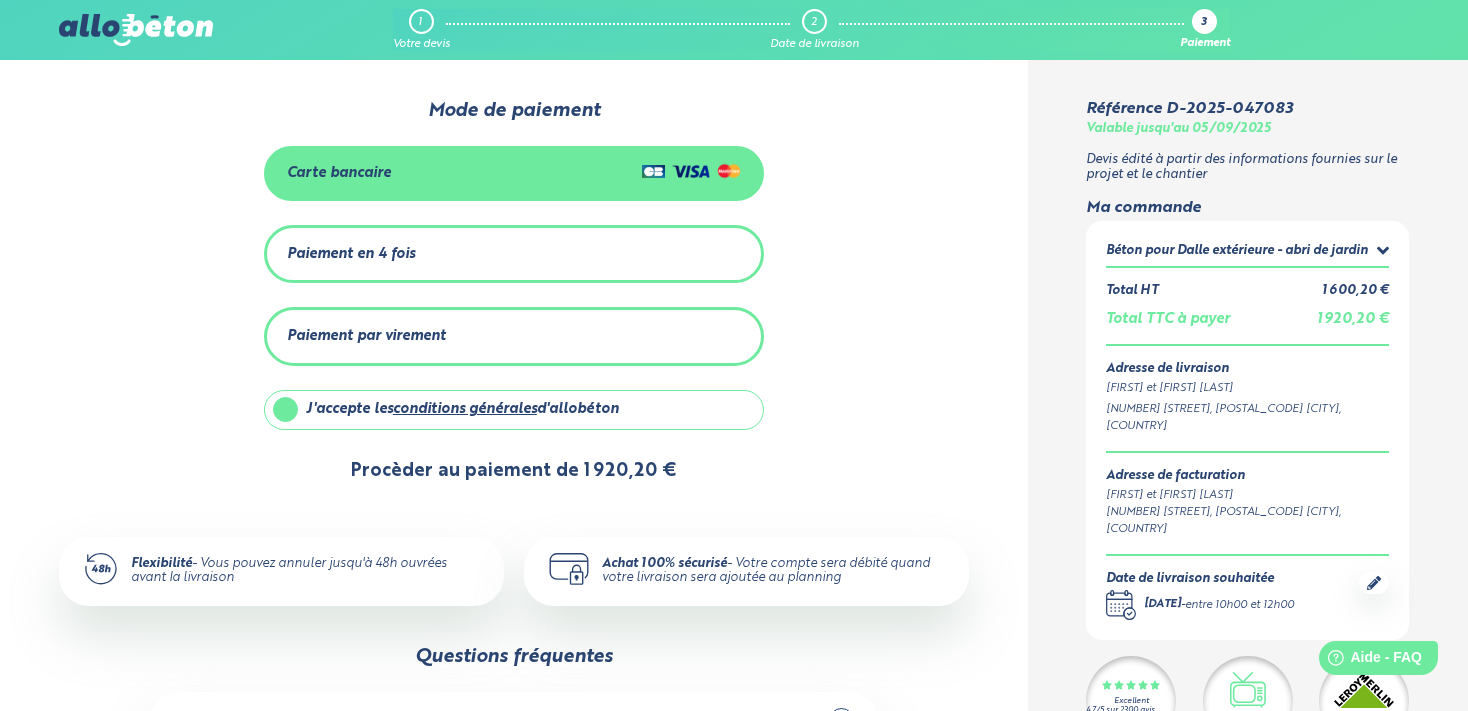 click on "Procèder au paiement de 1 920,20 €" at bounding box center (514, 471) 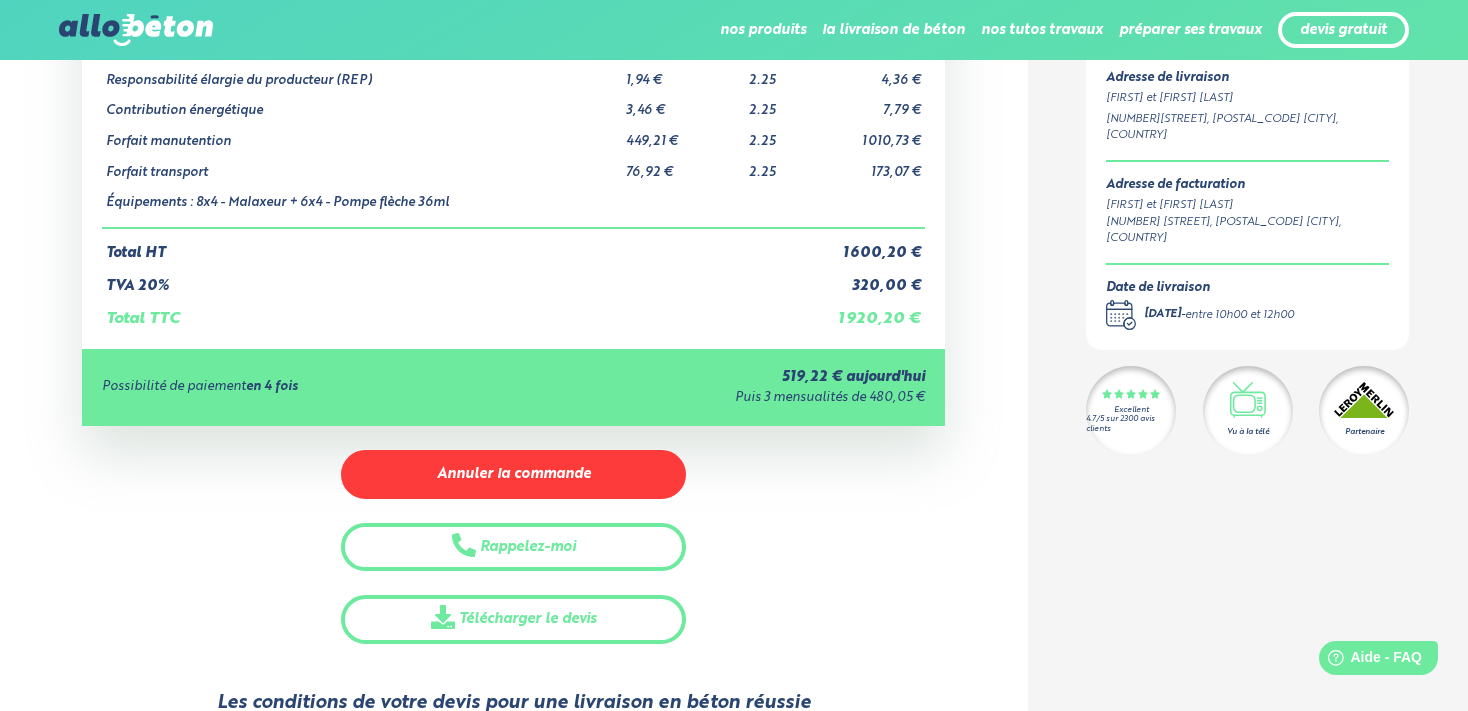 scroll, scrollTop: 0, scrollLeft: 0, axis: both 